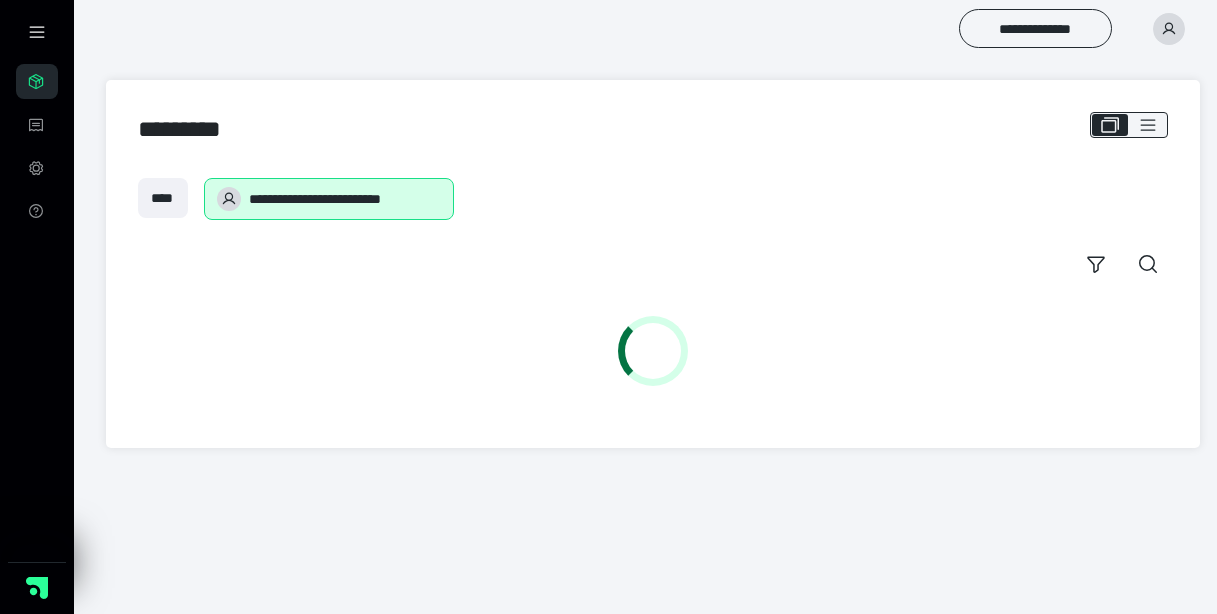 scroll, scrollTop: 0, scrollLeft: 0, axis: both 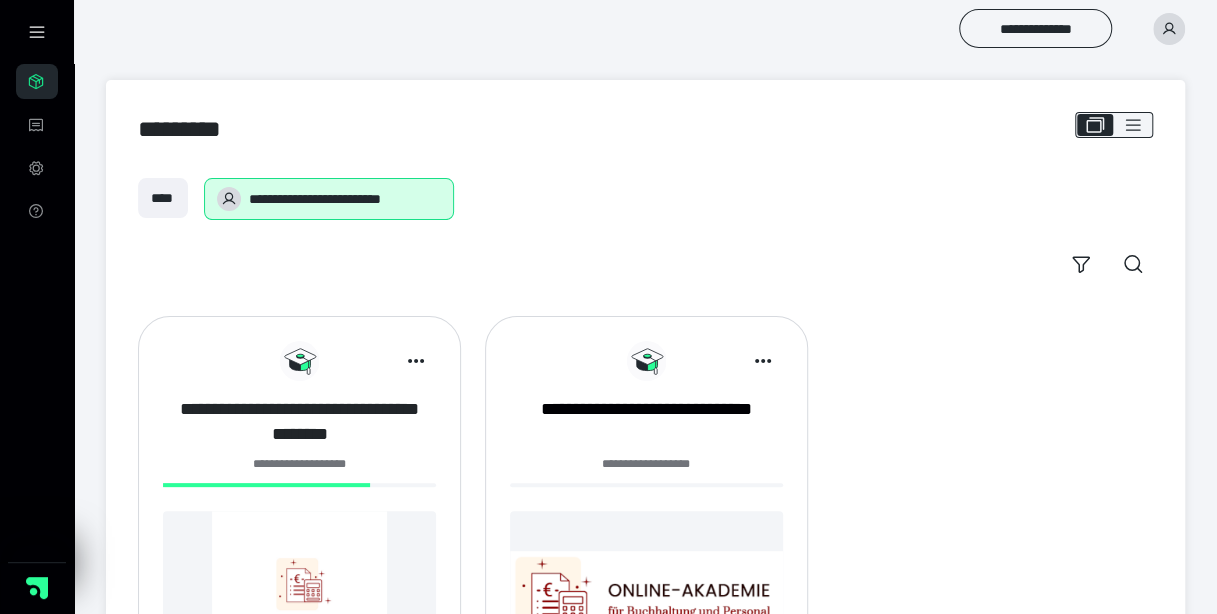 click on "**********" at bounding box center [299, 422] 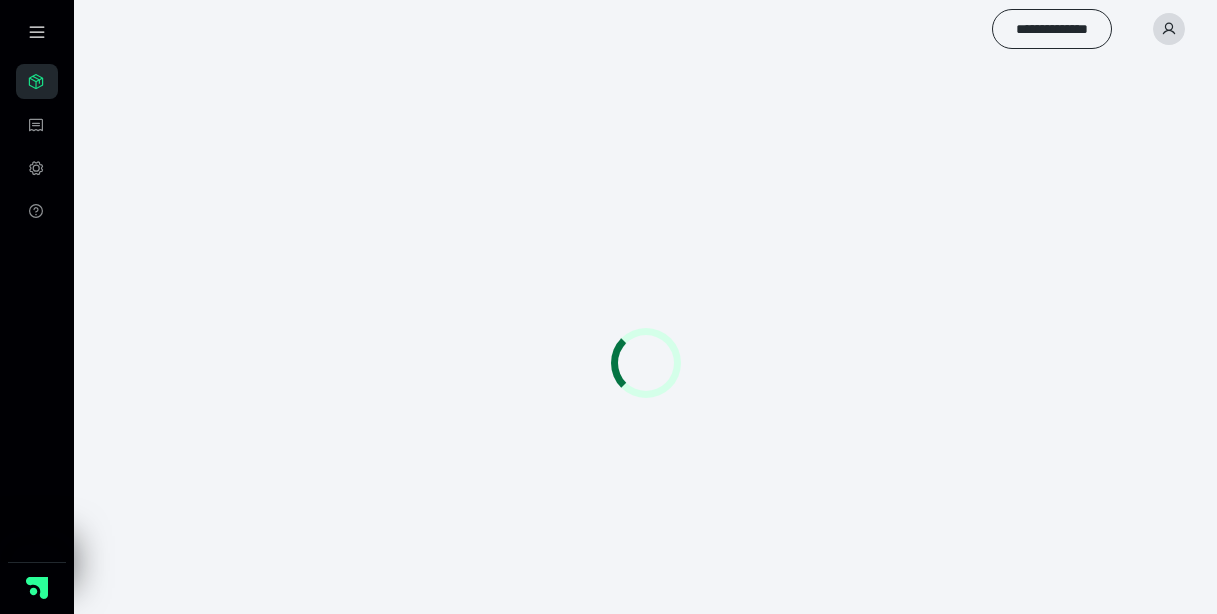 scroll, scrollTop: 0, scrollLeft: 0, axis: both 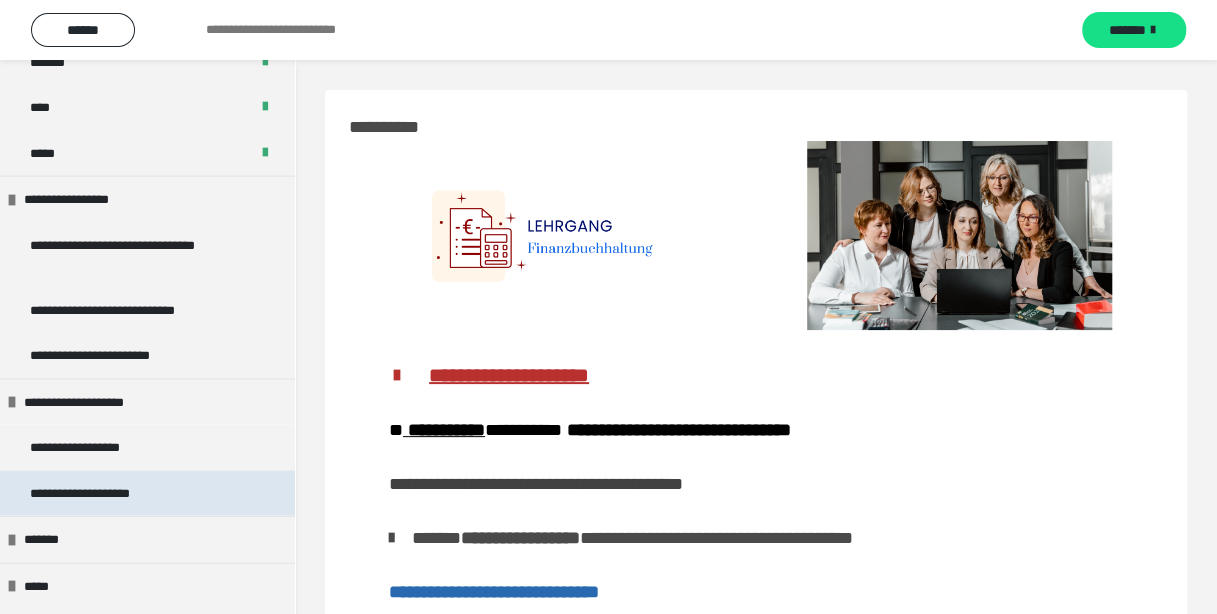 click on "**********" at bounding box center (102, 493) 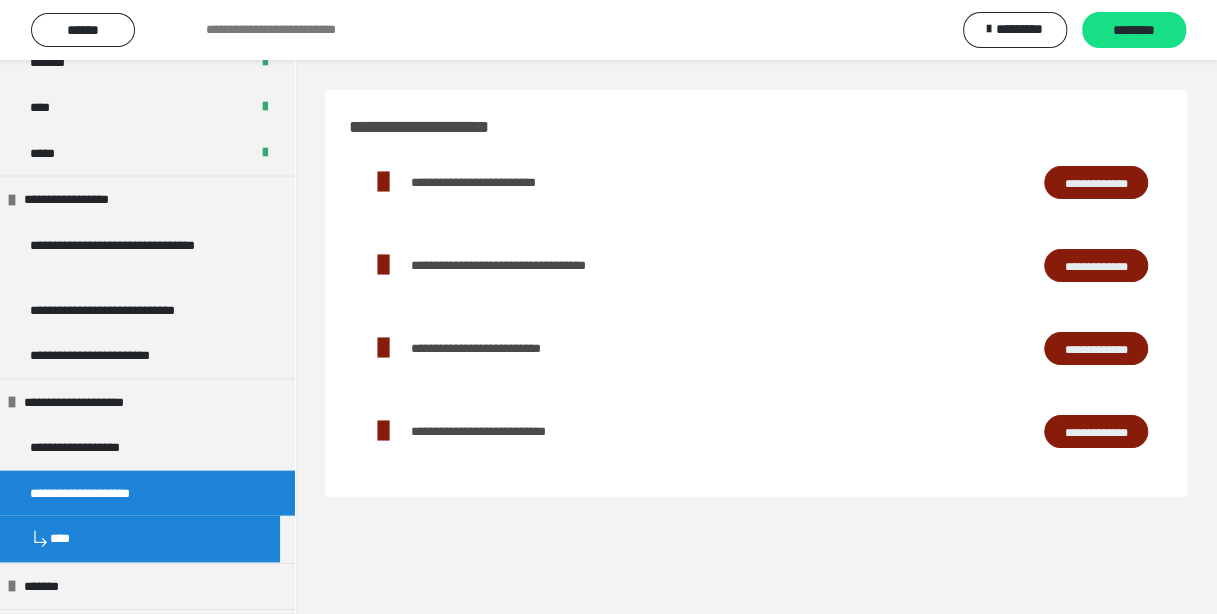 scroll, scrollTop: 60, scrollLeft: 0, axis: vertical 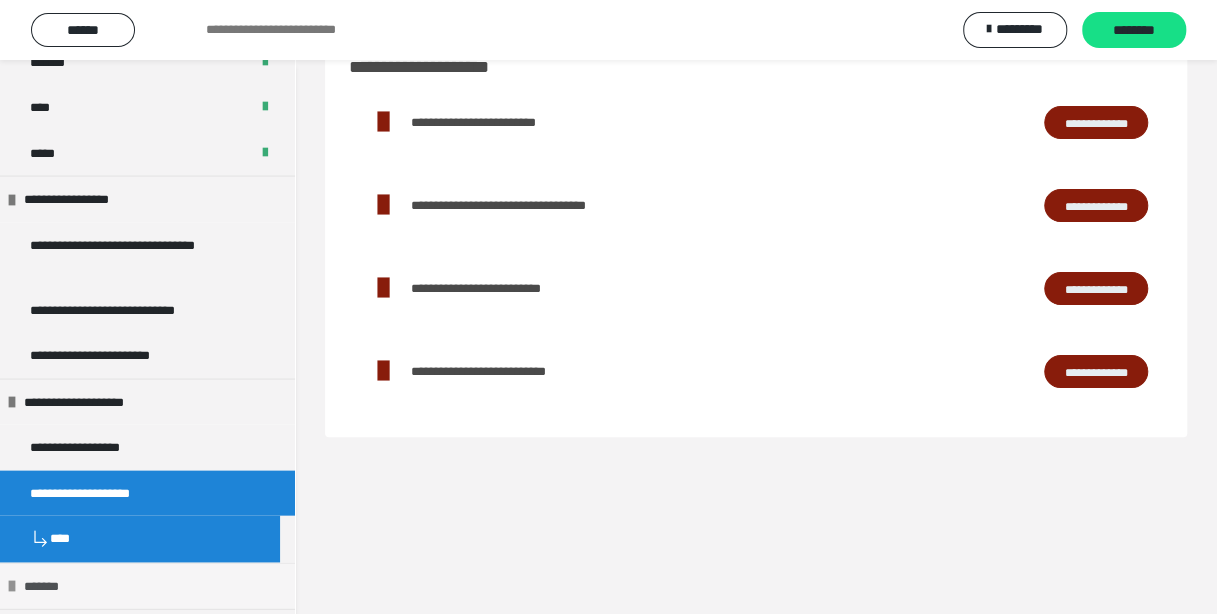 click on "*******" at bounding box center [48, 586] 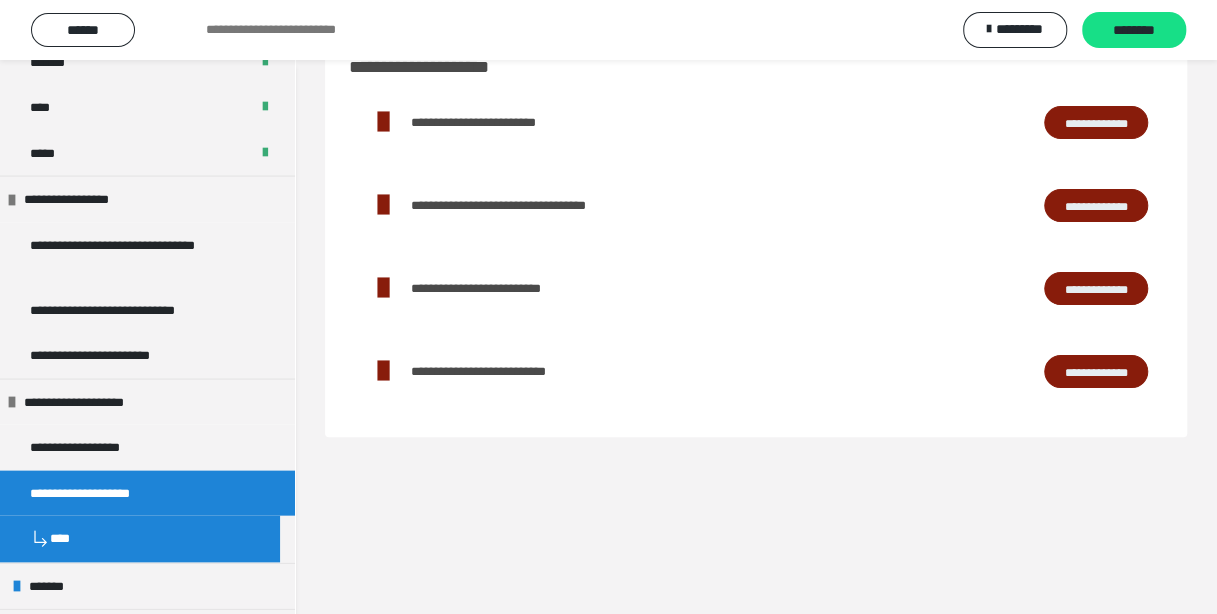 scroll, scrollTop: 2000, scrollLeft: 0, axis: vertical 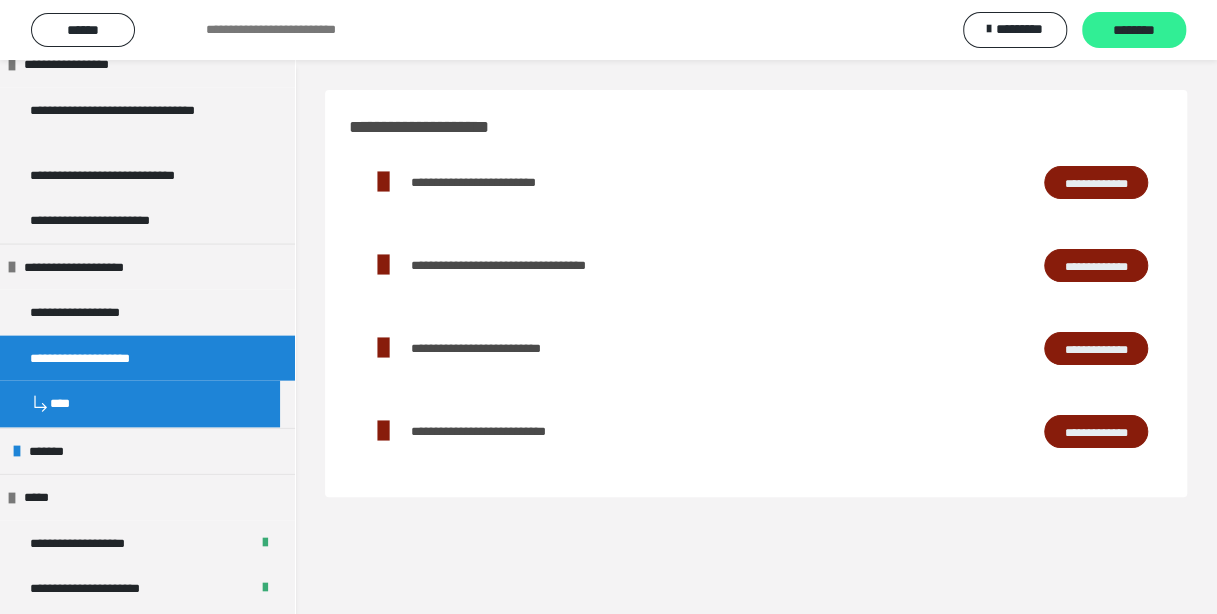 click on "********" at bounding box center (1134, 31) 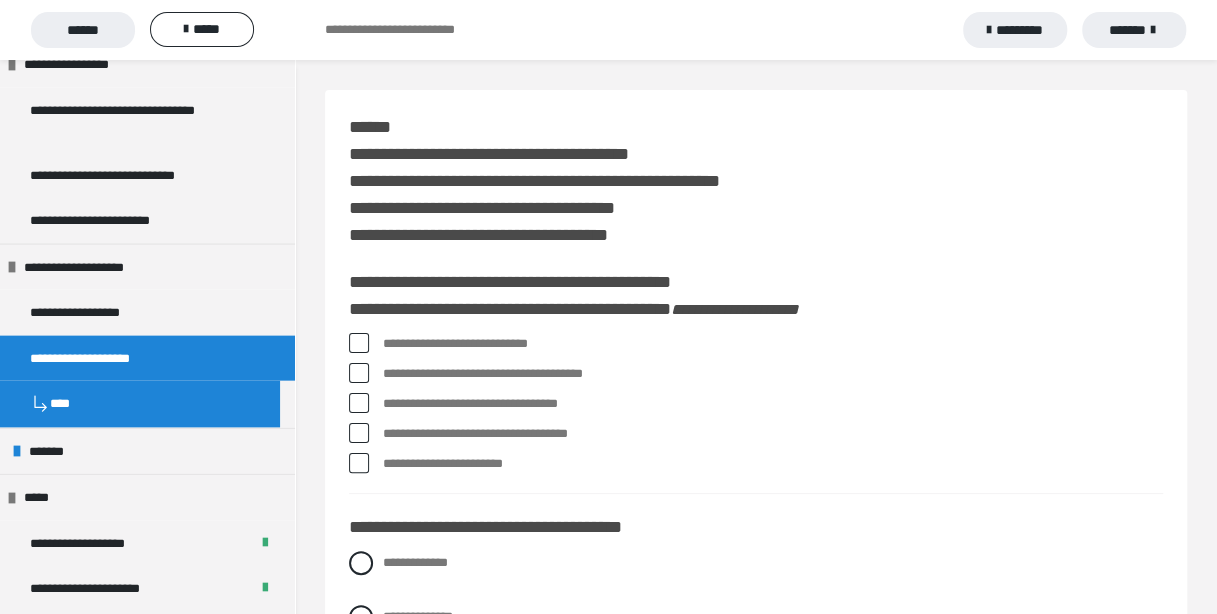 click at bounding box center [359, 343] 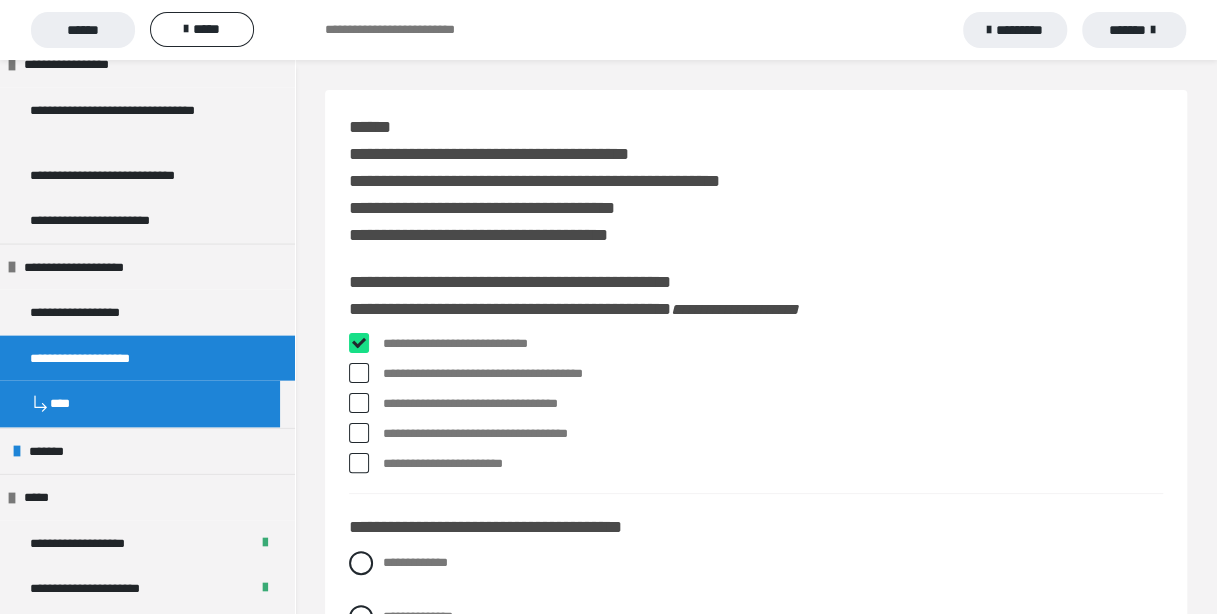 checkbox on "****" 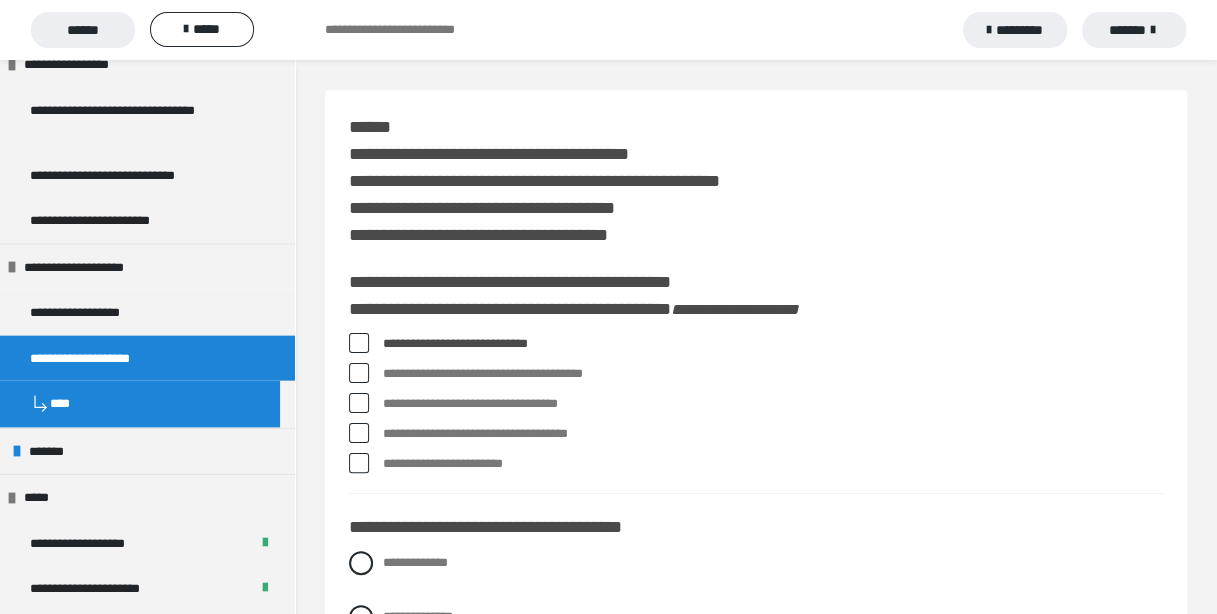 click on "**********" at bounding box center [756, 434] 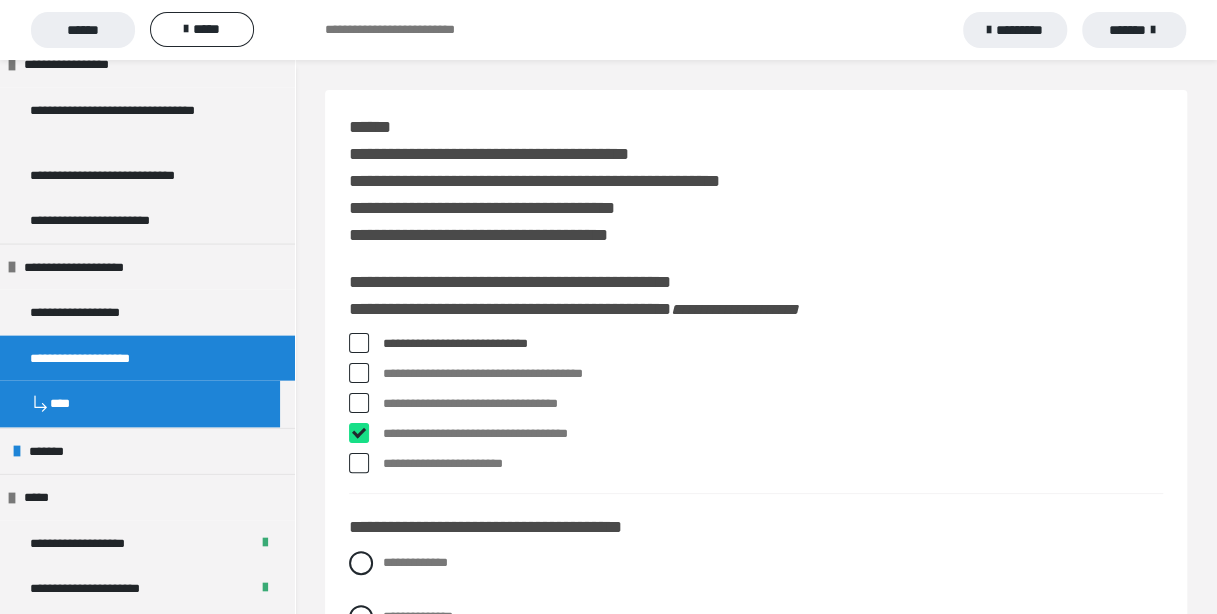 checkbox on "****" 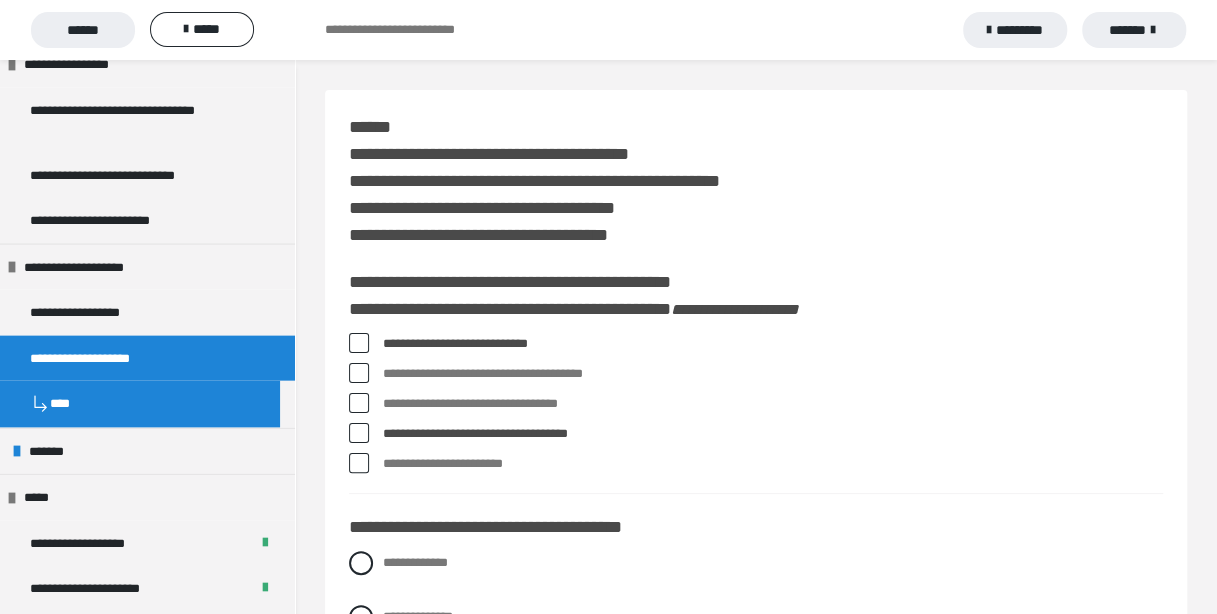 scroll, scrollTop: 133, scrollLeft: 0, axis: vertical 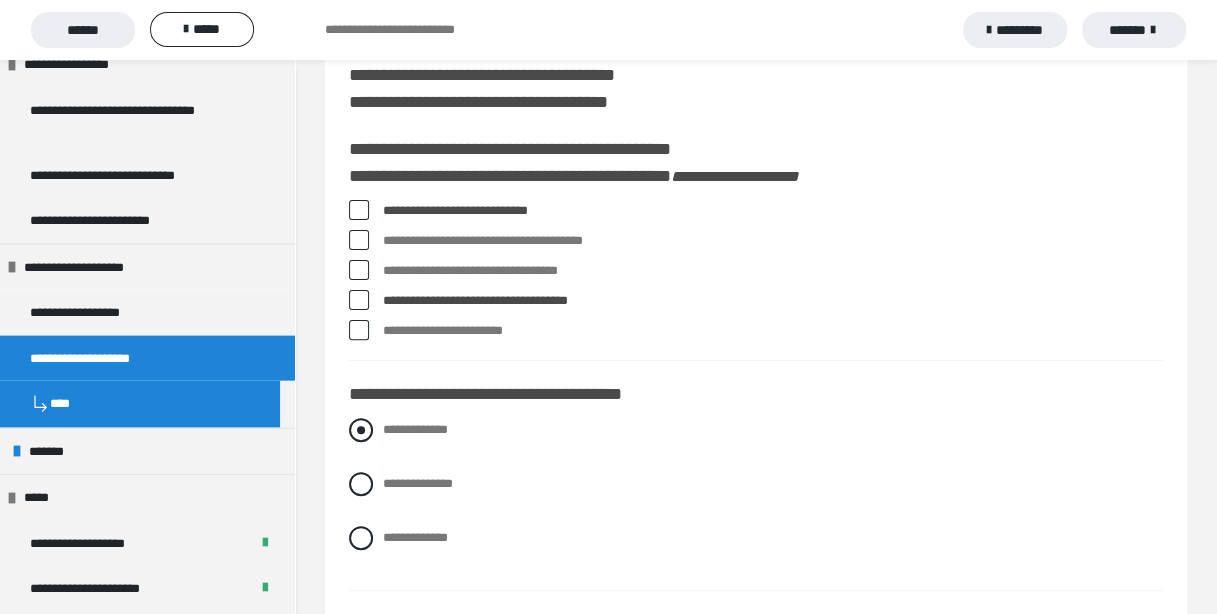 click at bounding box center (361, 430) 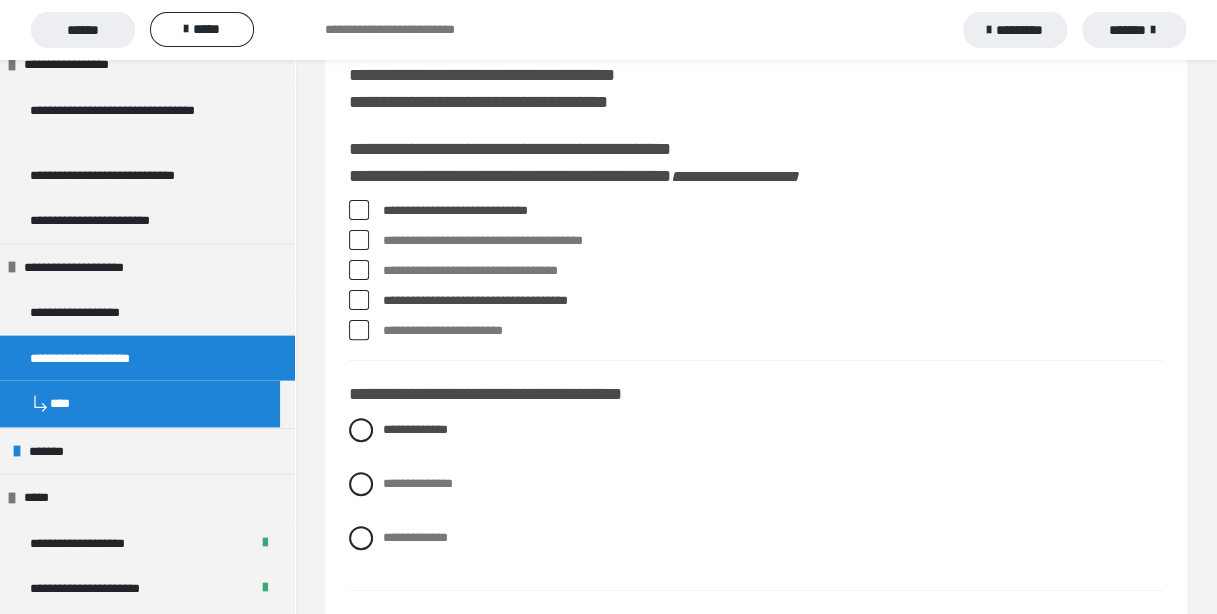 scroll, scrollTop: 400, scrollLeft: 0, axis: vertical 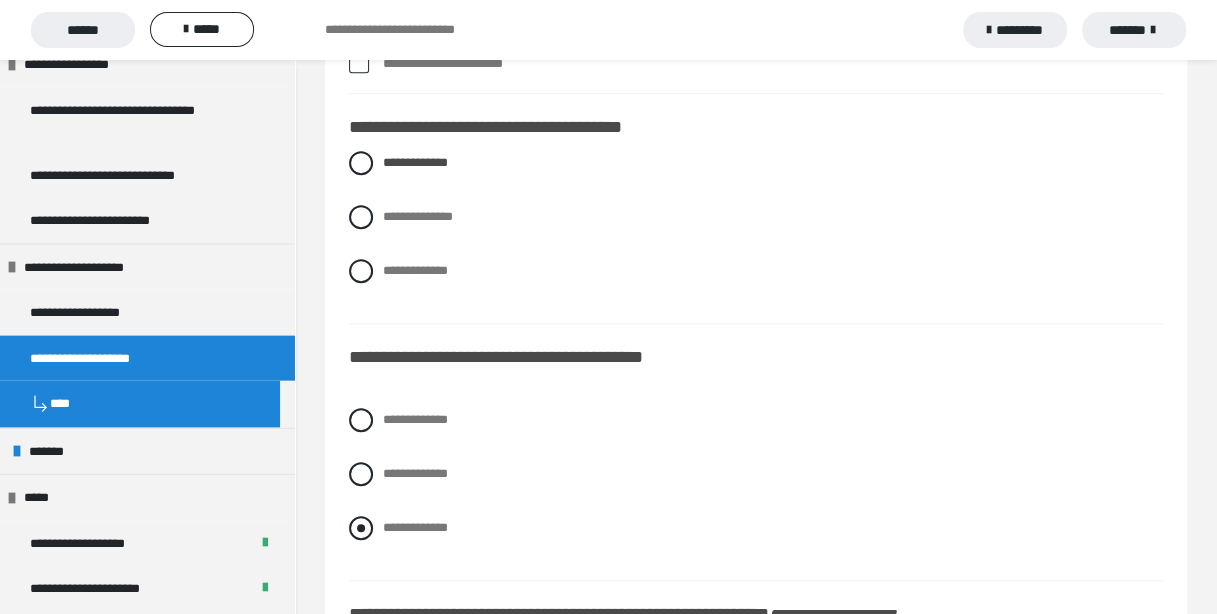 click at bounding box center (361, 528) 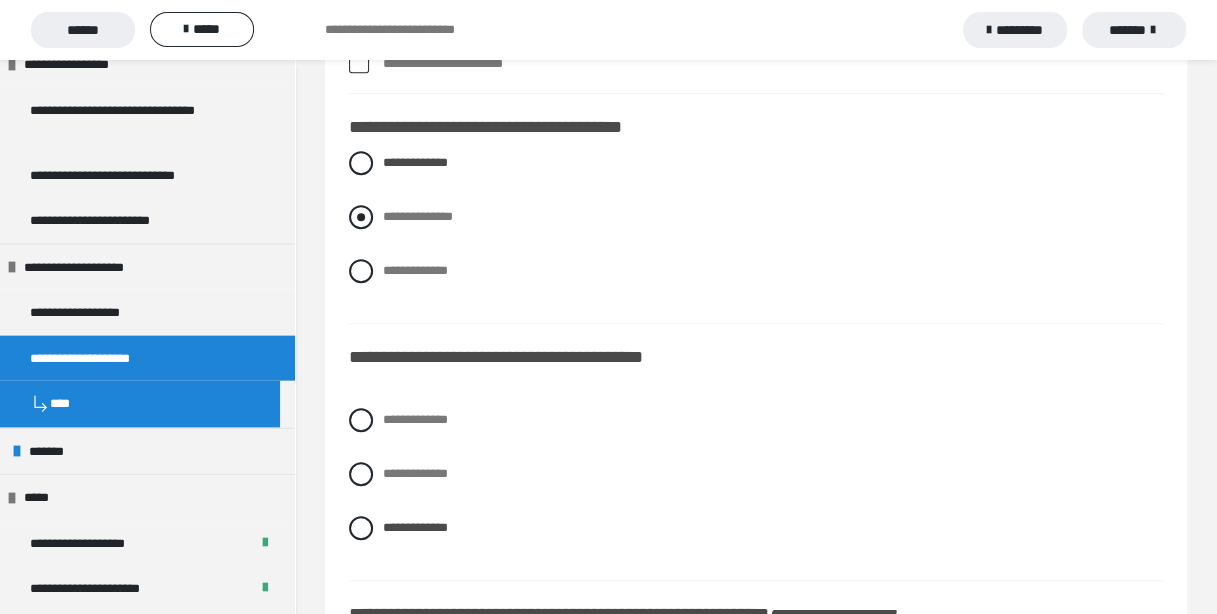 click at bounding box center (361, 217) 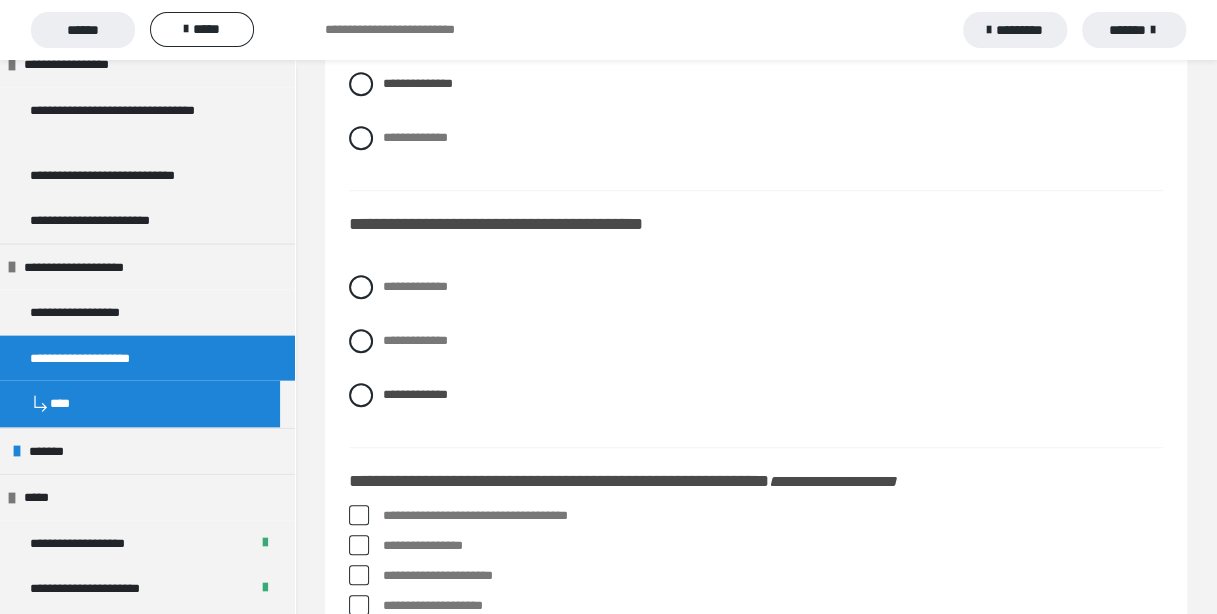 scroll, scrollTop: 666, scrollLeft: 0, axis: vertical 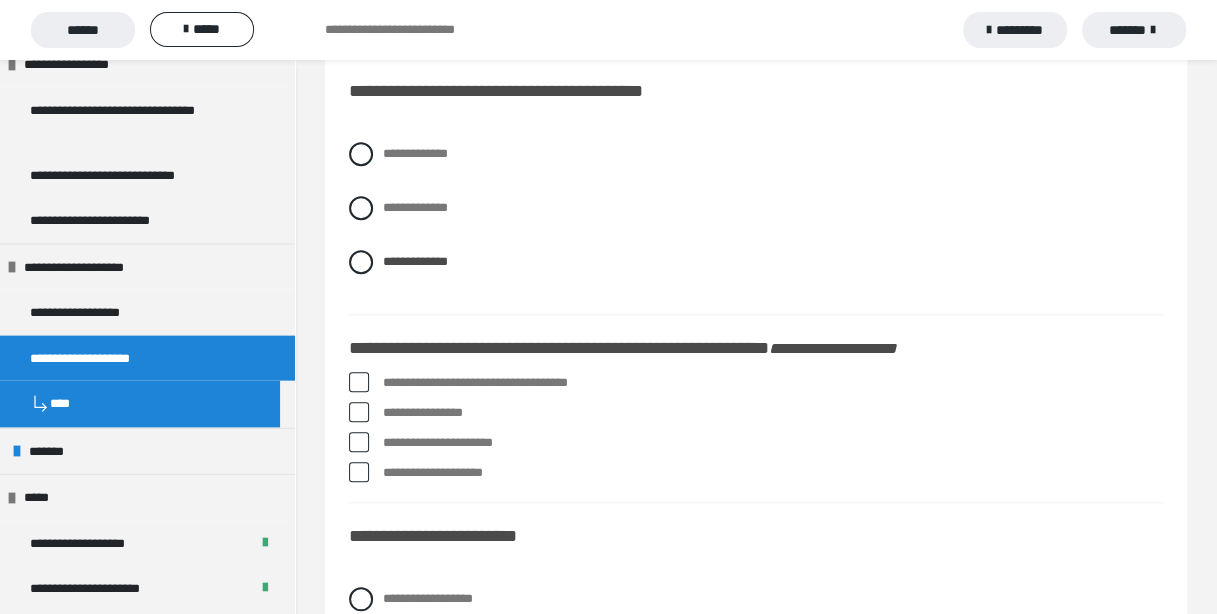 click at bounding box center [359, 412] 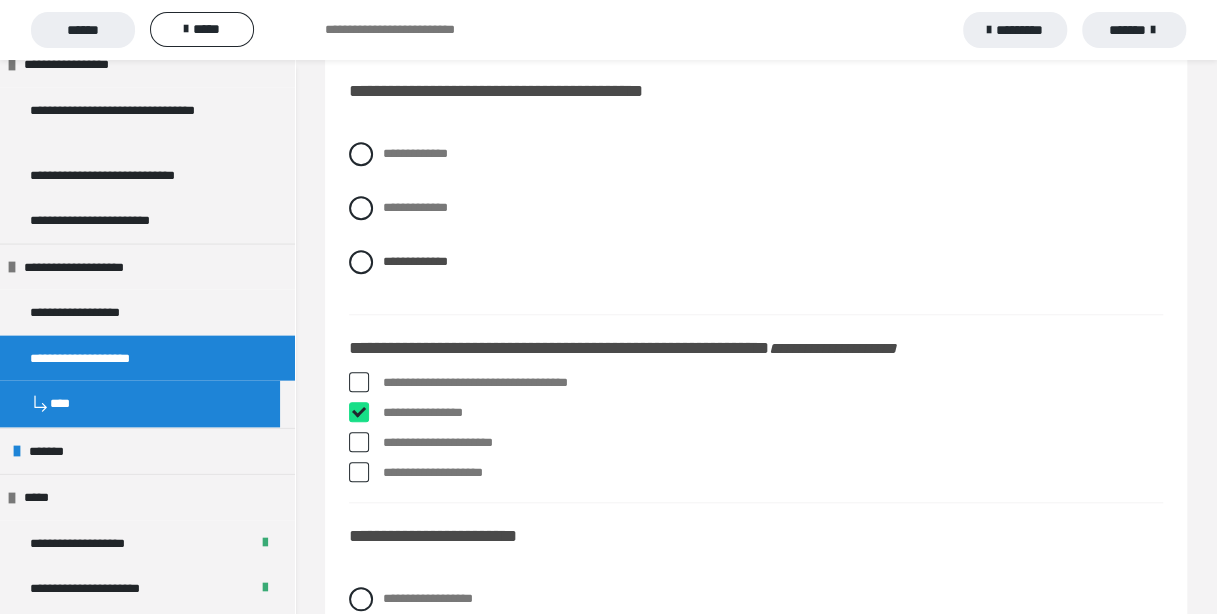 checkbox on "****" 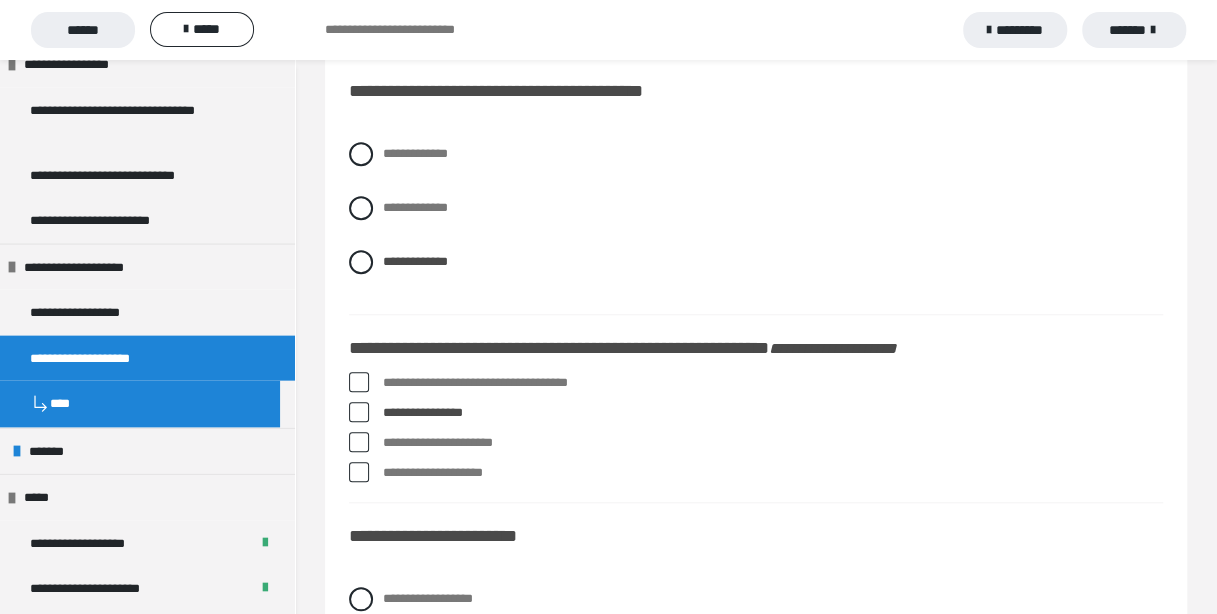 click at bounding box center [359, 472] 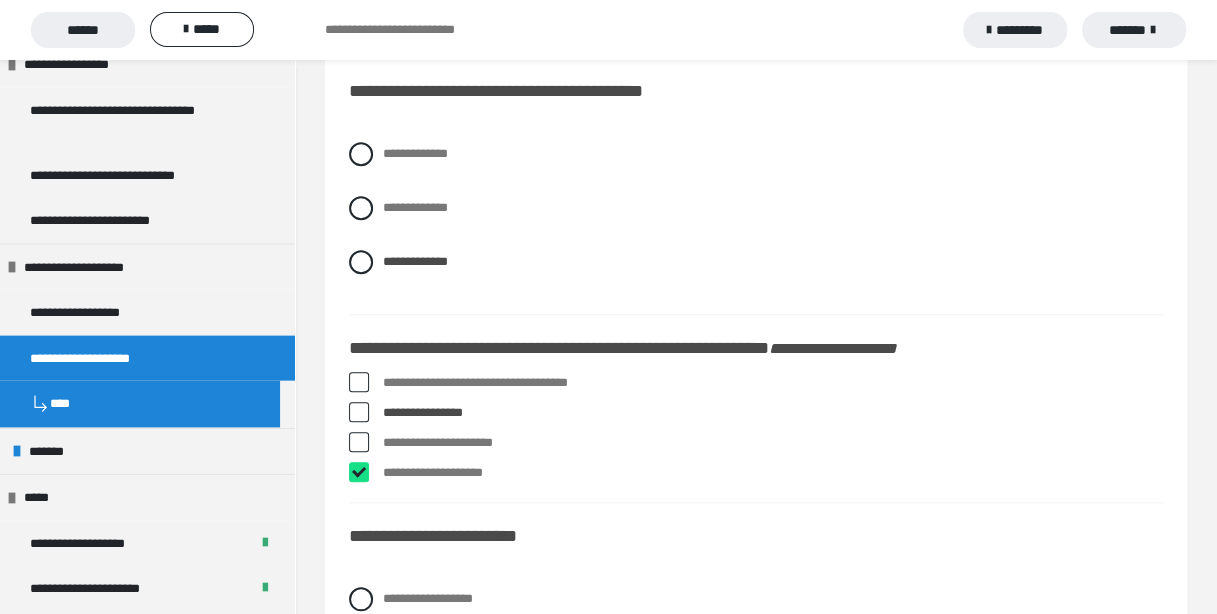 checkbox on "****" 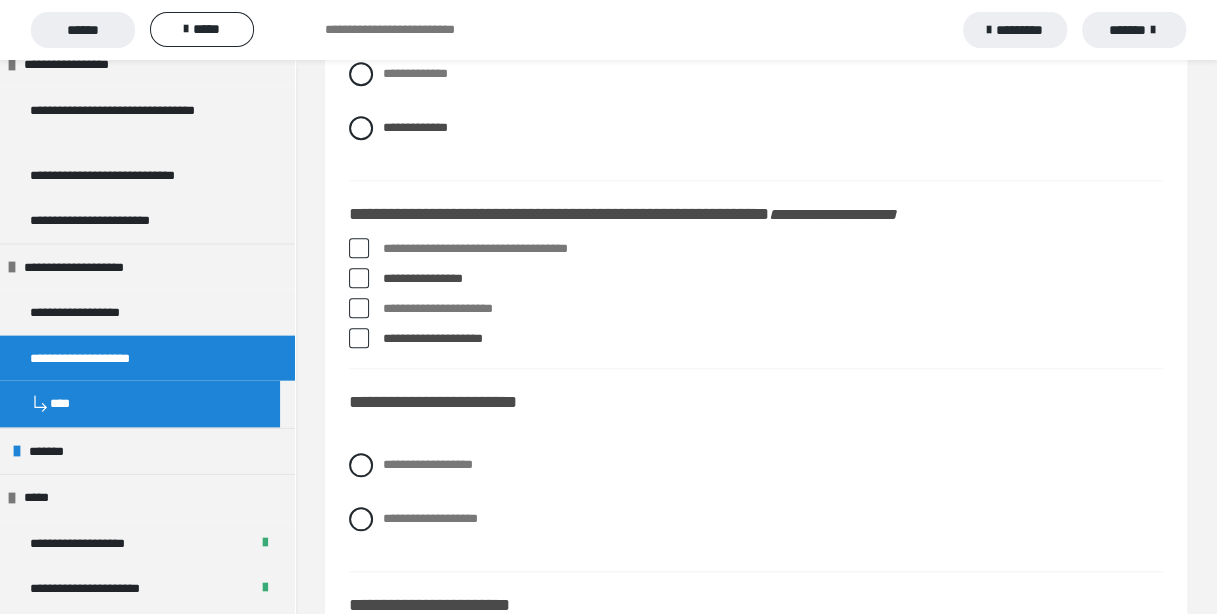 scroll, scrollTop: 933, scrollLeft: 0, axis: vertical 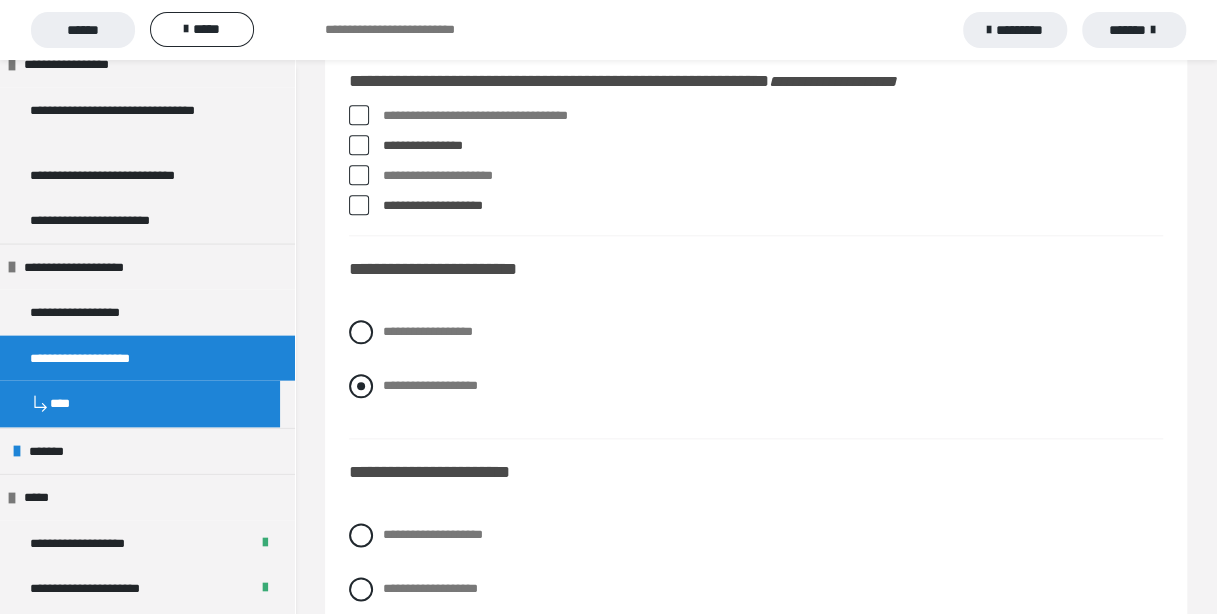 click at bounding box center (361, 386) 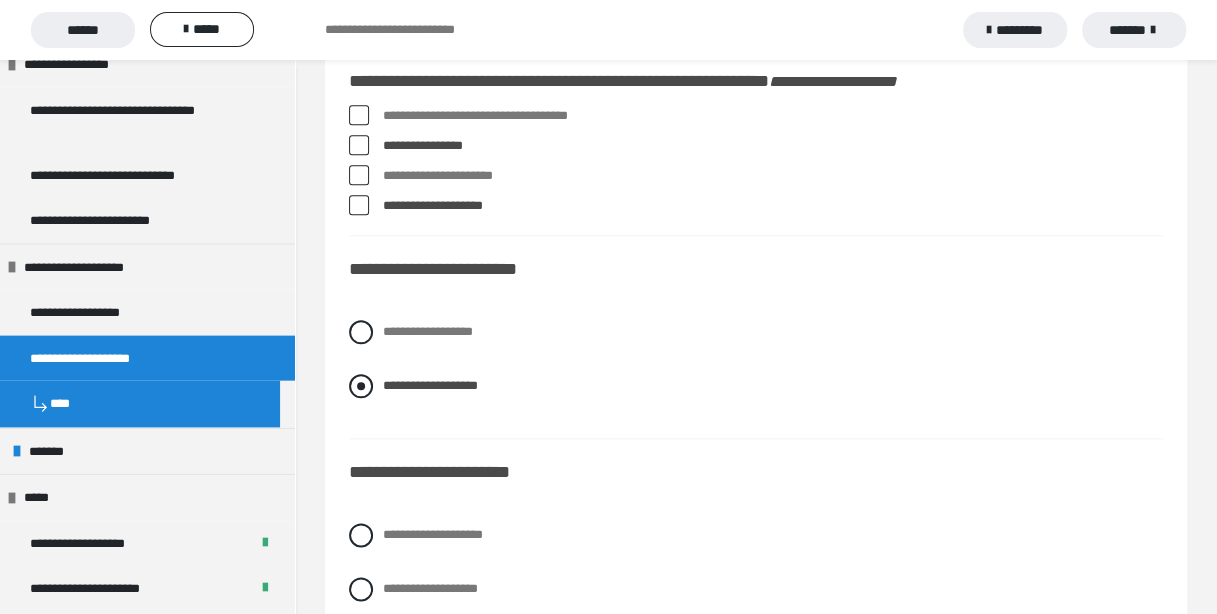 scroll, scrollTop: 1066, scrollLeft: 0, axis: vertical 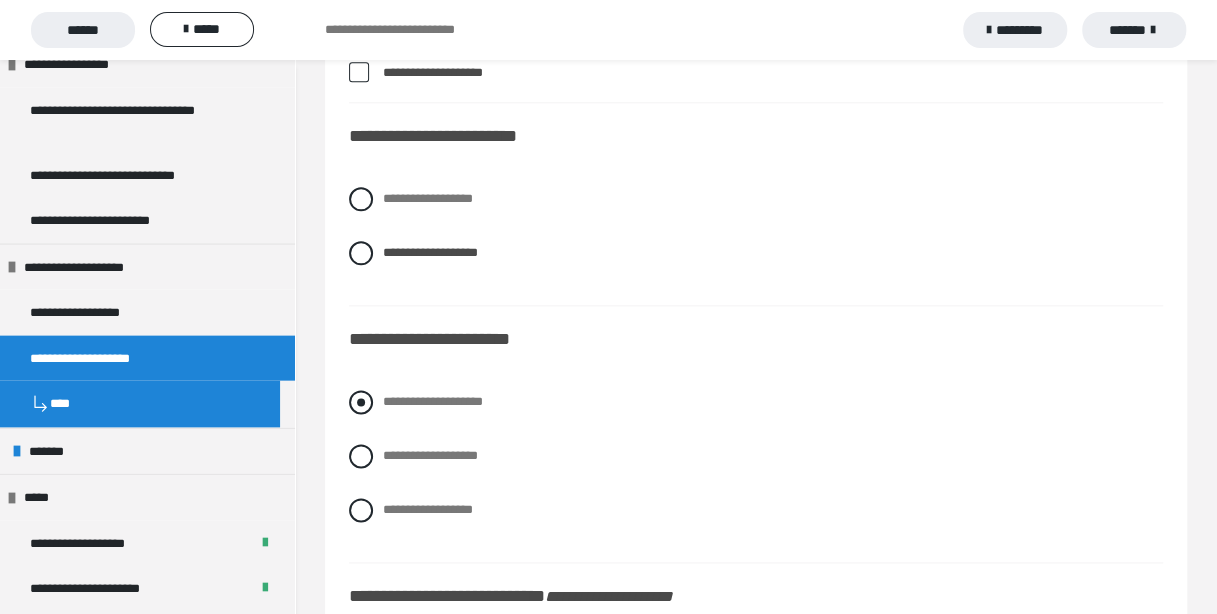 click at bounding box center [361, 402] 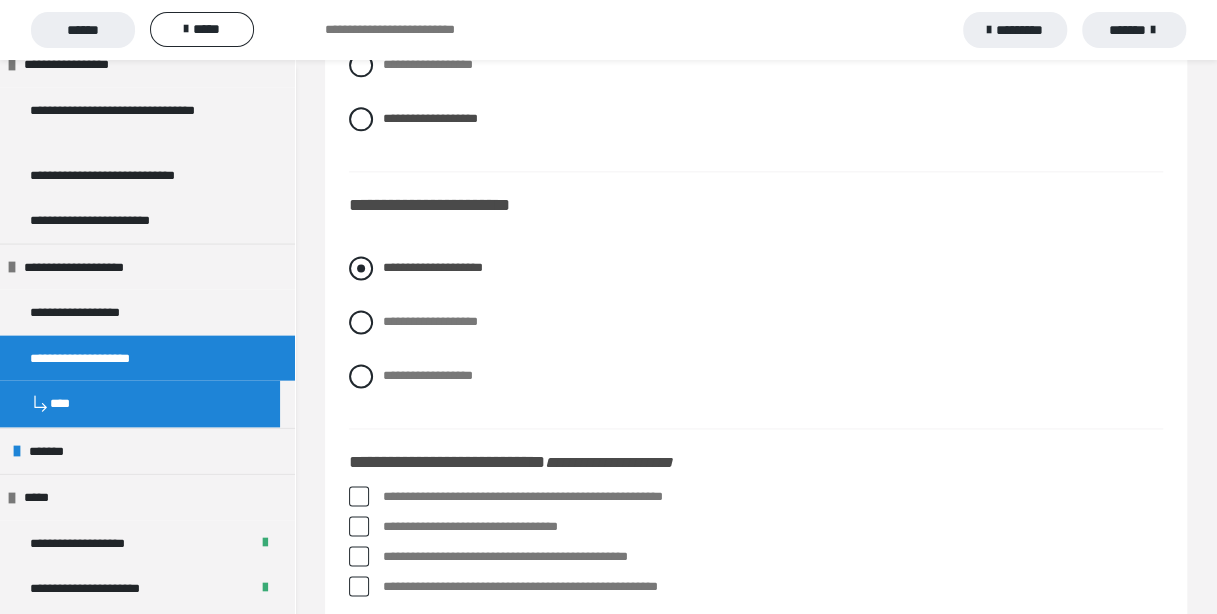 scroll, scrollTop: 1333, scrollLeft: 0, axis: vertical 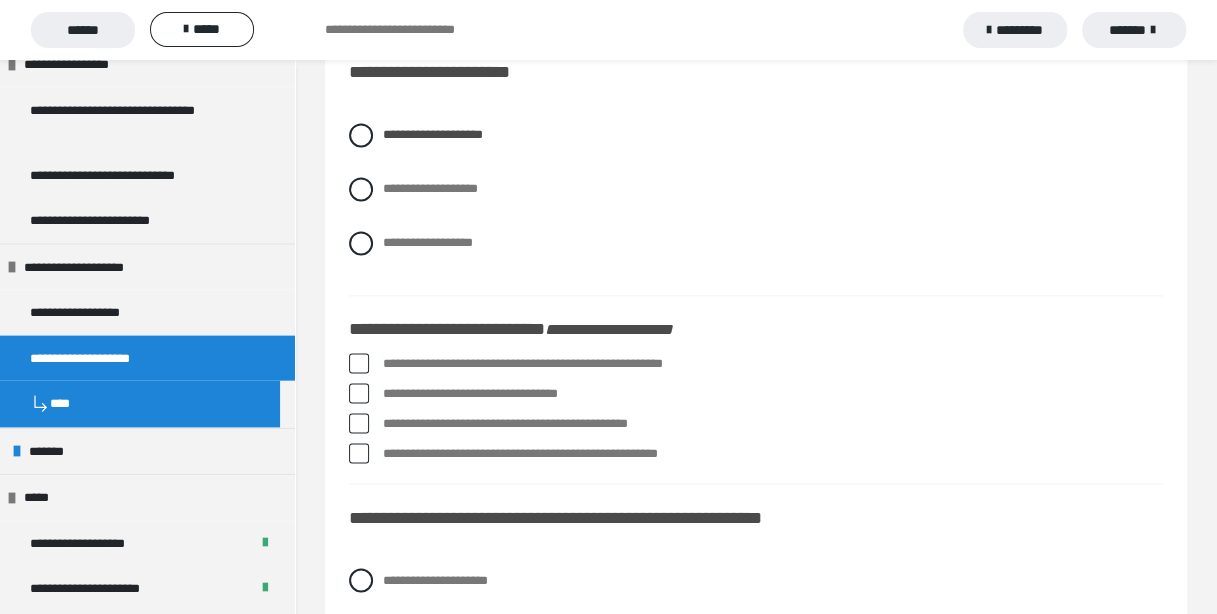click at bounding box center (359, 363) 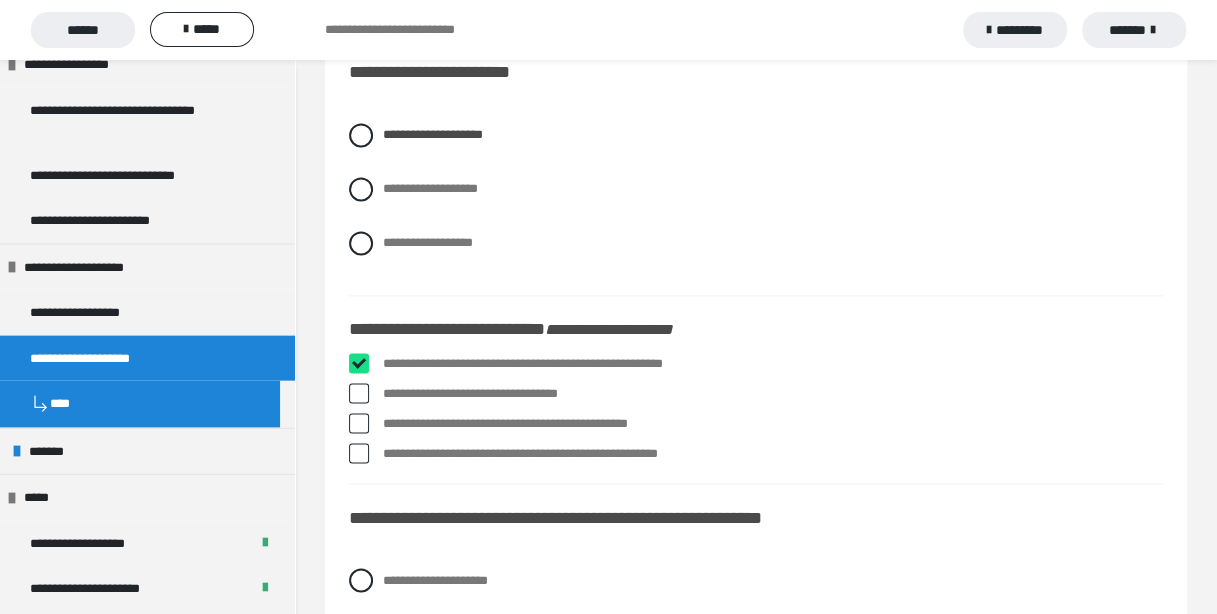 checkbox on "****" 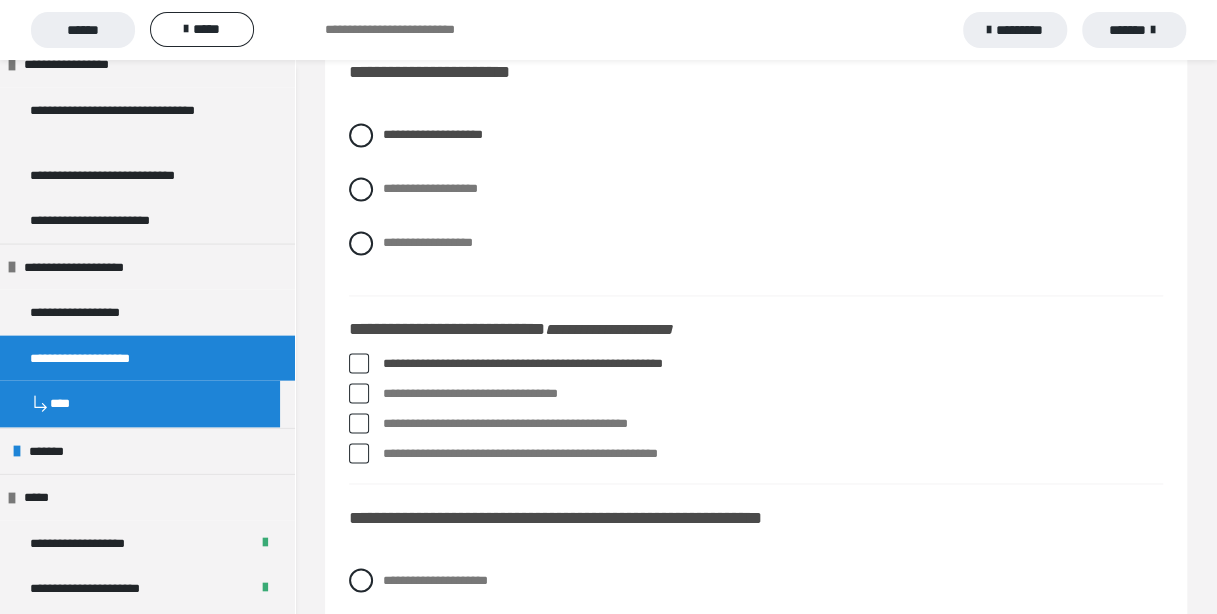 click at bounding box center (359, 393) 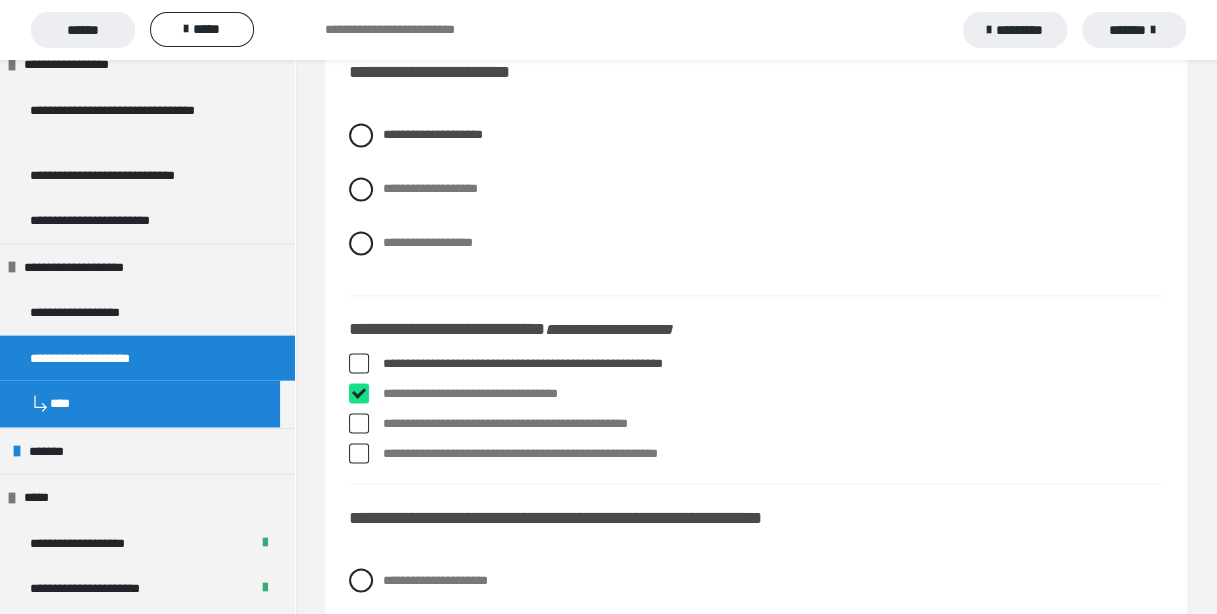 checkbox on "****" 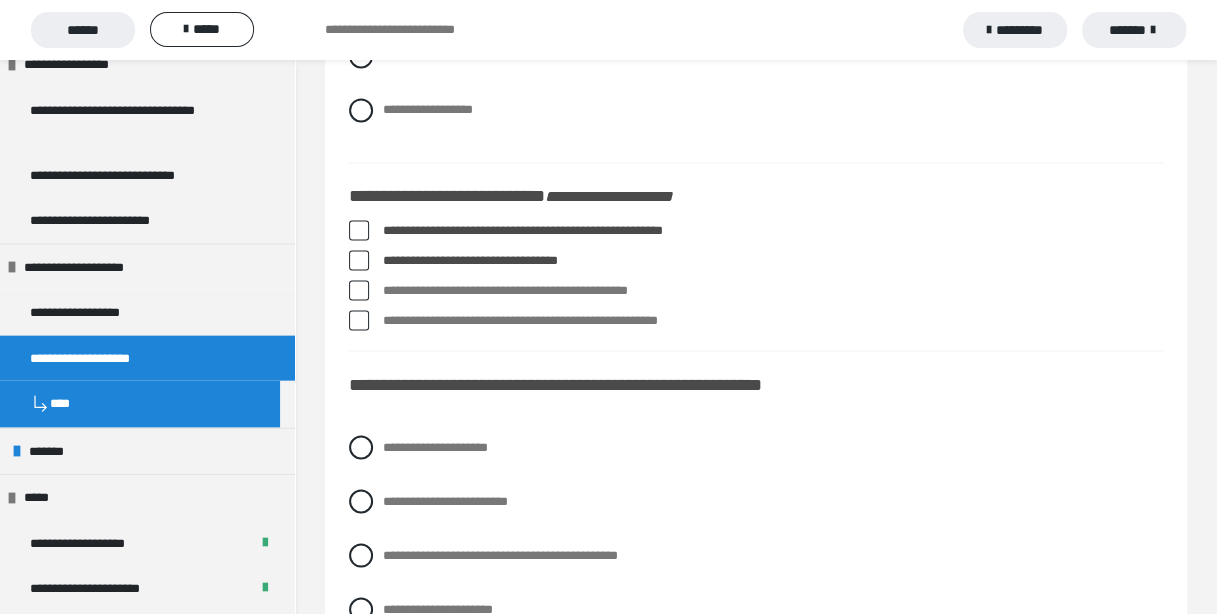 scroll, scrollTop: 1600, scrollLeft: 0, axis: vertical 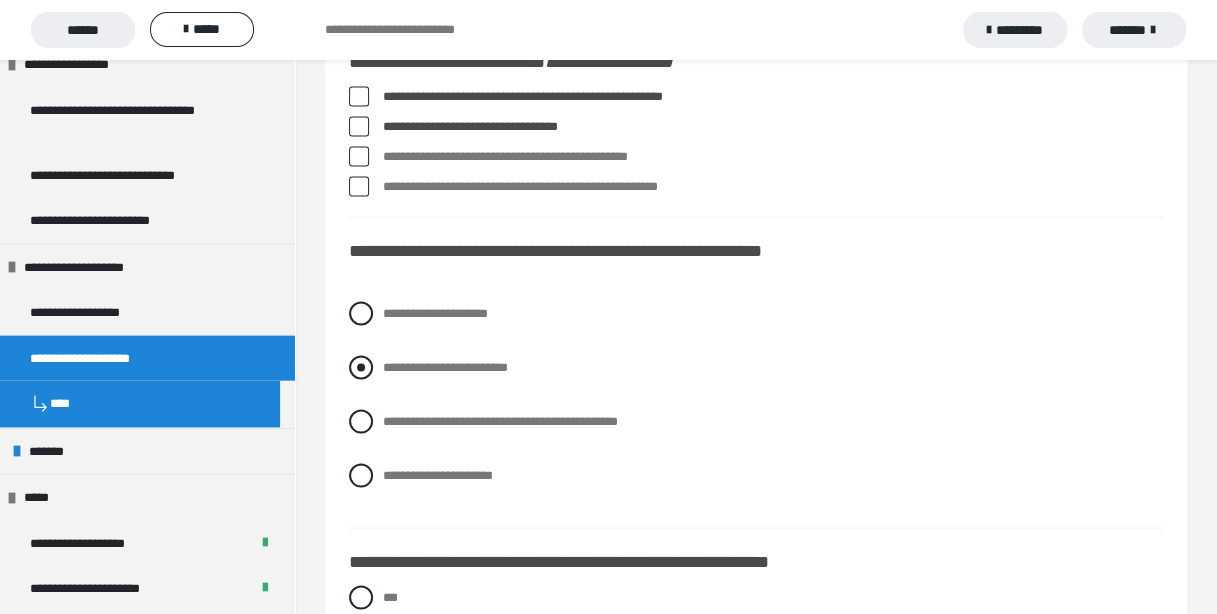 click at bounding box center [361, 367] 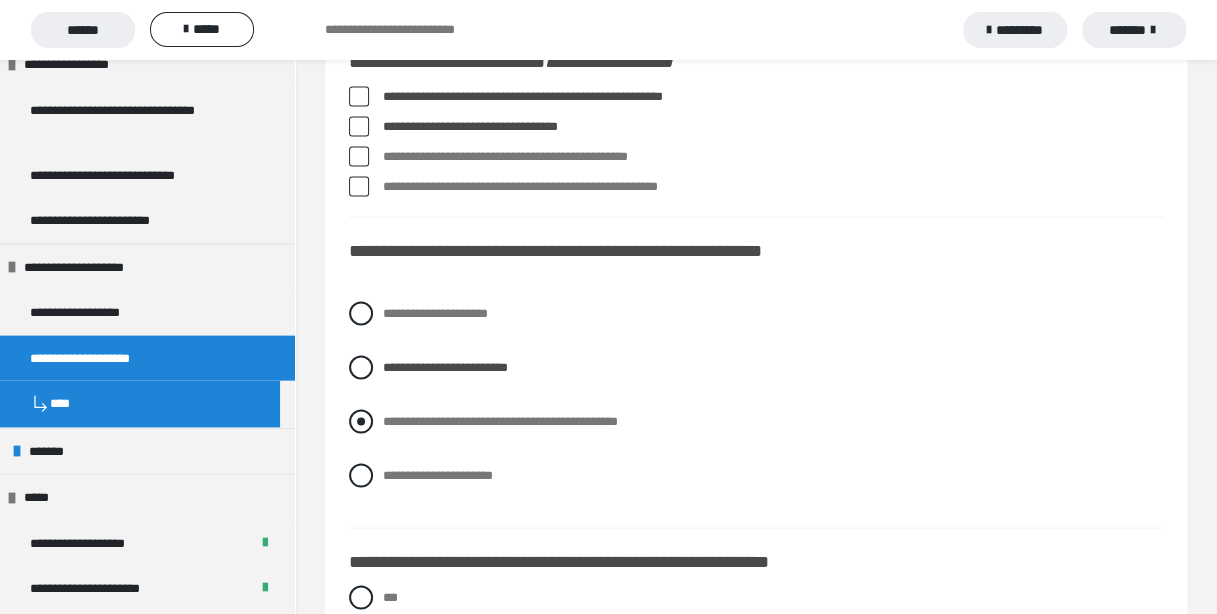 click at bounding box center (361, 421) 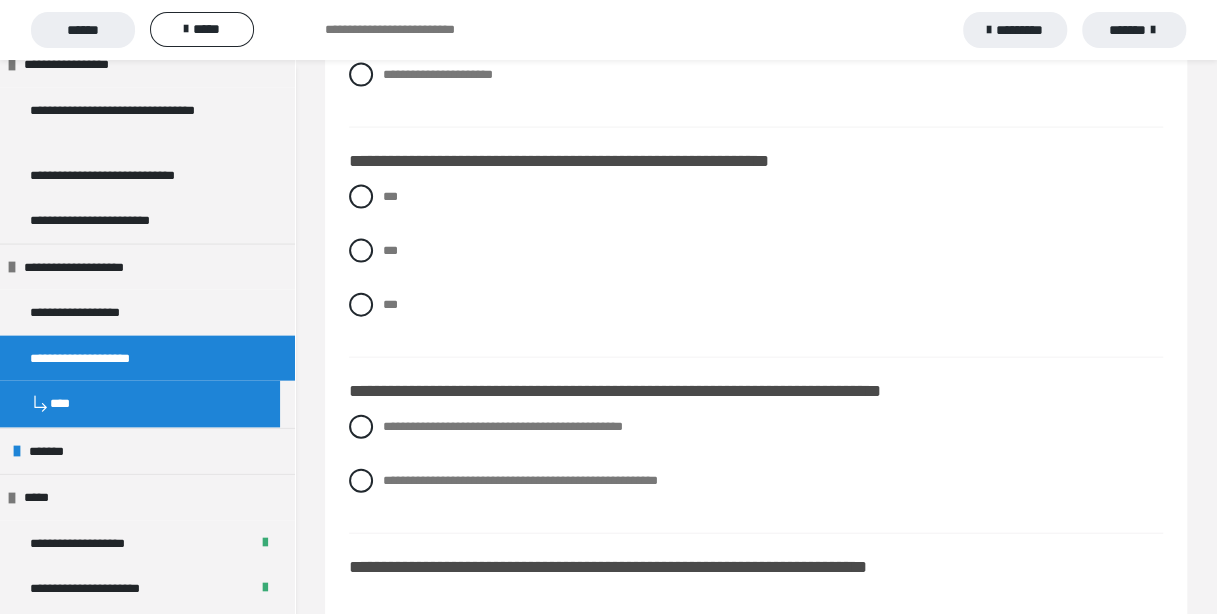 scroll, scrollTop: 1866, scrollLeft: 0, axis: vertical 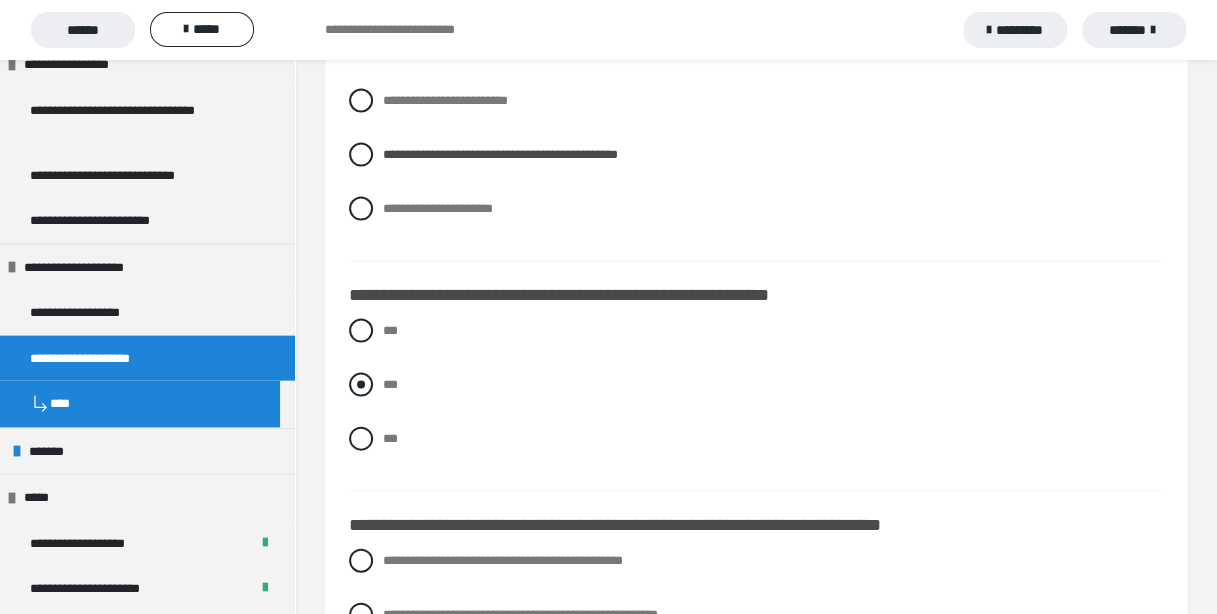 click at bounding box center [361, 385] 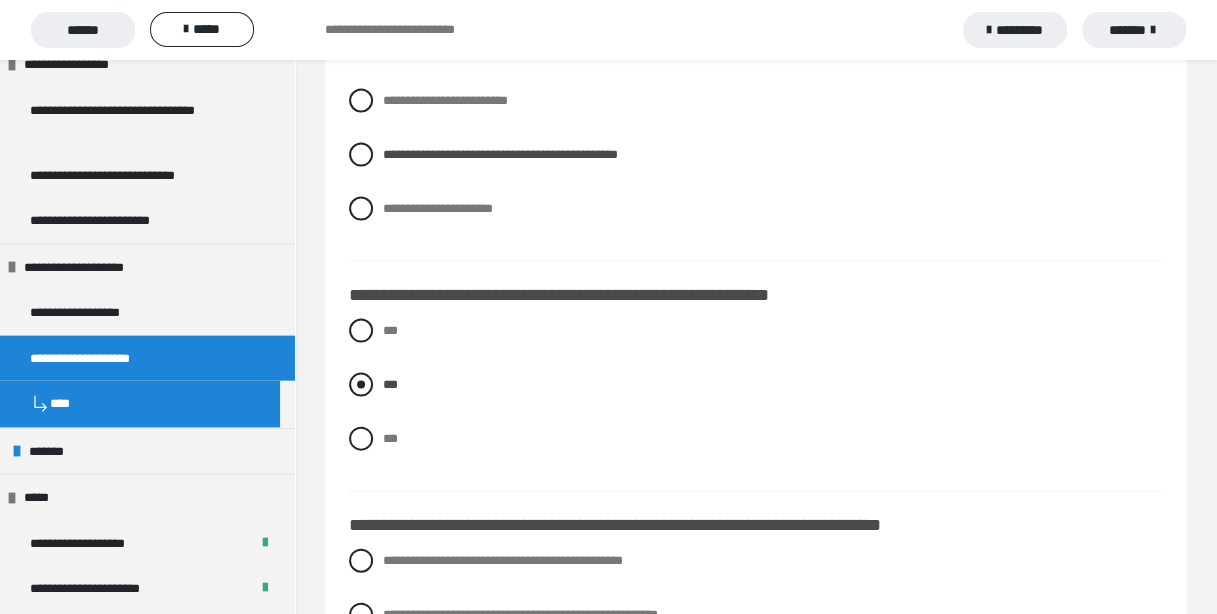 scroll, scrollTop: 2000, scrollLeft: 0, axis: vertical 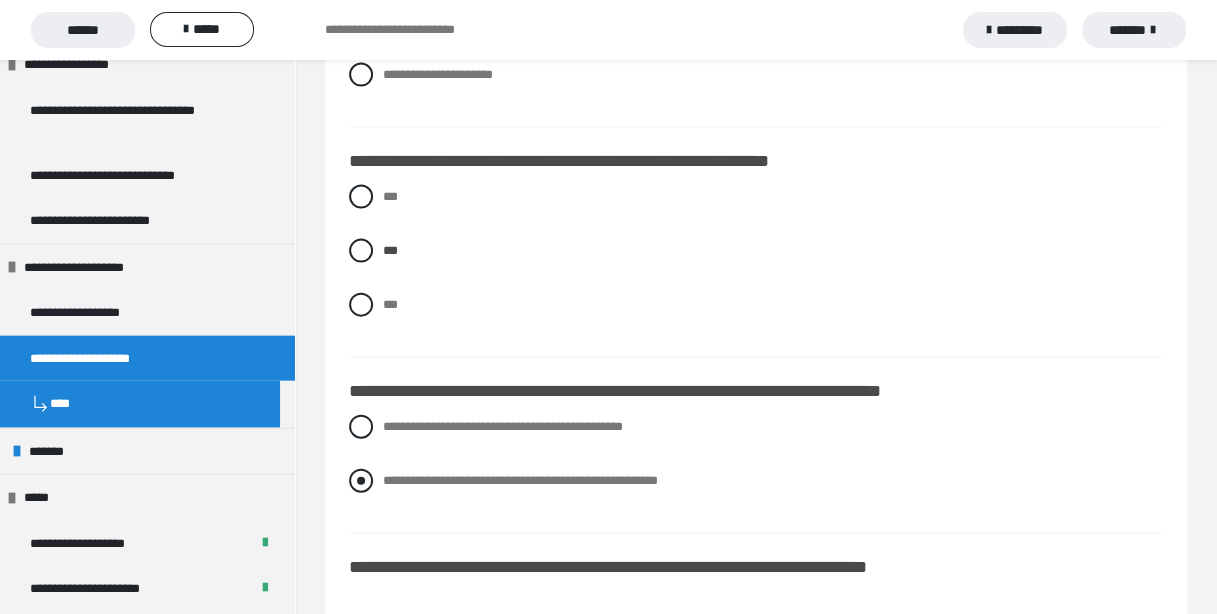 click at bounding box center (361, 481) 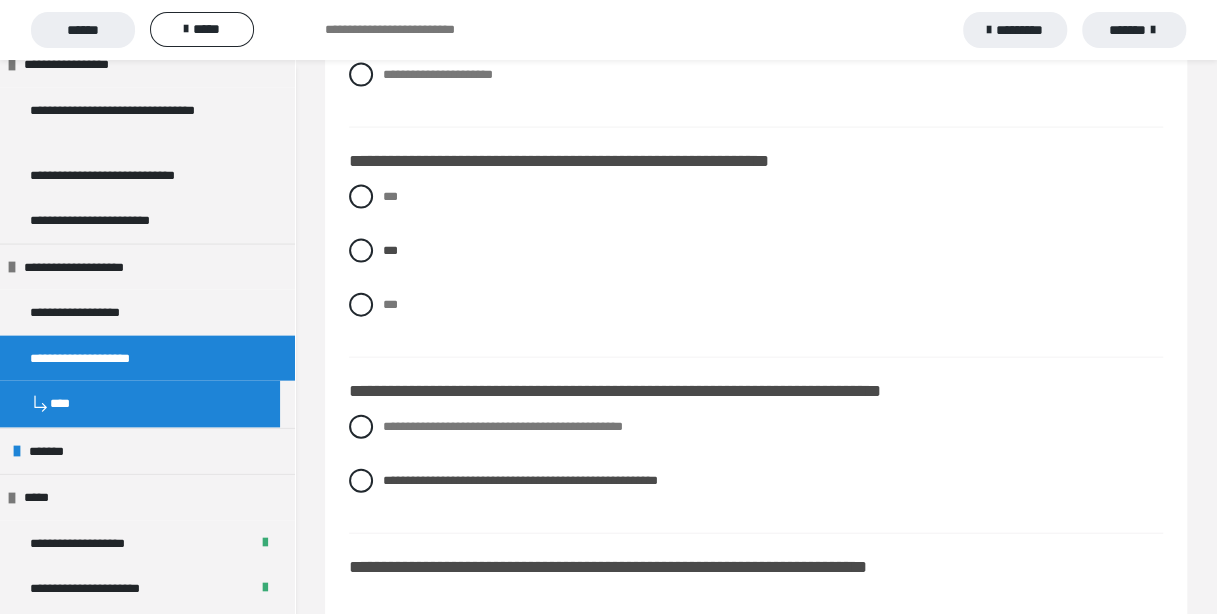 scroll, scrollTop: 2266, scrollLeft: 0, axis: vertical 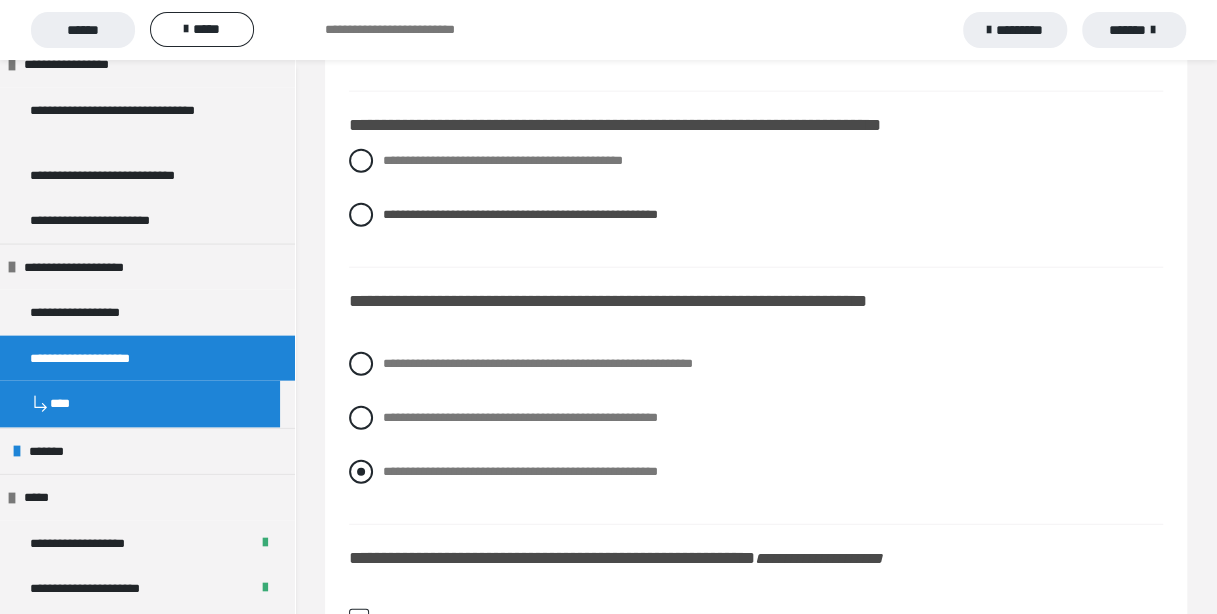 click at bounding box center [361, 472] 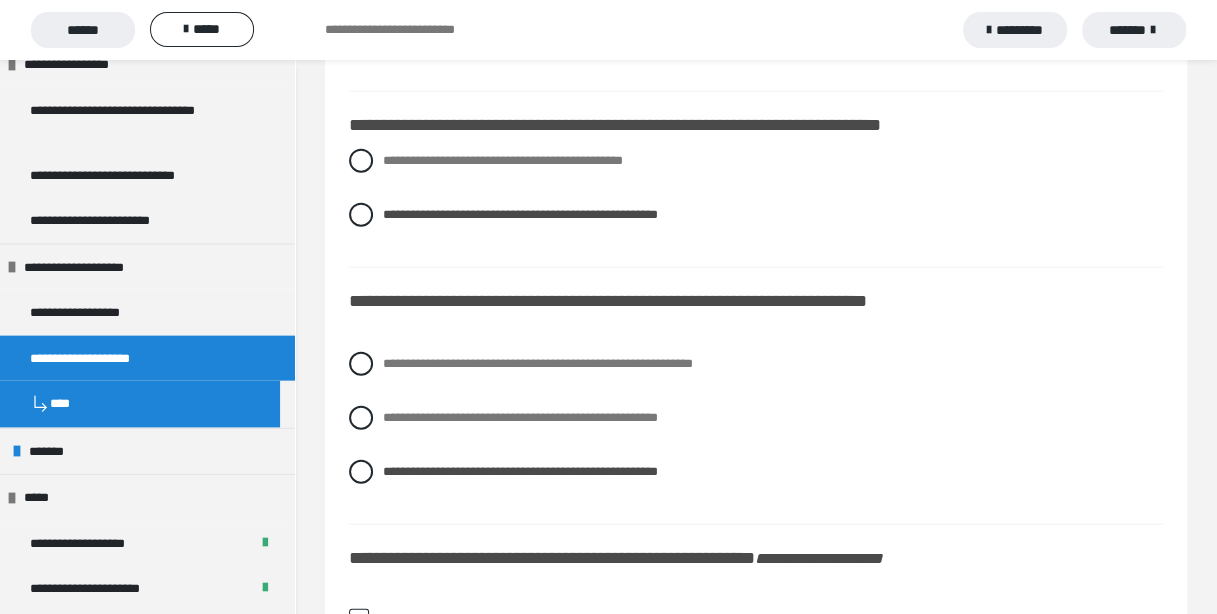scroll, scrollTop: 2533, scrollLeft: 0, axis: vertical 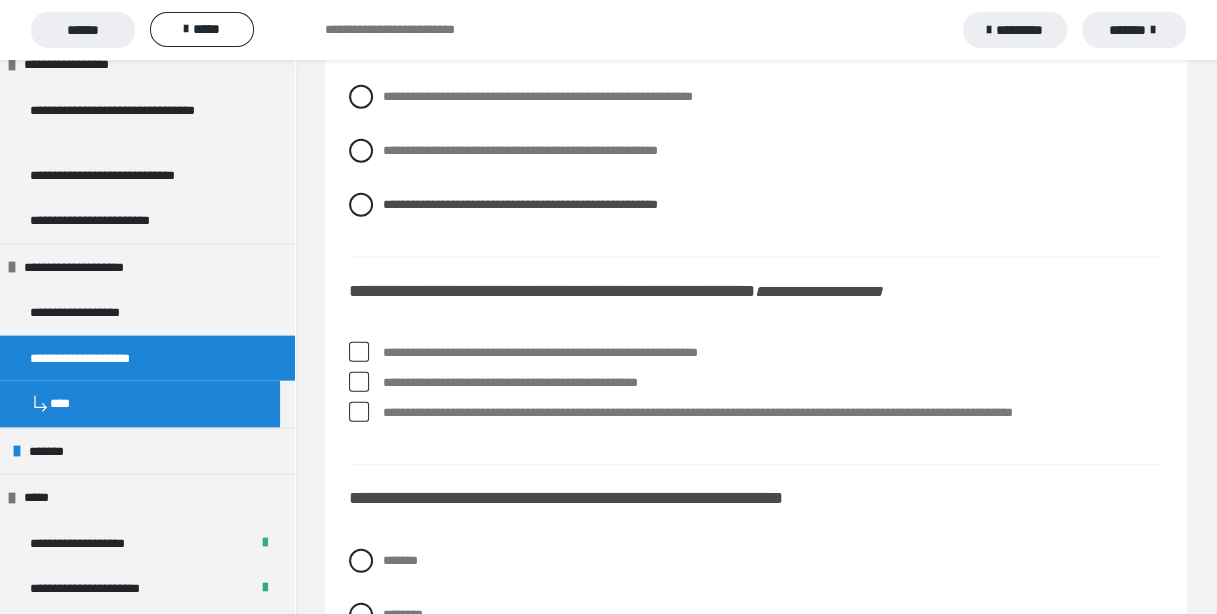 click at bounding box center [359, 352] 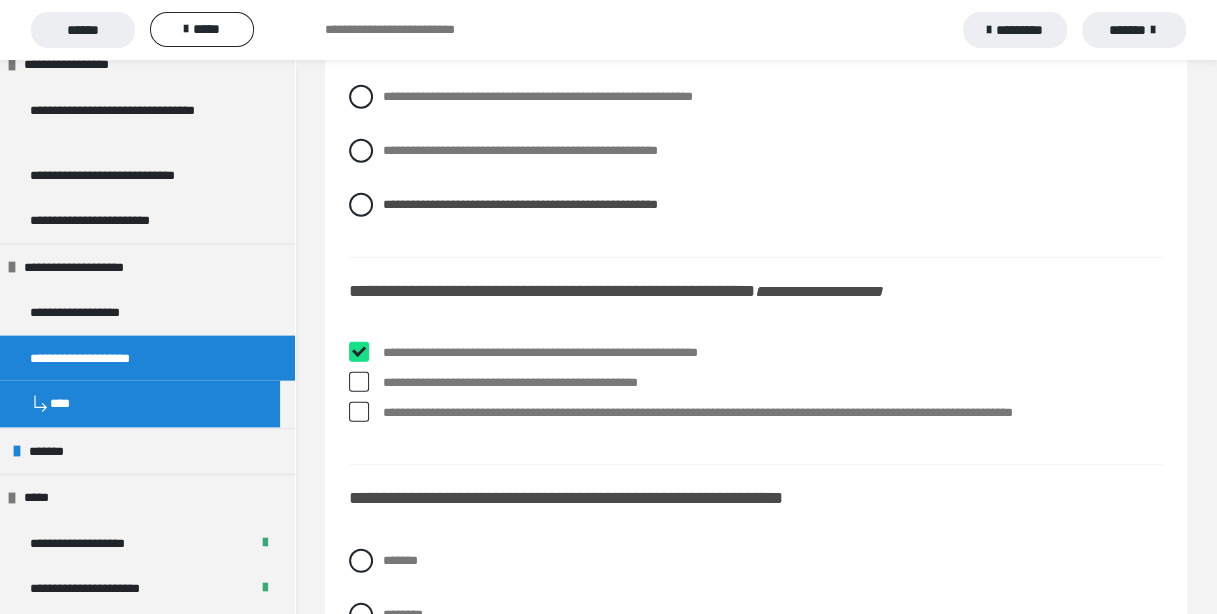checkbox on "****" 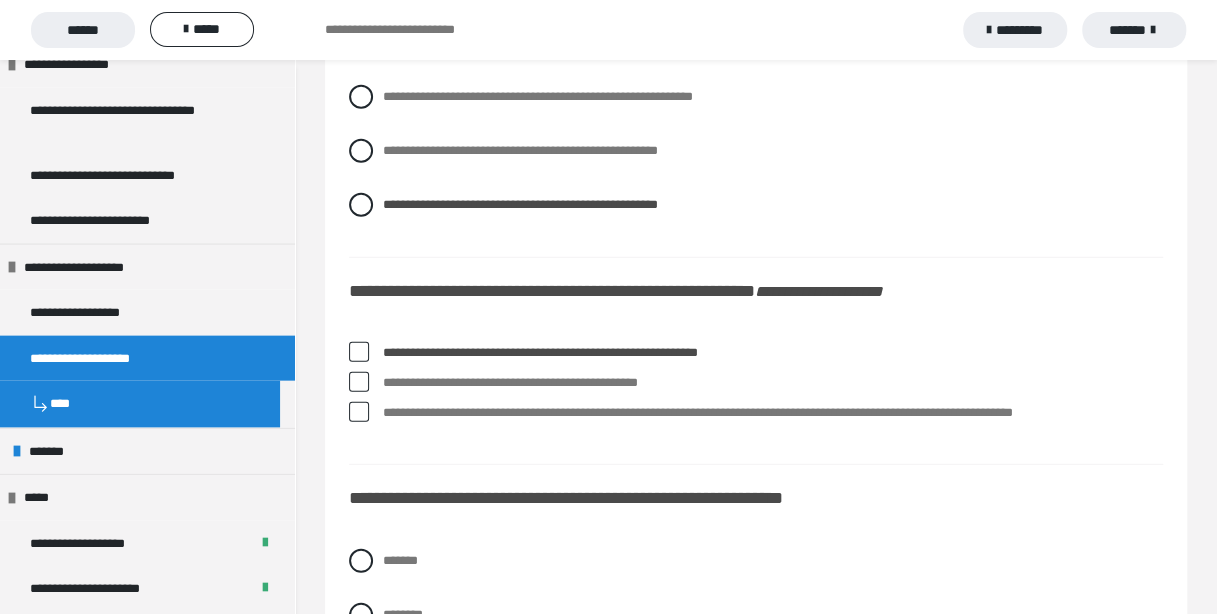 click at bounding box center (359, 382) 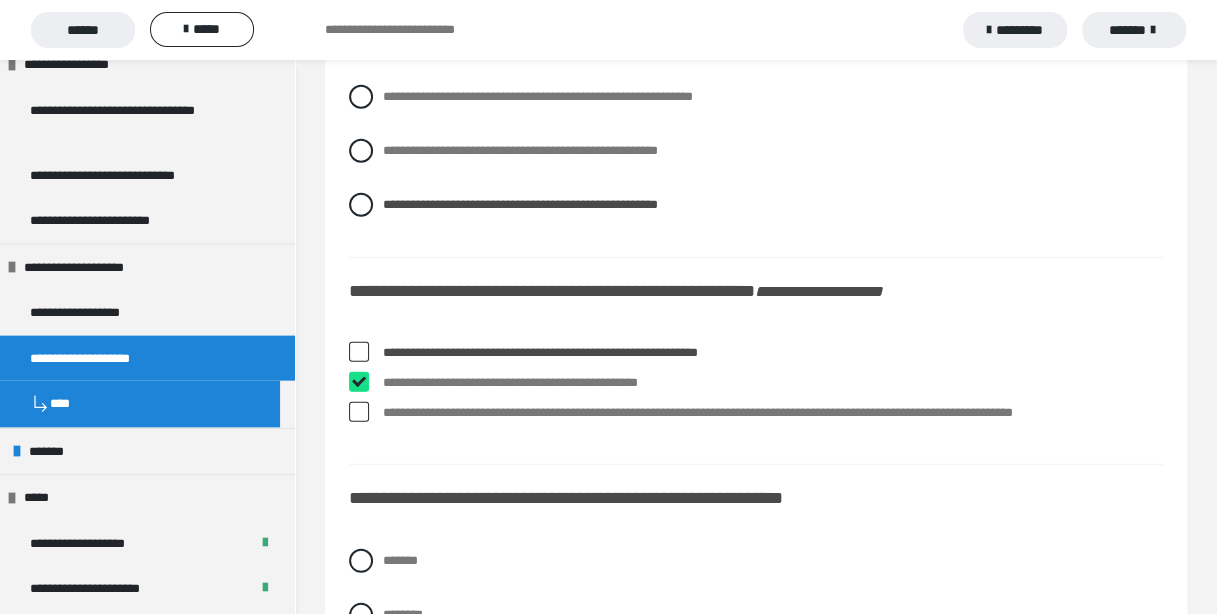 checkbox on "****" 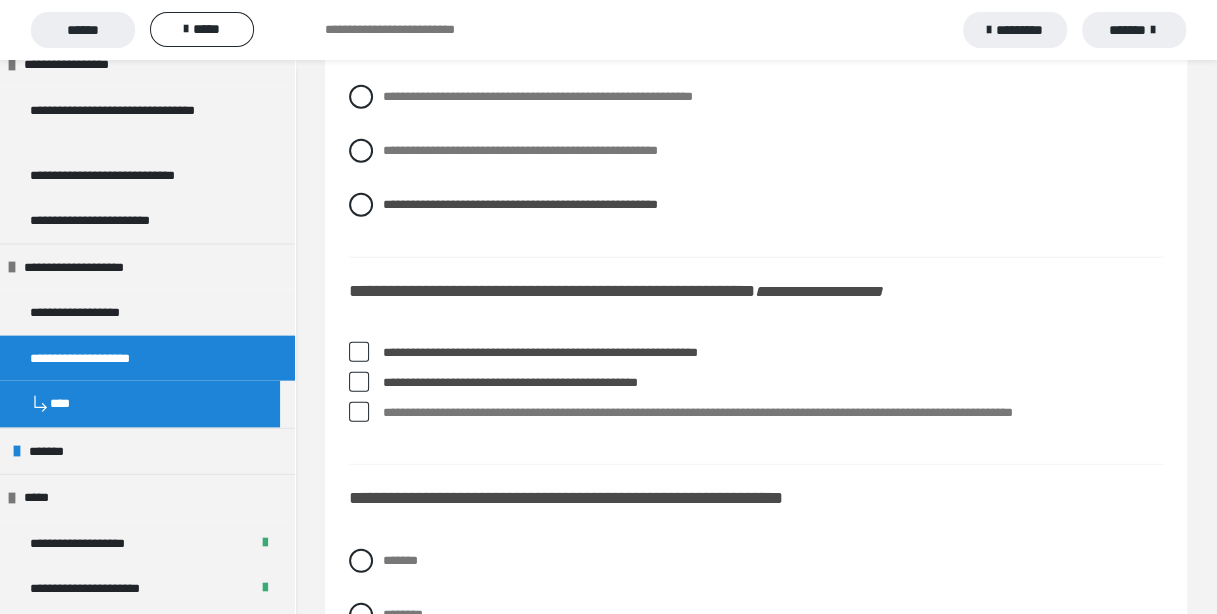 click at bounding box center (359, 412) 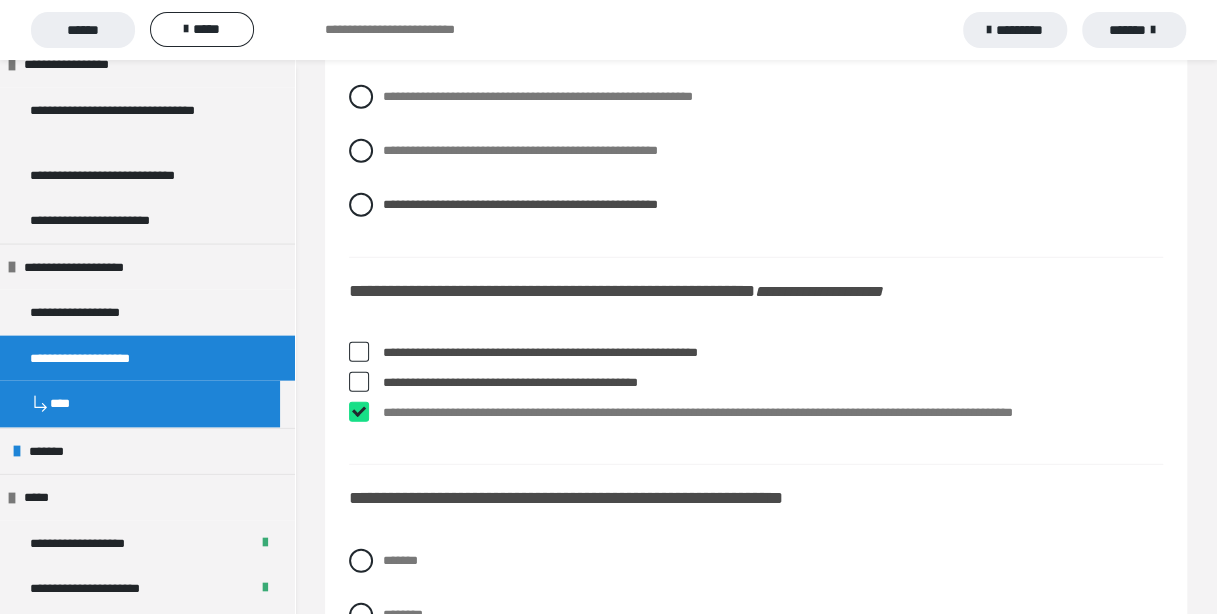 checkbox on "****" 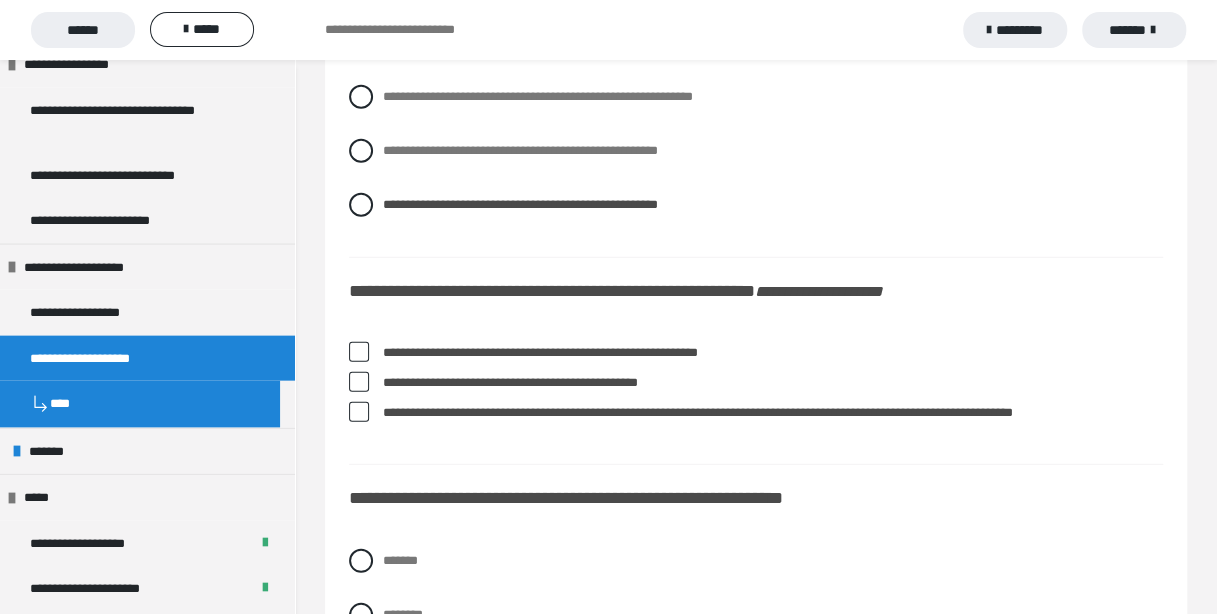 click at bounding box center [359, 382] 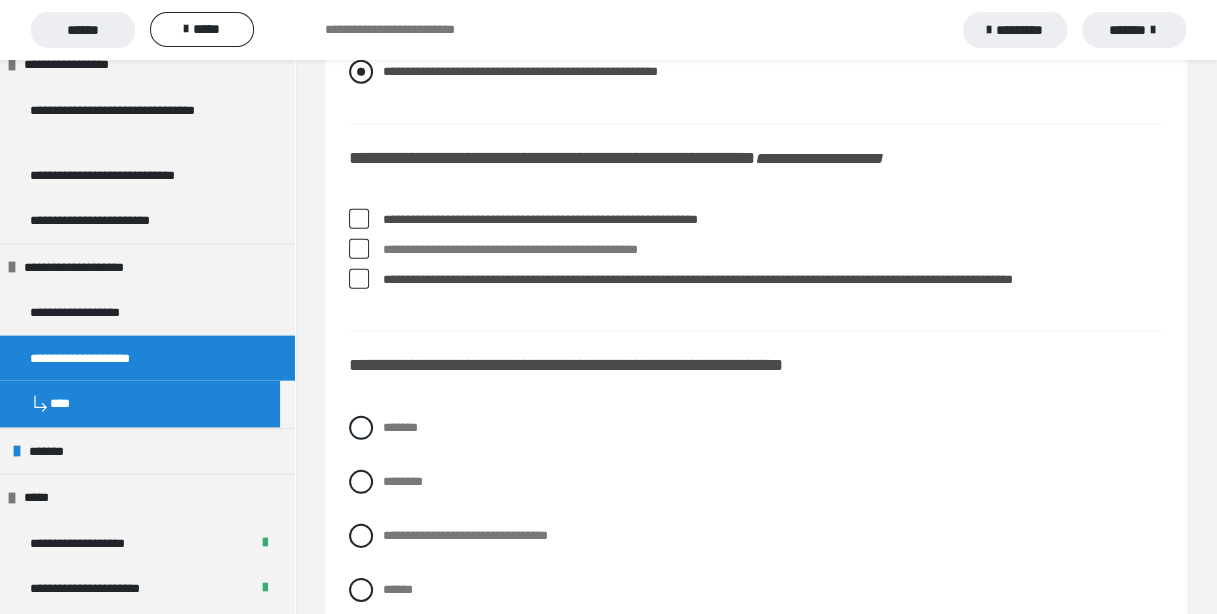 scroll, scrollTop: 2800, scrollLeft: 0, axis: vertical 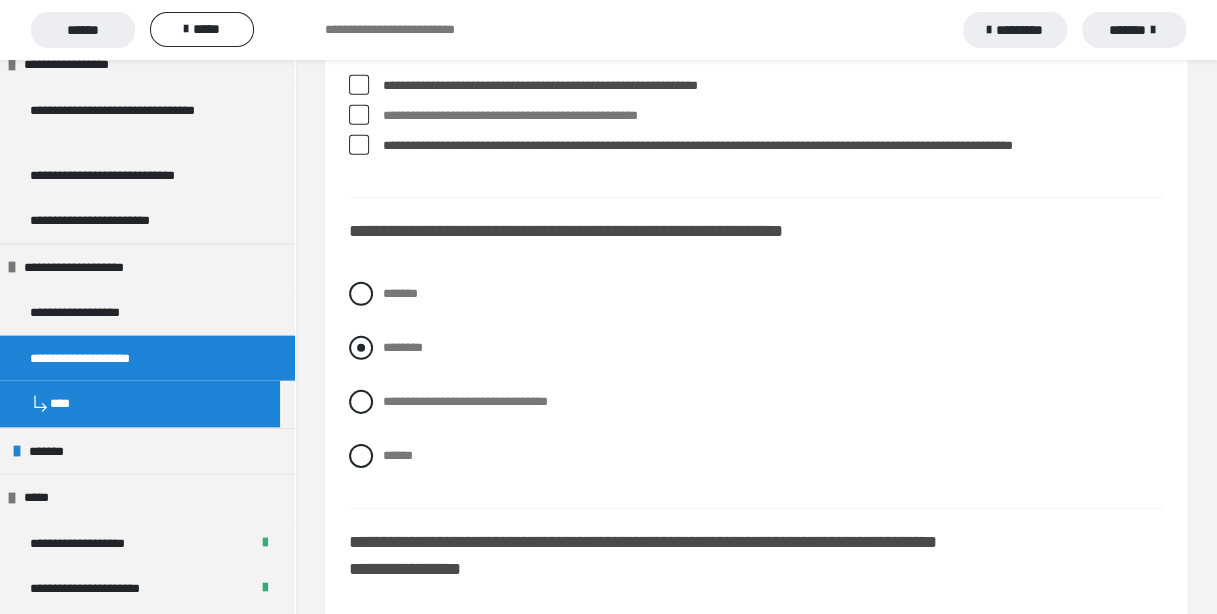 click at bounding box center (361, 348) 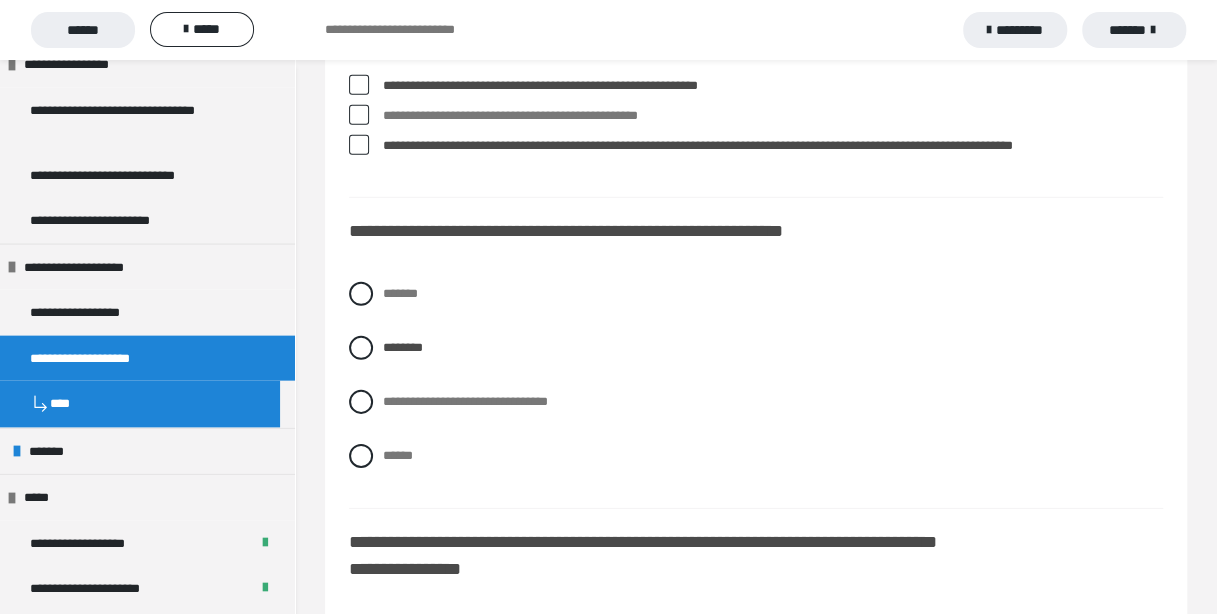 scroll, scrollTop: 3066, scrollLeft: 0, axis: vertical 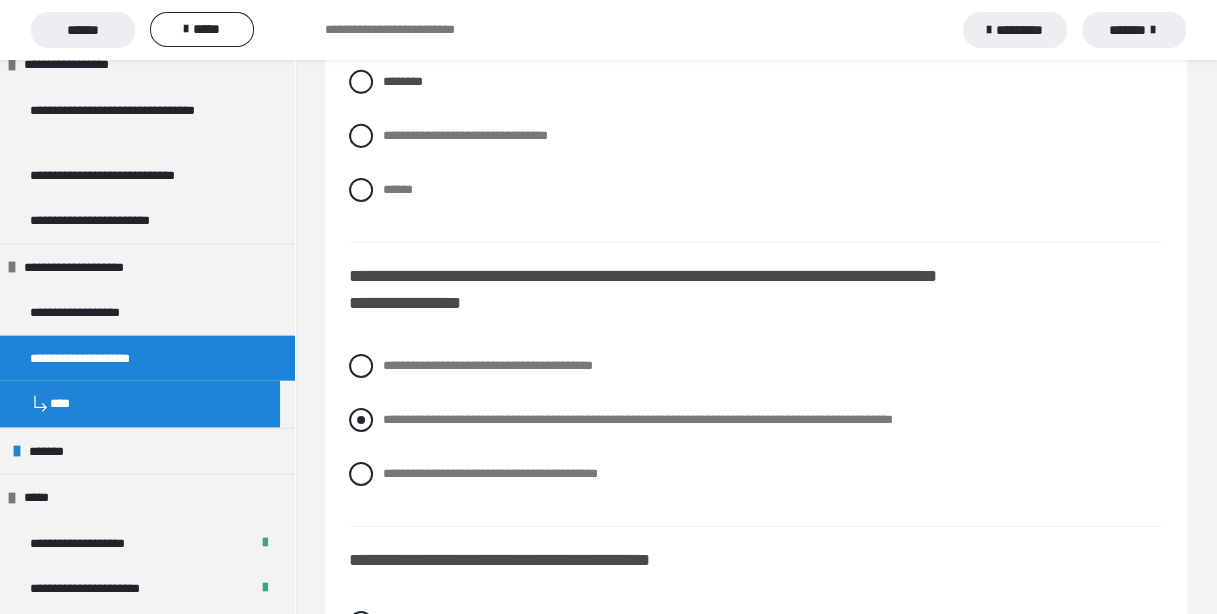 click at bounding box center [361, 420] 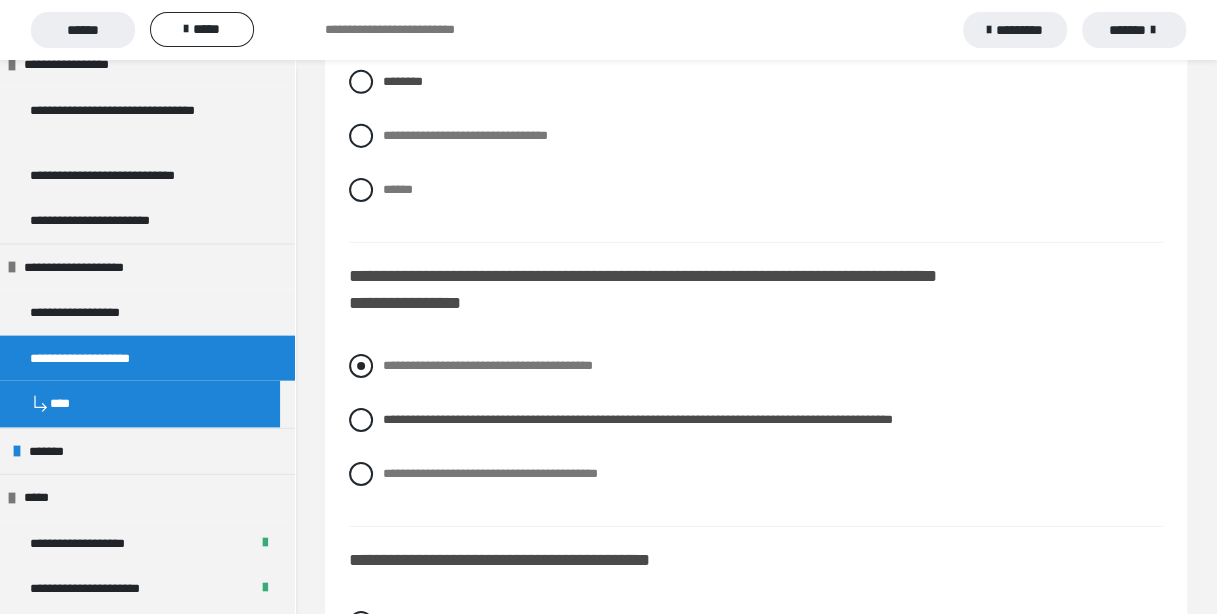 scroll, scrollTop: 3466, scrollLeft: 0, axis: vertical 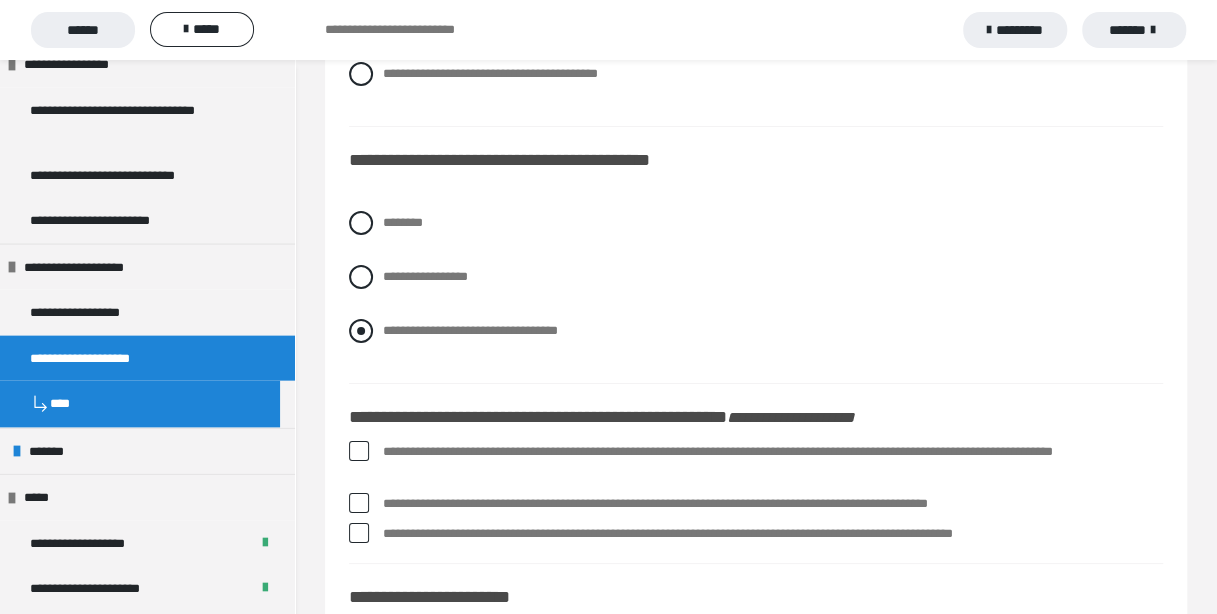 click on "**********" at bounding box center [756, 331] 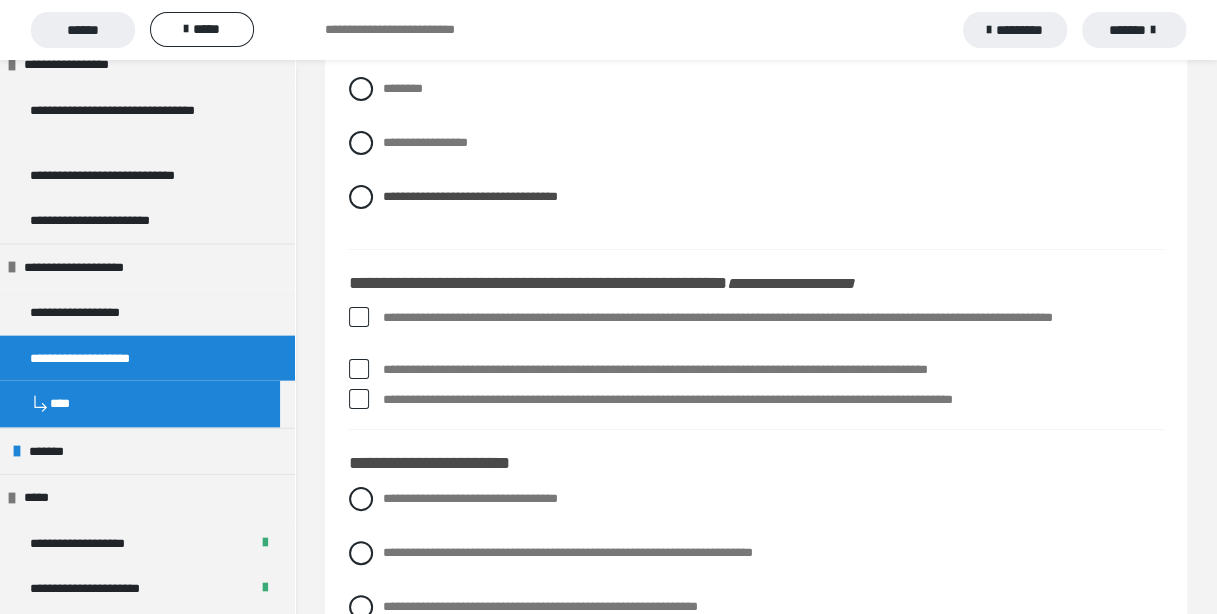scroll, scrollTop: 3733, scrollLeft: 0, axis: vertical 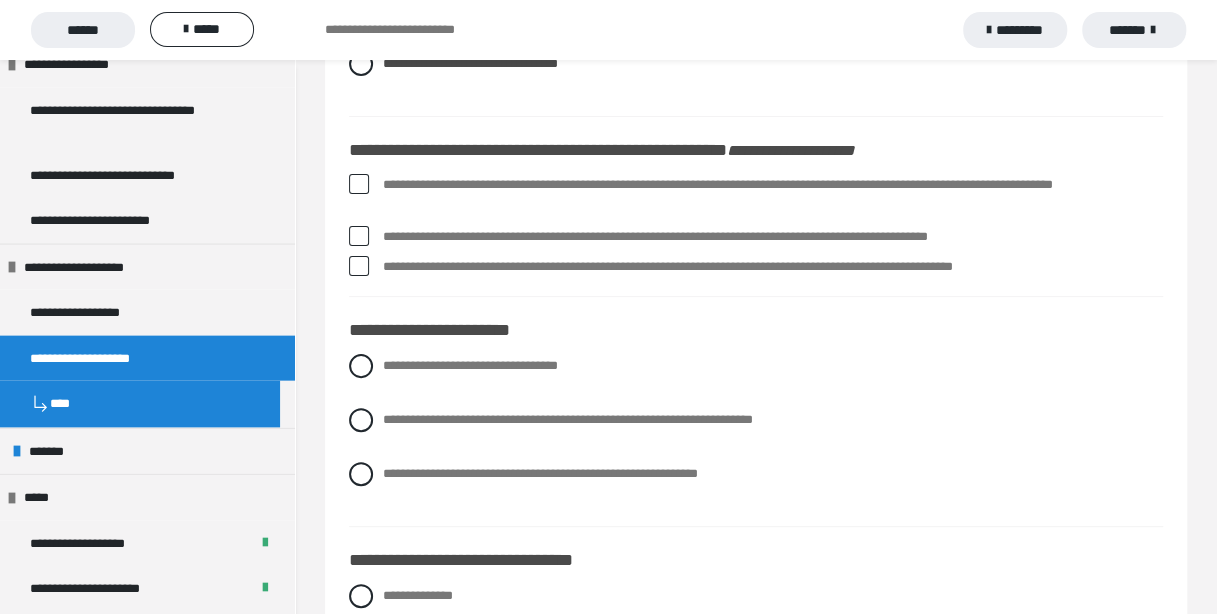 click at bounding box center [359, 266] 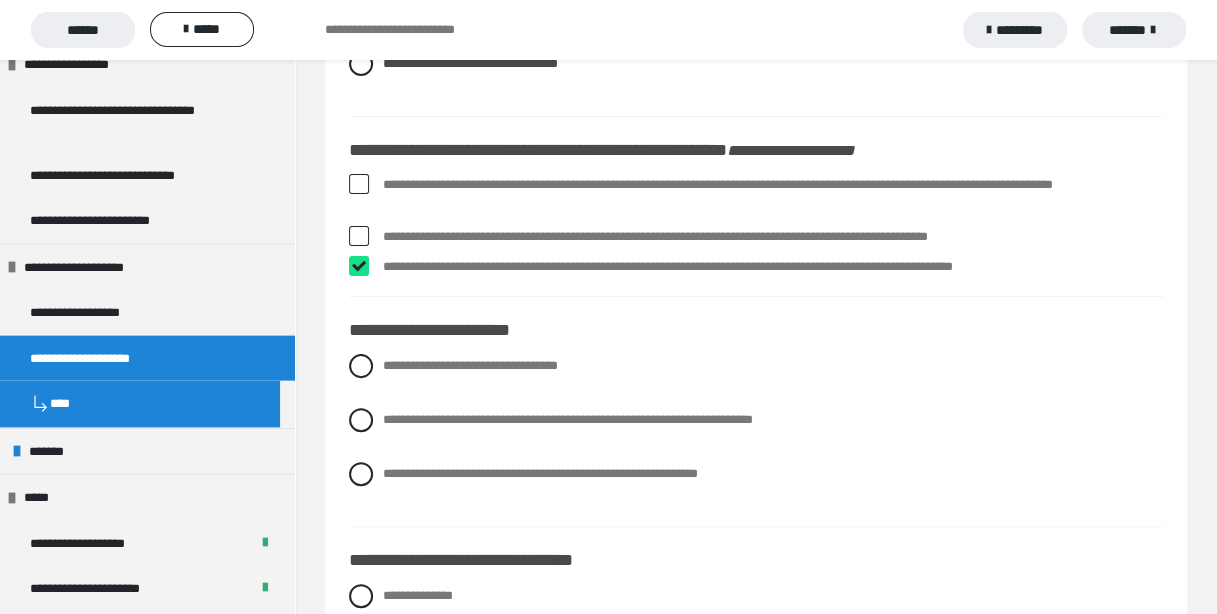 checkbox on "****" 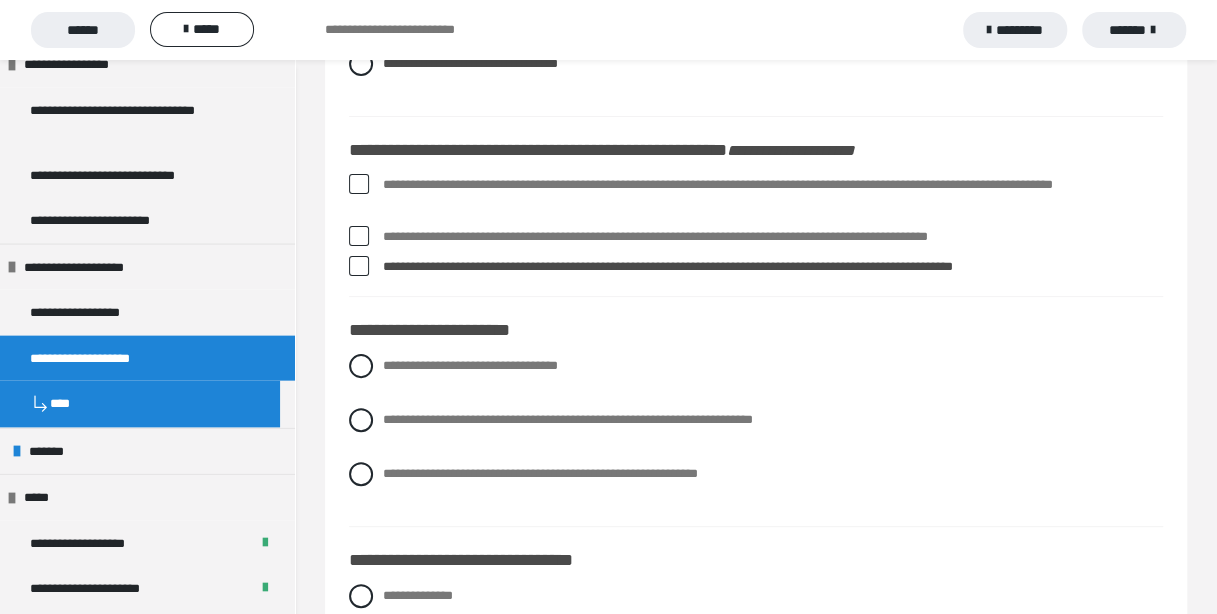 click on "**********" at bounding box center (756, 230) 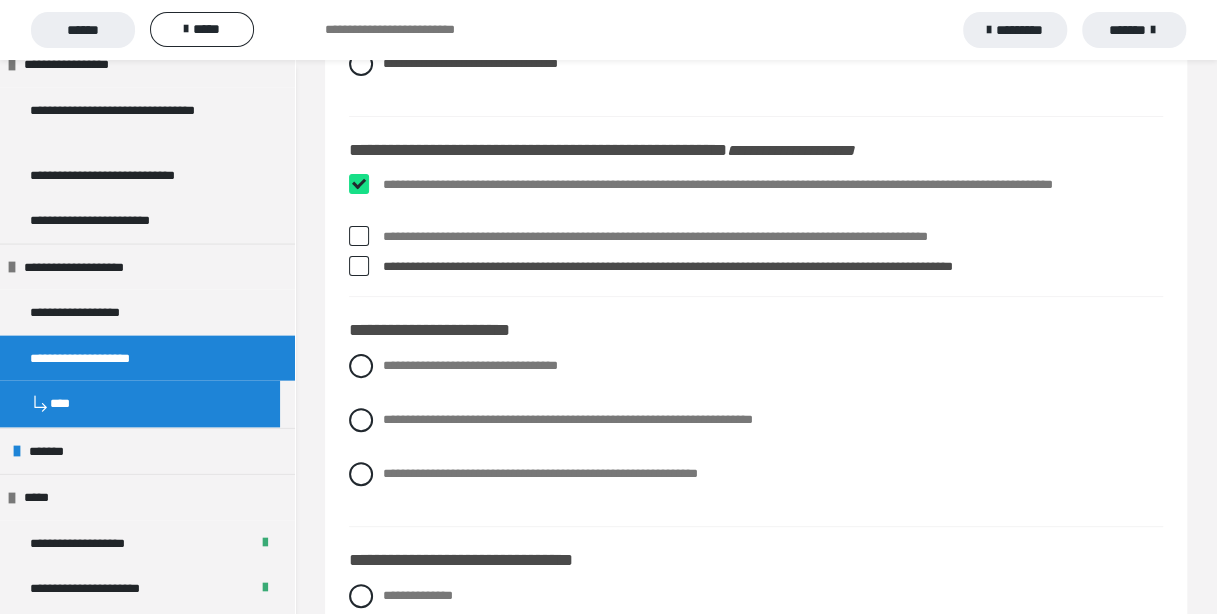 checkbox on "****" 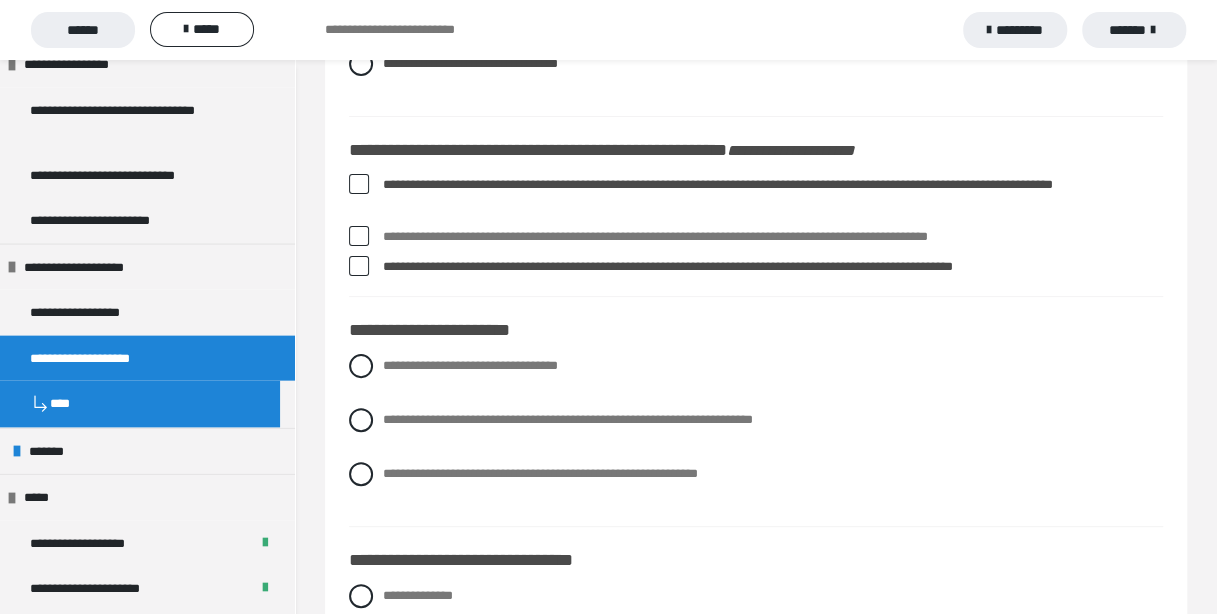 scroll, scrollTop: 3866, scrollLeft: 0, axis: vertical 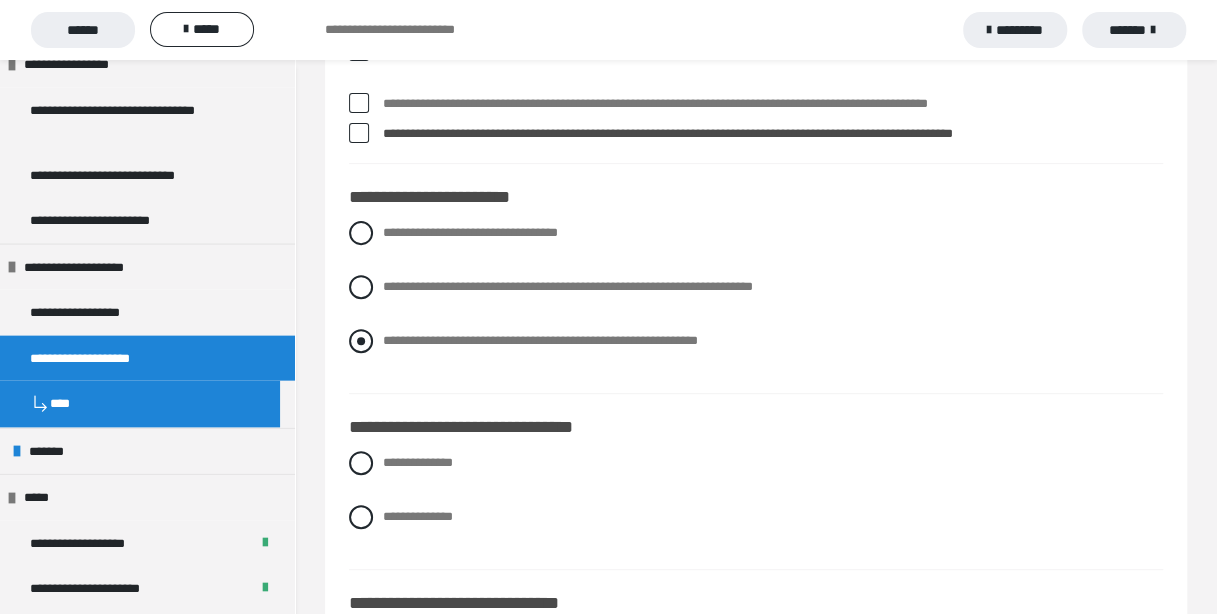 click at bounding box center [361, 341] 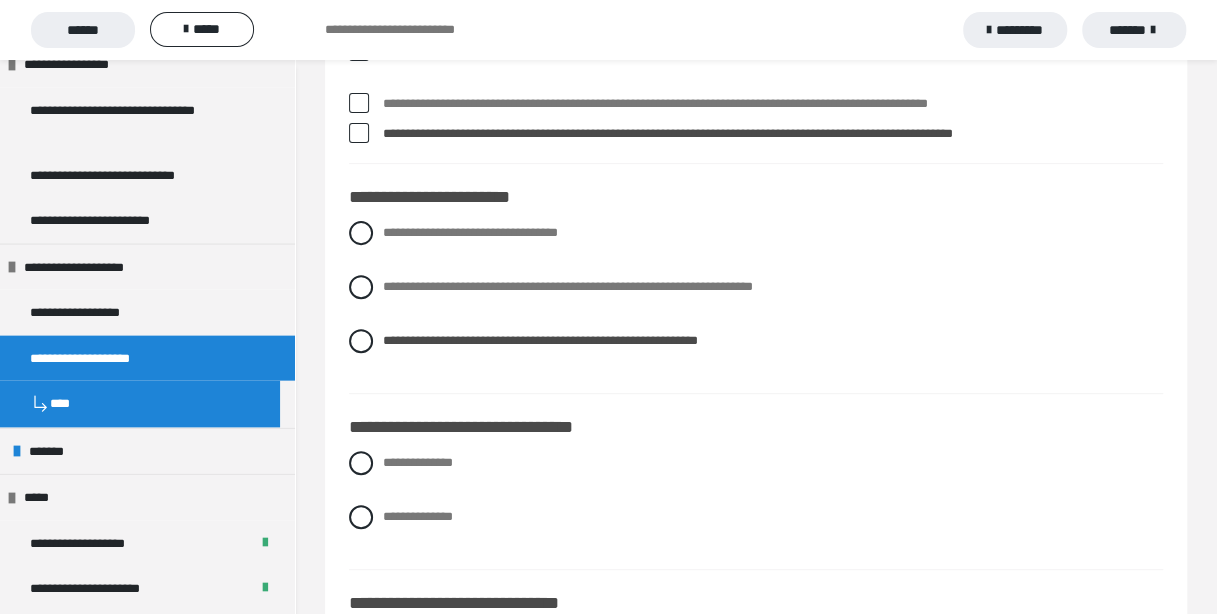 scroll, scrollTop: 4000, scrollLeft: 0, axis: vertical 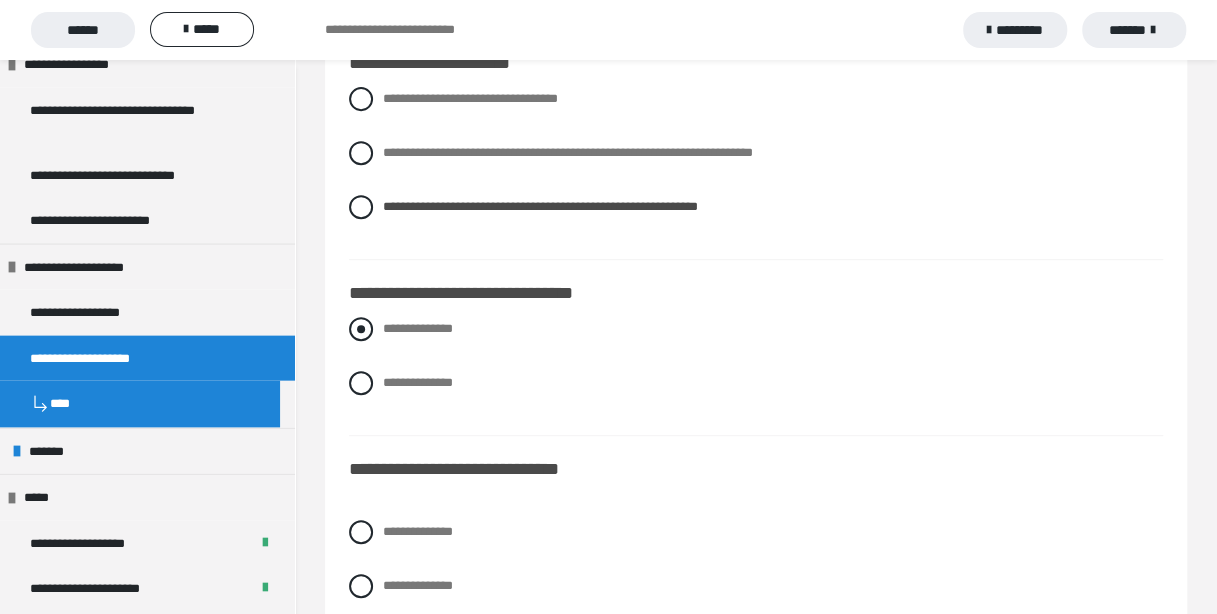 click at bounding box center (361, 329) 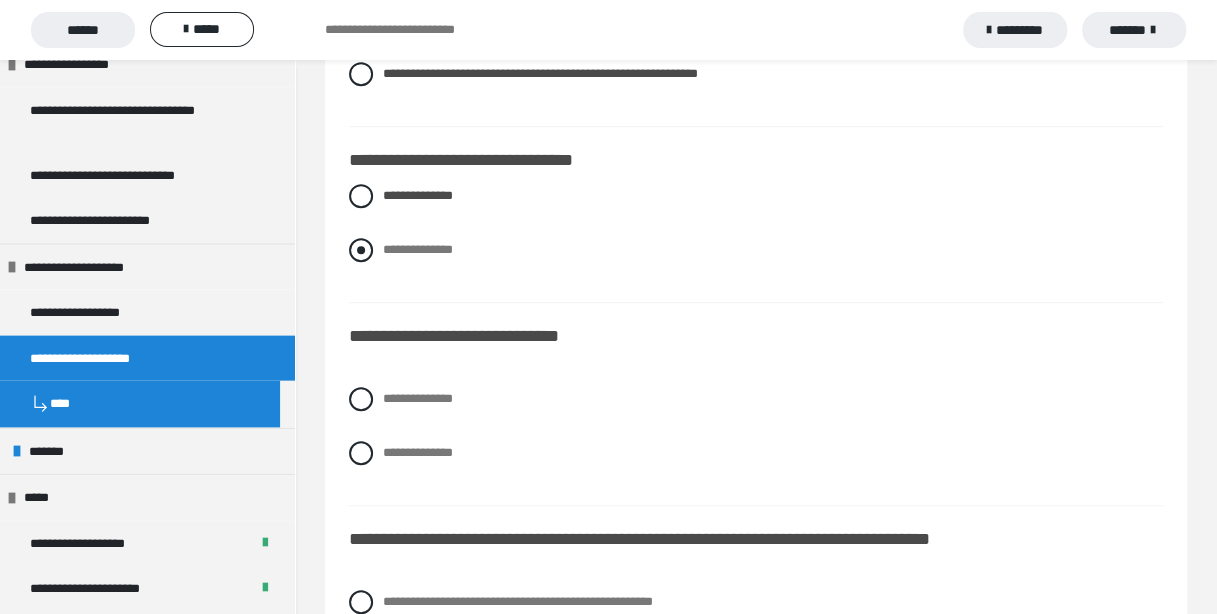 scroll, scrollTop: 4266, scrollLeft: 0, axis: vertical 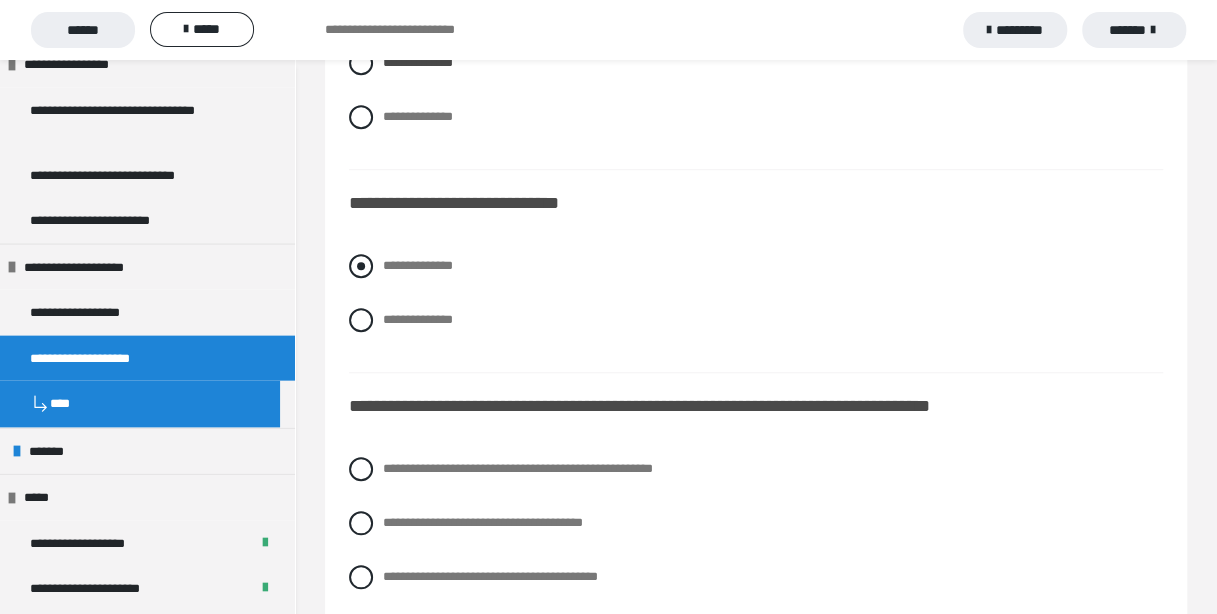 click at bounding box center [361, 266] 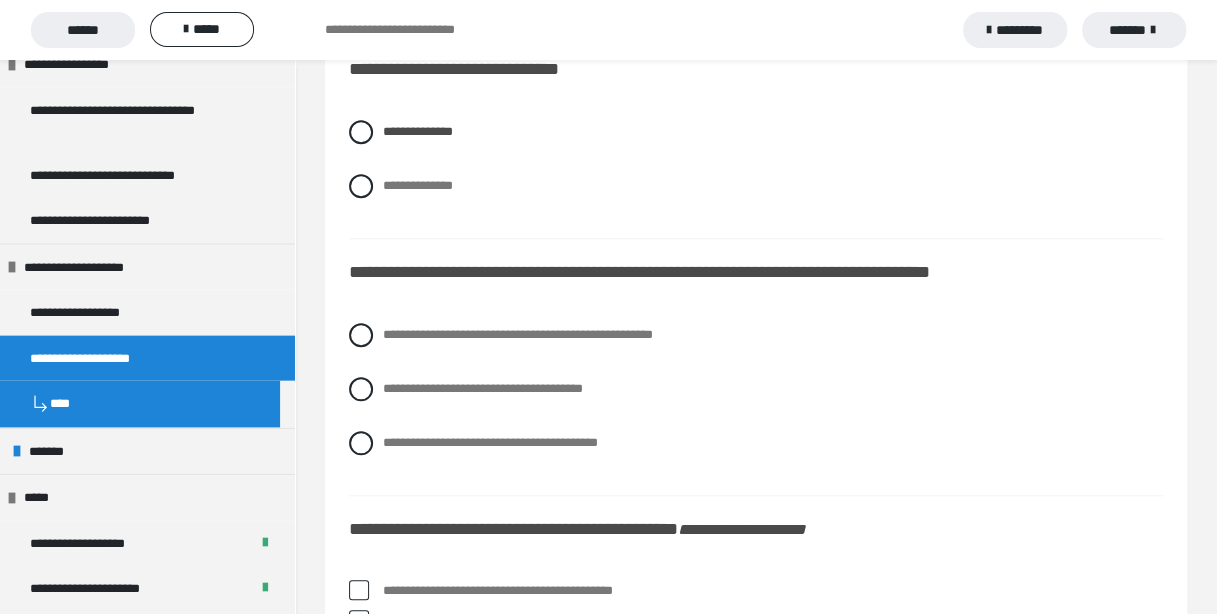 scroll, scrollTop: 4533, scrollLeft: 0, axis: vertical 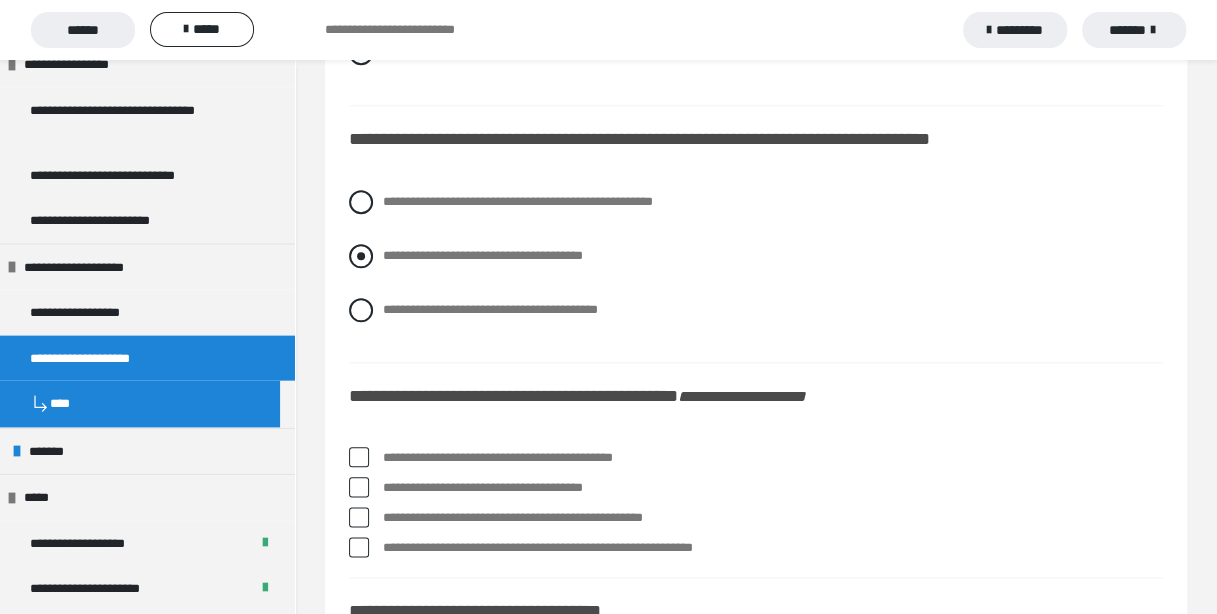 click at bounding box center [361, 256] 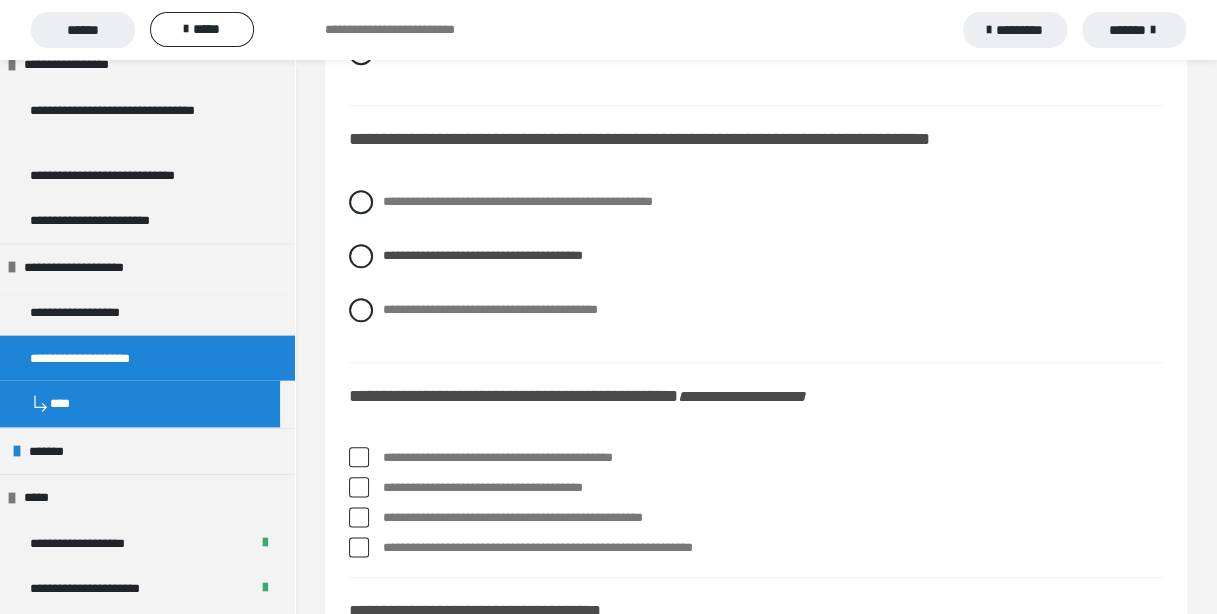 scroll, scrollTop: 4666, scrollLeft: 0, axis: vertical 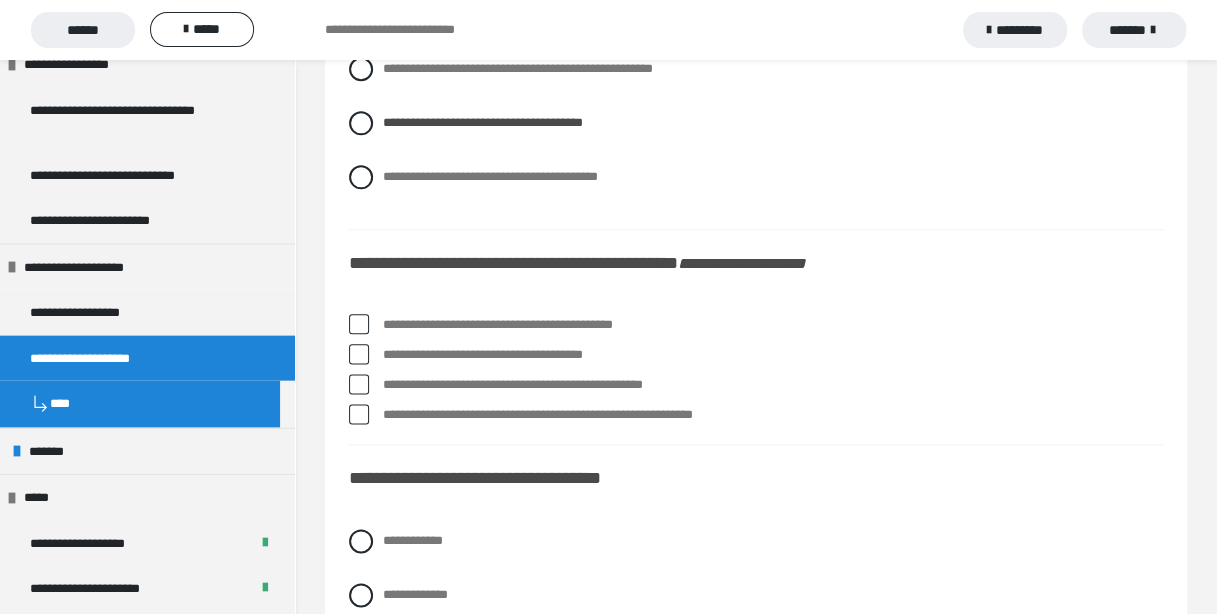 click at bounding box center [359, 324] 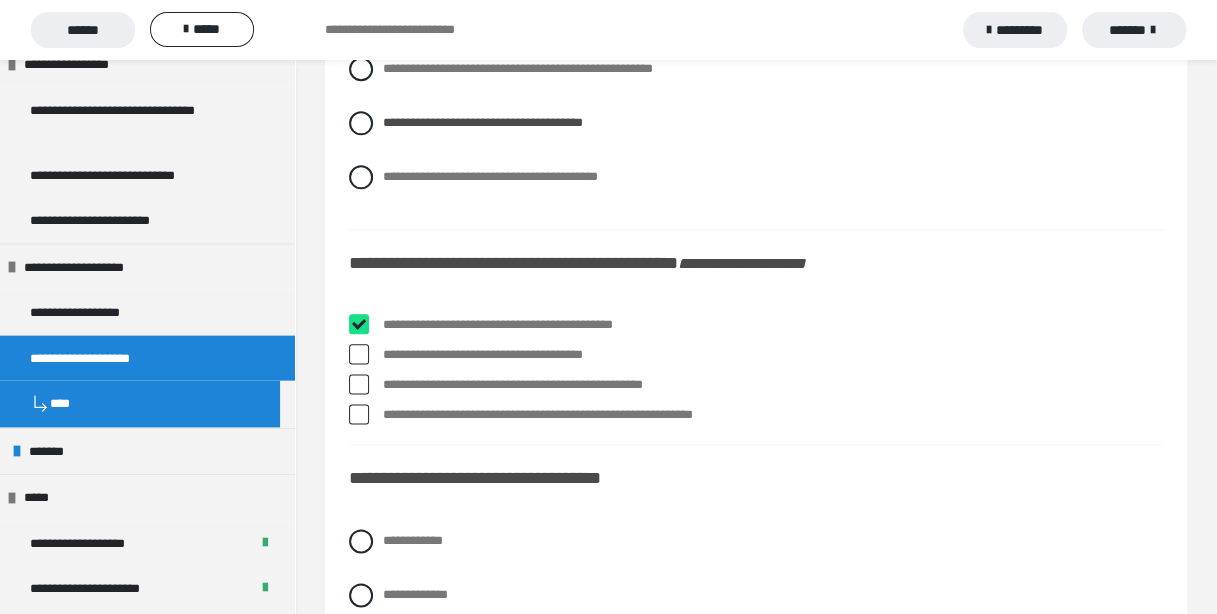 checkbox on "****" 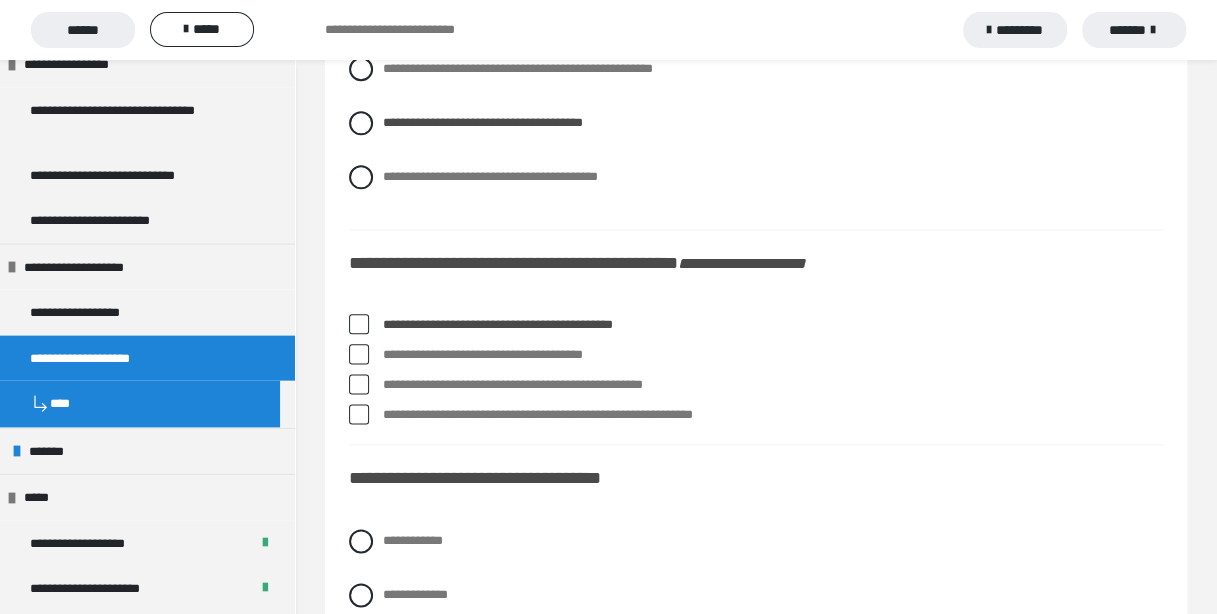 click at bounding box center (359, 354) 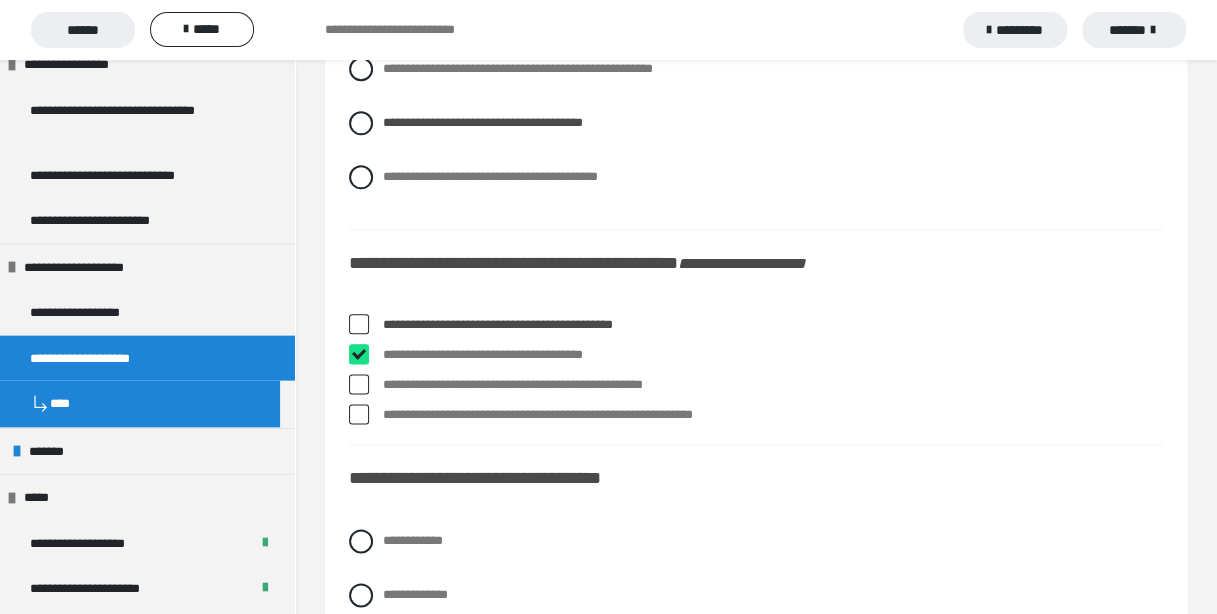 checkbox on "****" 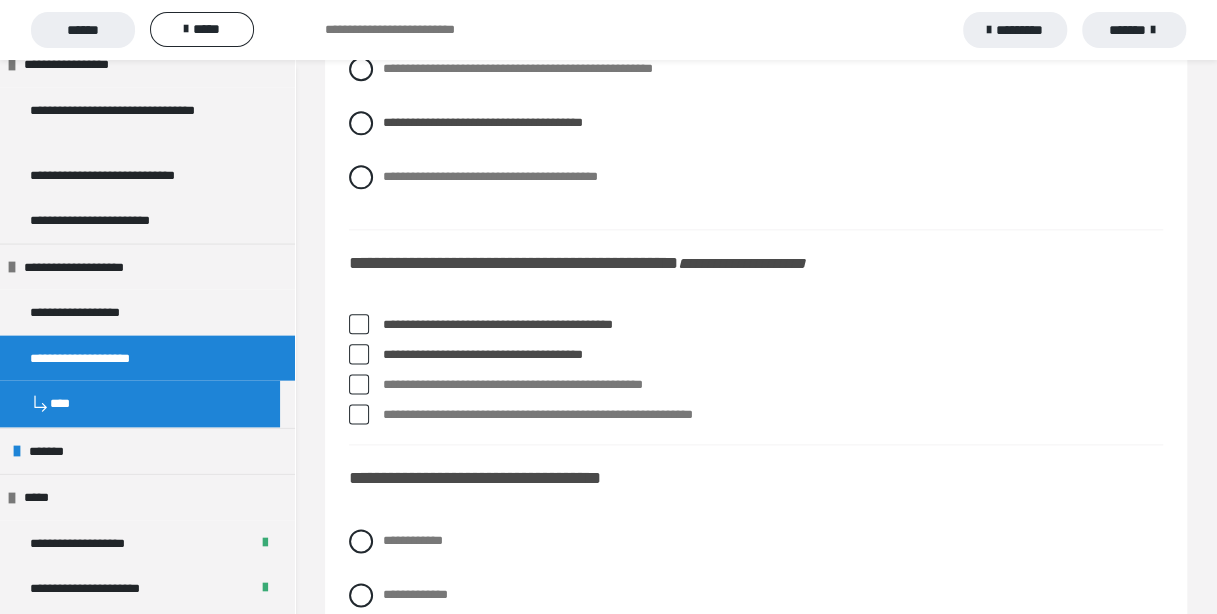 scroll, scrollTop: 4800, scrollLeft: 0, axis: vertical 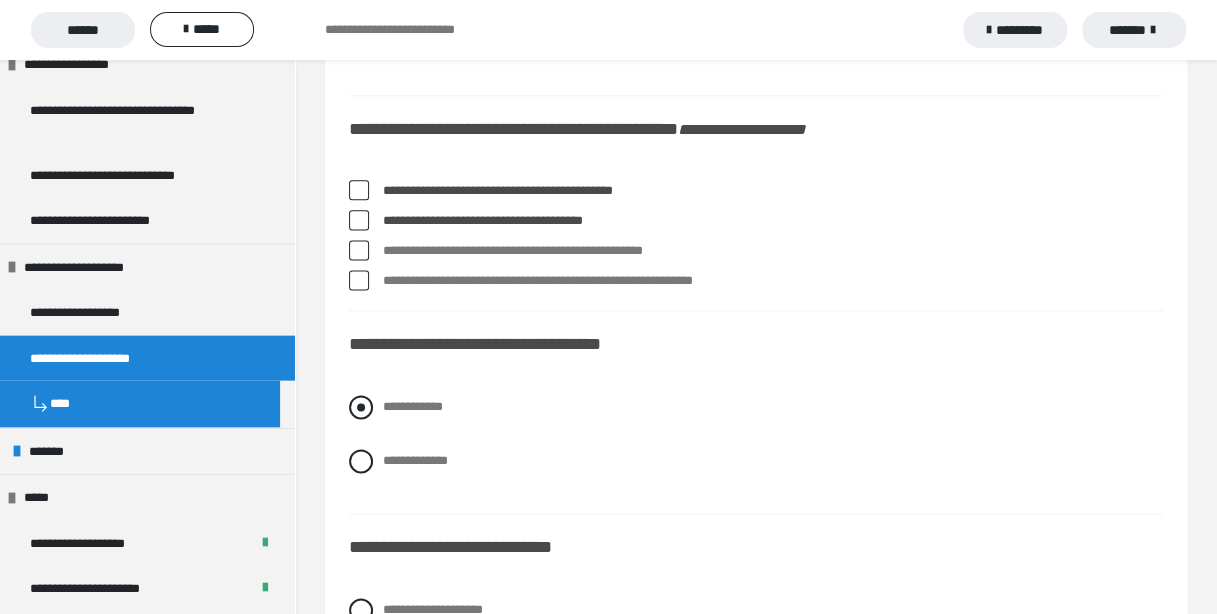 click at bounding box center (361, 407) 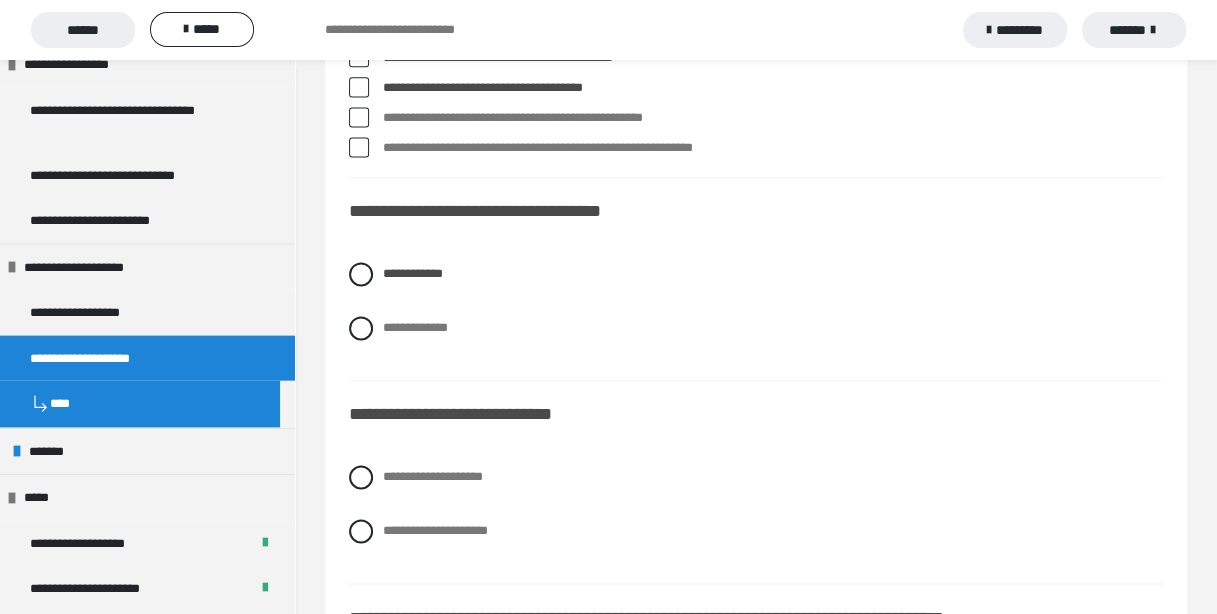 scroll, scrollTop: 5066, scrollLeft: 0, axis: vertical 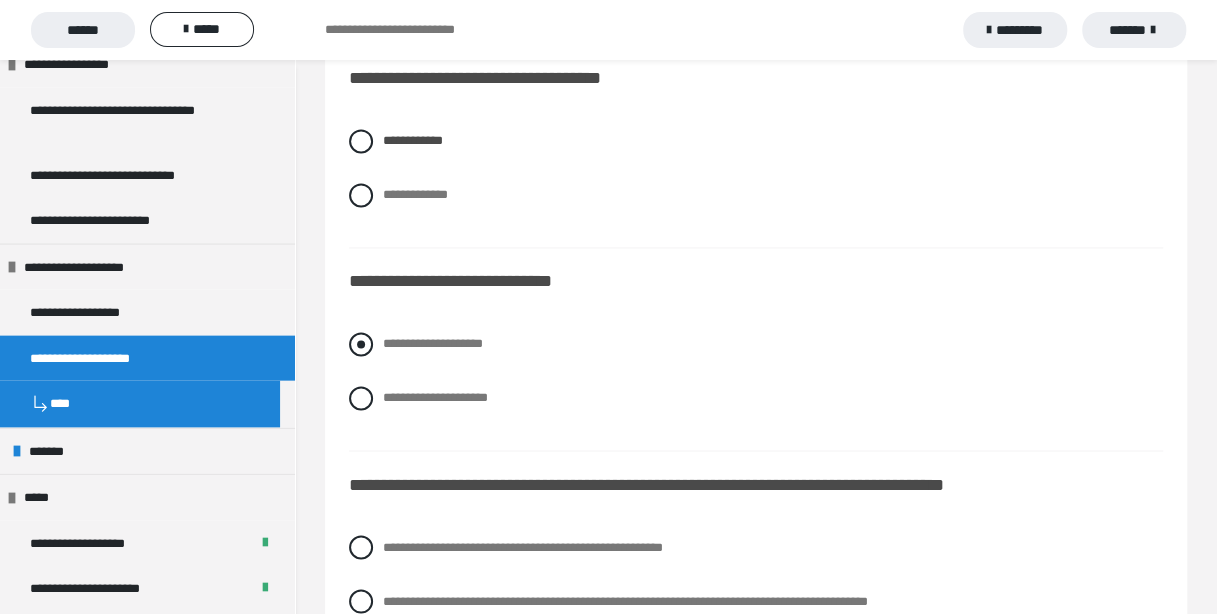 click at bounding box center (361, 344) 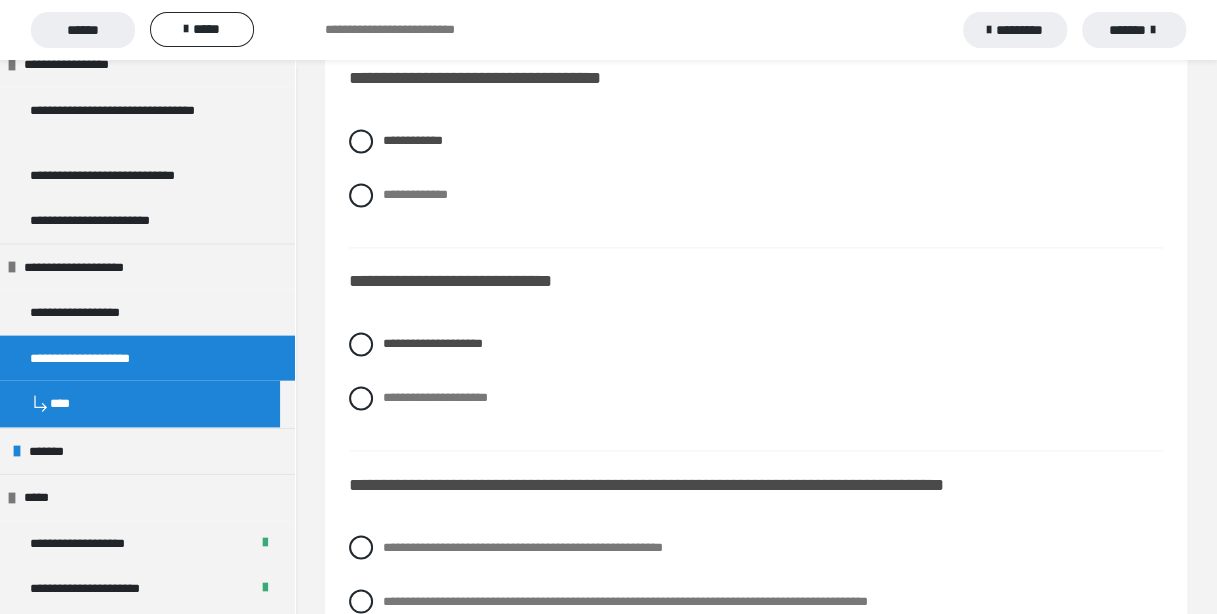 scroll, scrollTop: 5333, scrollLeft: 0, axis: vertical 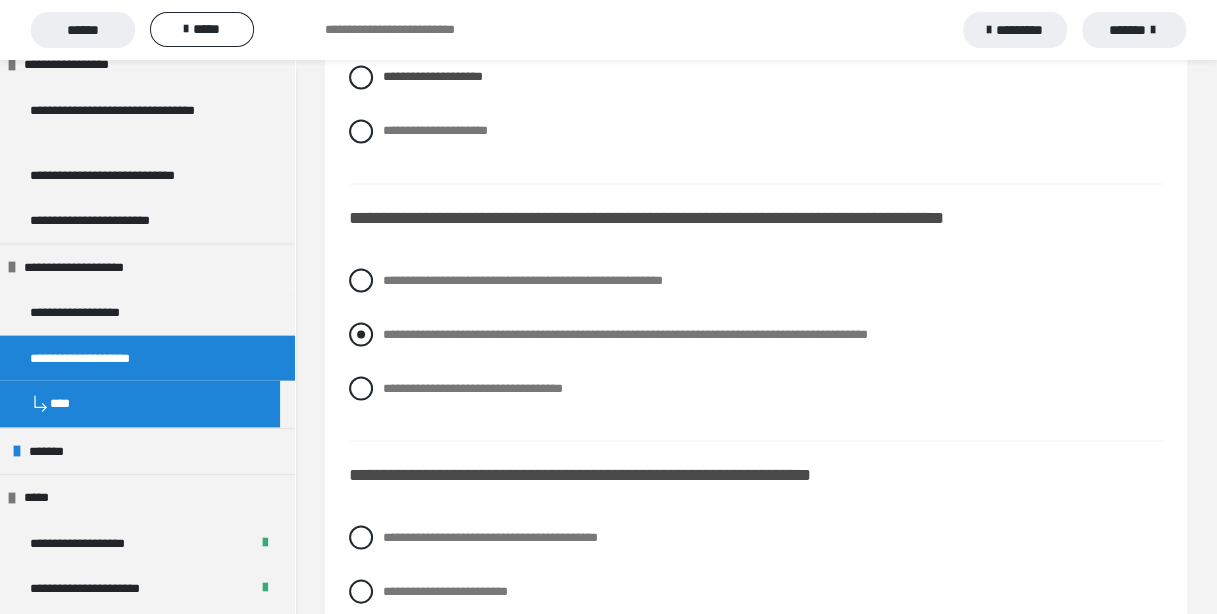 click on "**********" at bounding box center (756, 334) 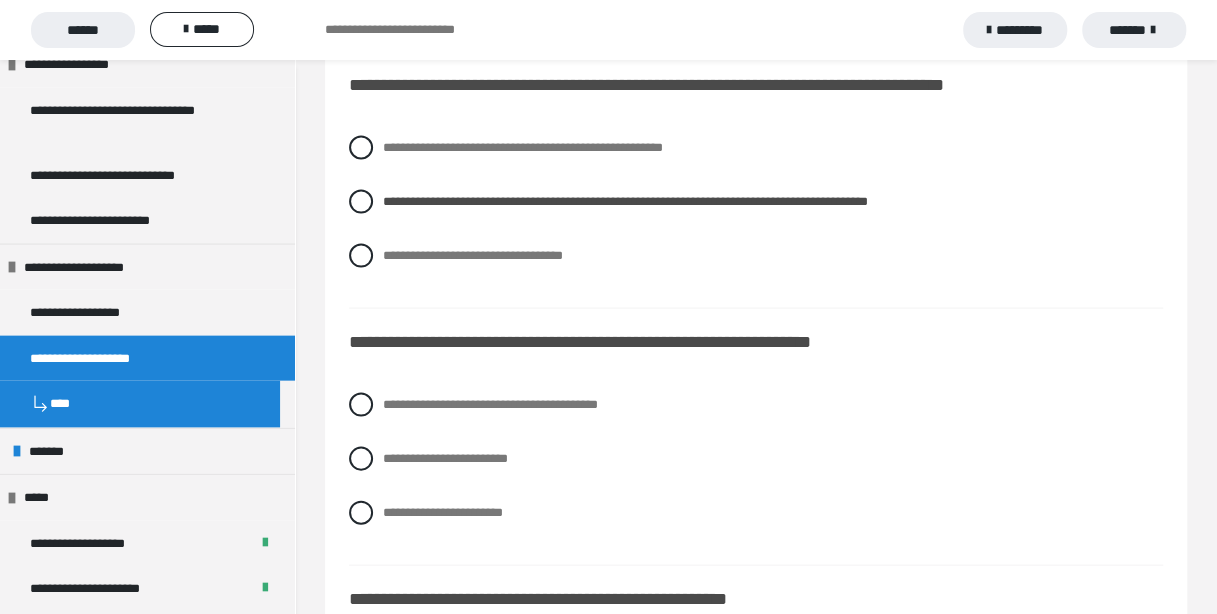 scroll, scrollTop: 5600, scrollLeft: 0, axis: vertical 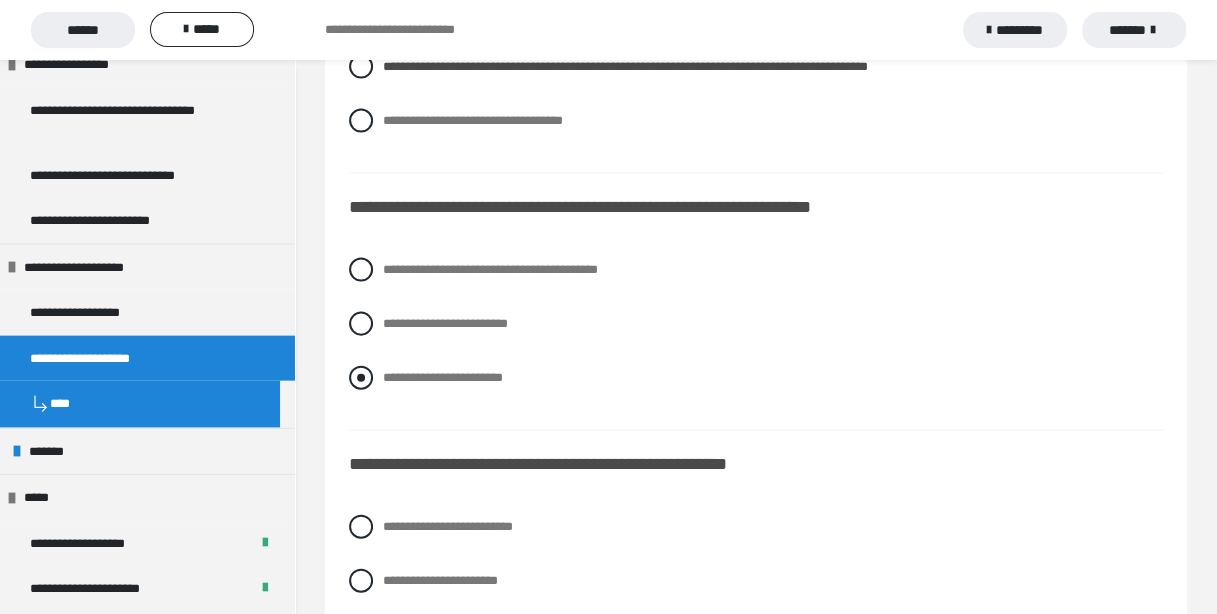 click at bounding box center (361, 378) 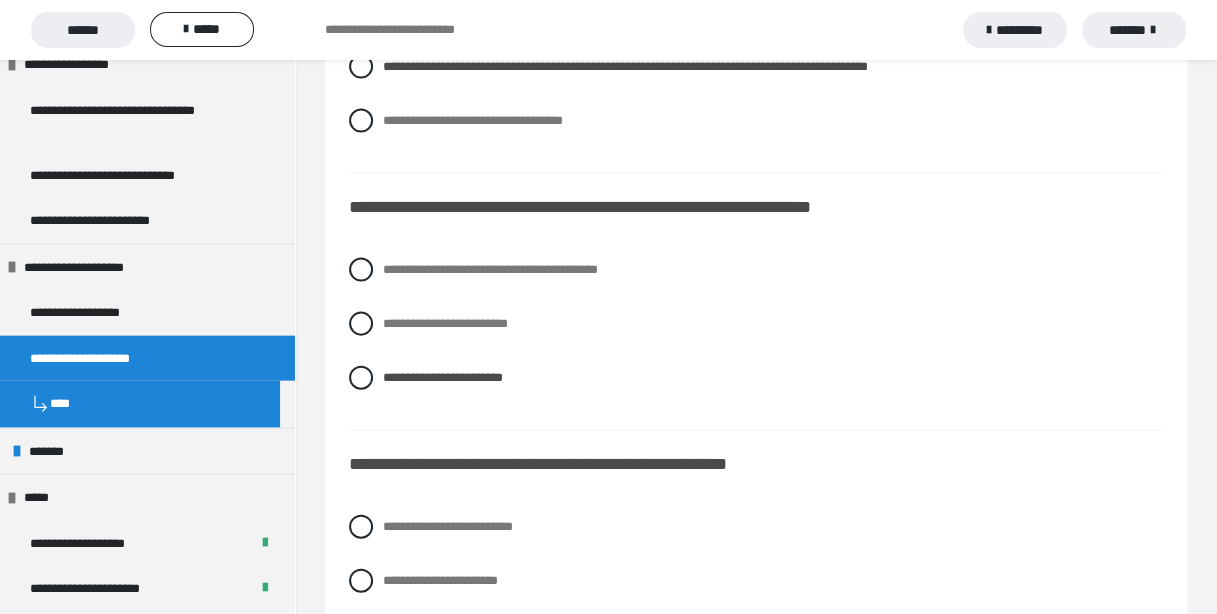 scroll, scrollTop: 5866, scrollLeft: 0, axis: vertical 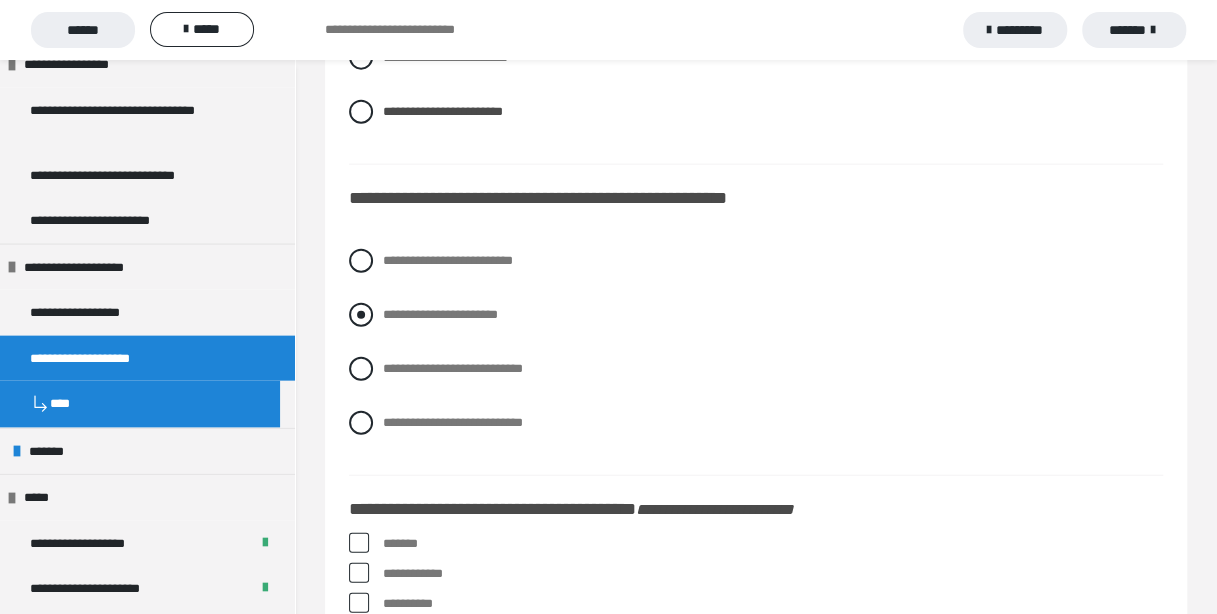 click at bounding box center (361, 315) 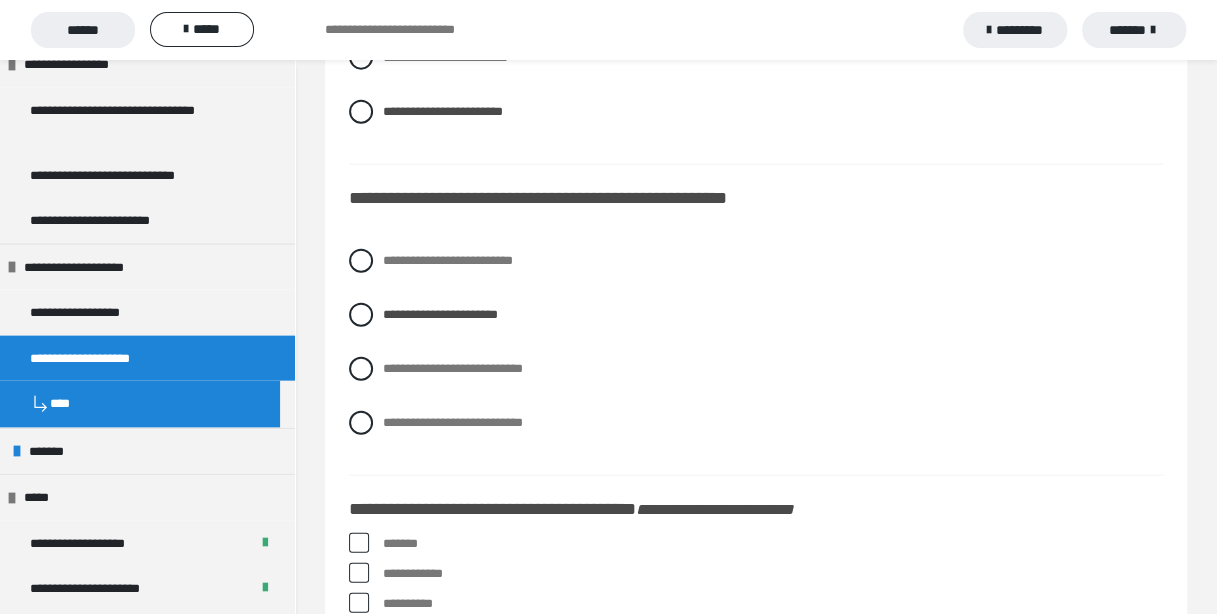 scroll, scrollTop: 6000, scrollLeft: 0, axis: vertical 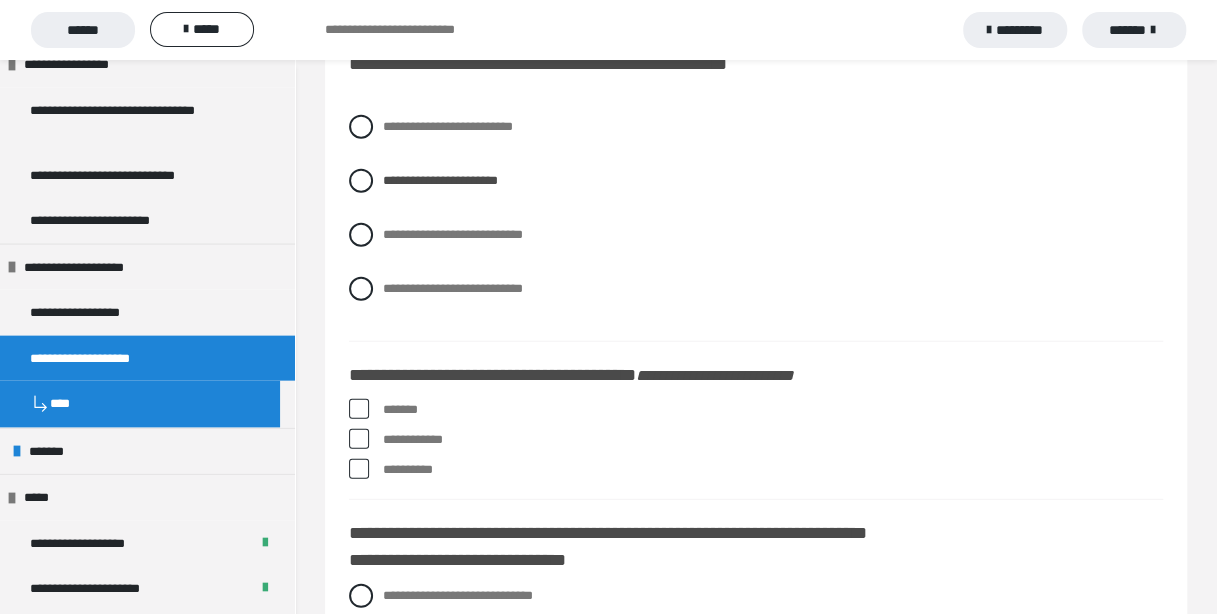 click at bounding box center (359, 409) 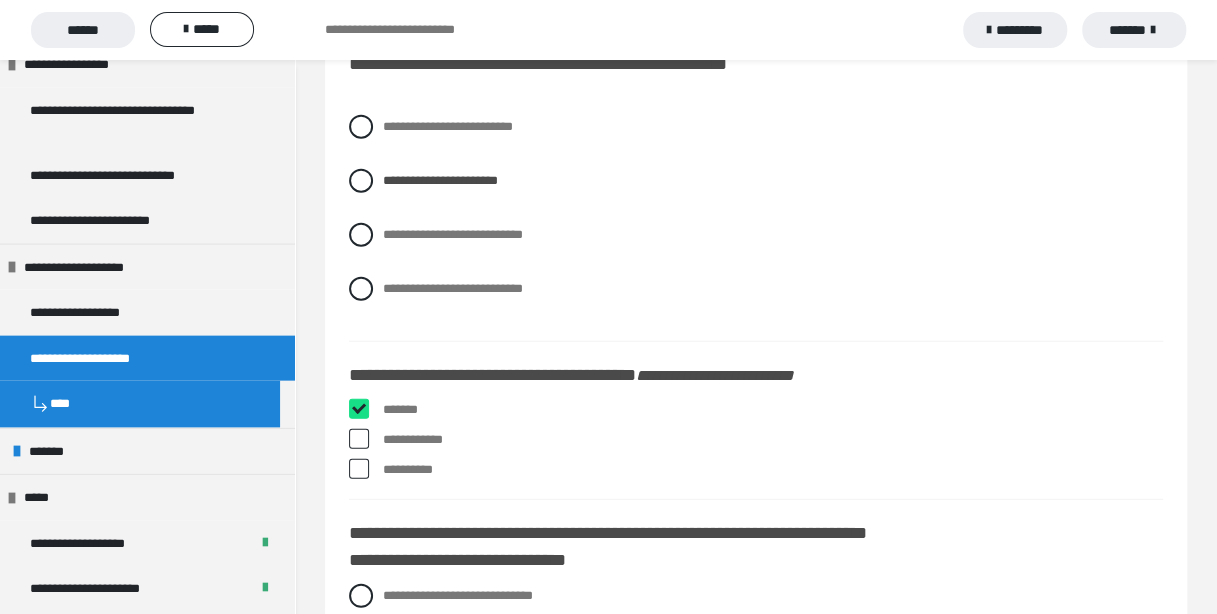 checkbox on "****" 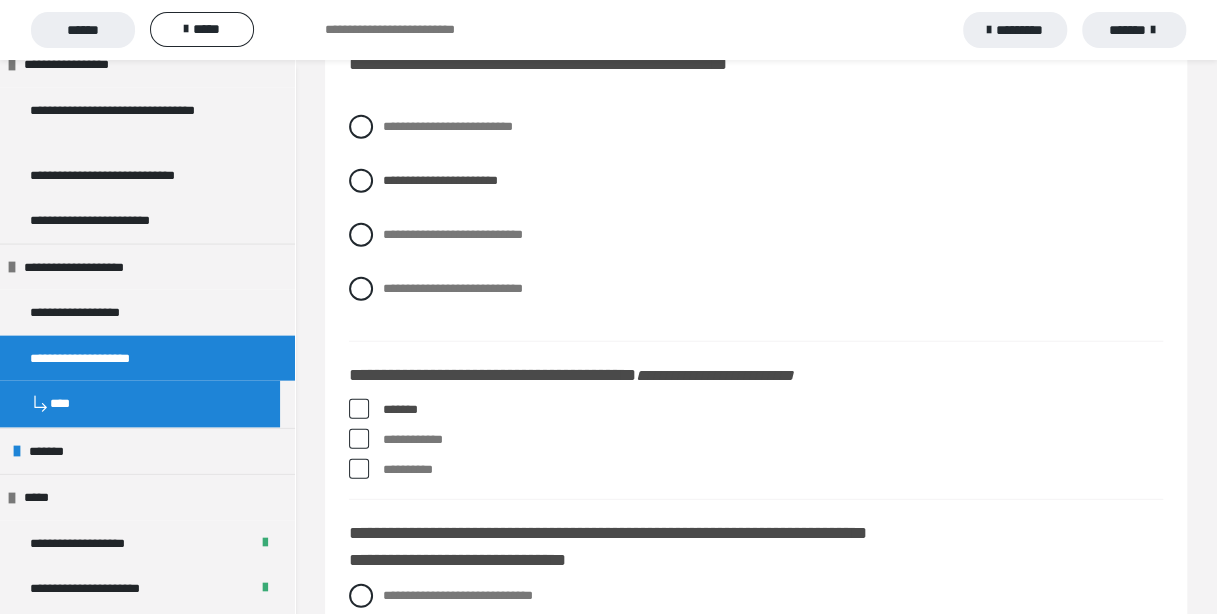 click at bounding box center [359, 469] 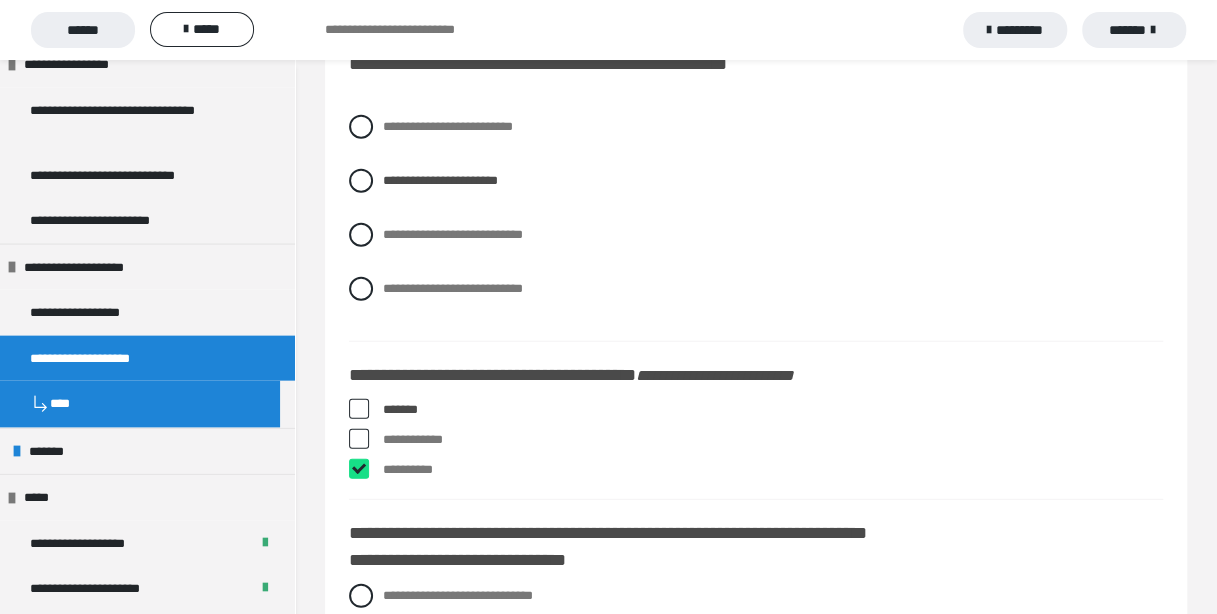 checkbox on "****" 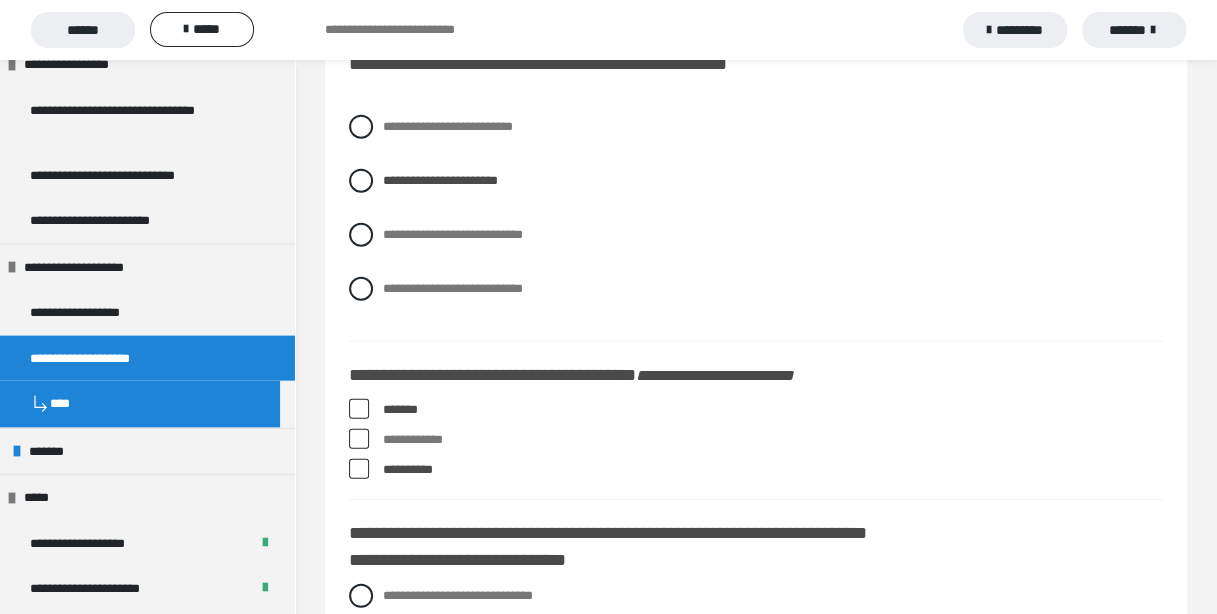 scroll, scrollTop: 6266, scrollLeft: 0, axis: vertical 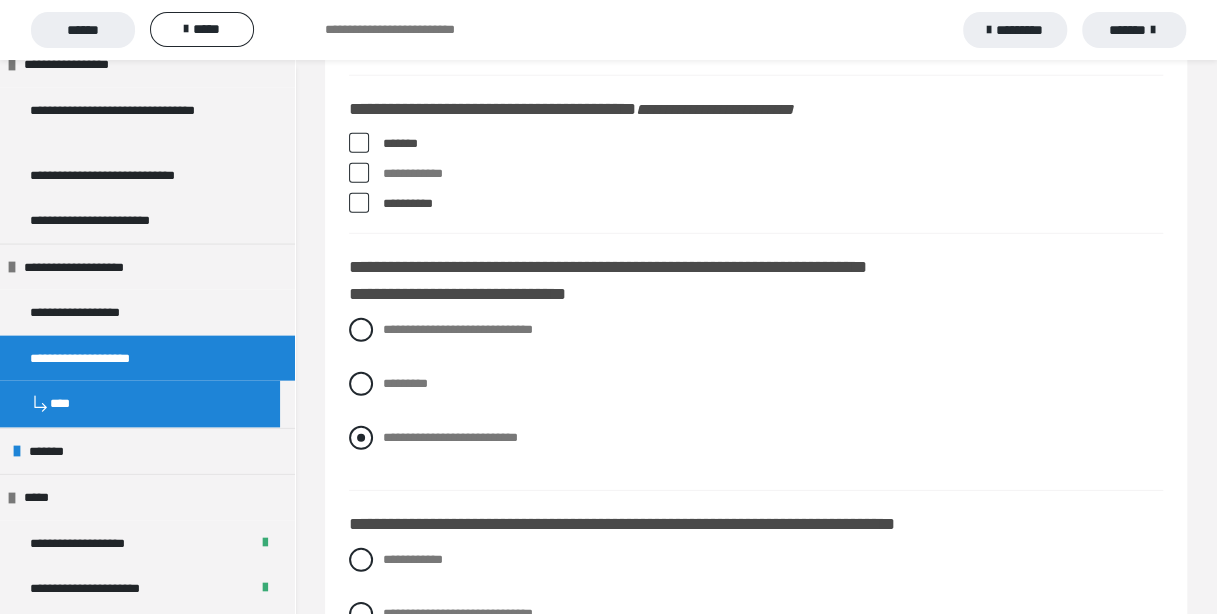 click at bounding box center (361, 438) 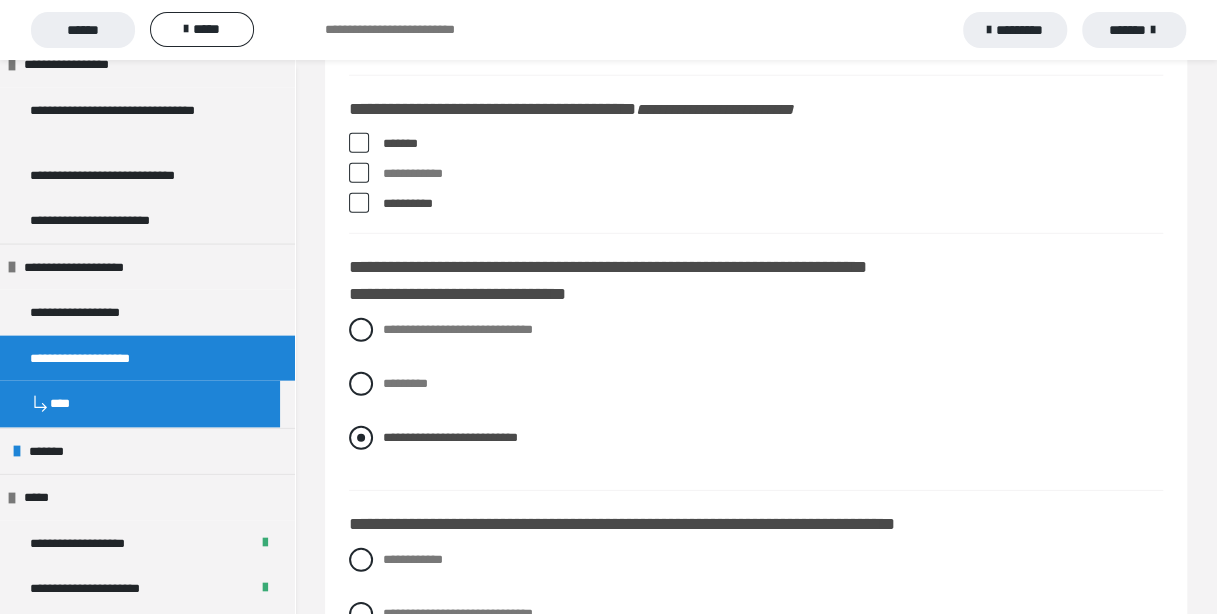 scroll, scrollTop: 6400, scrollLeft: 0, axis: vertical 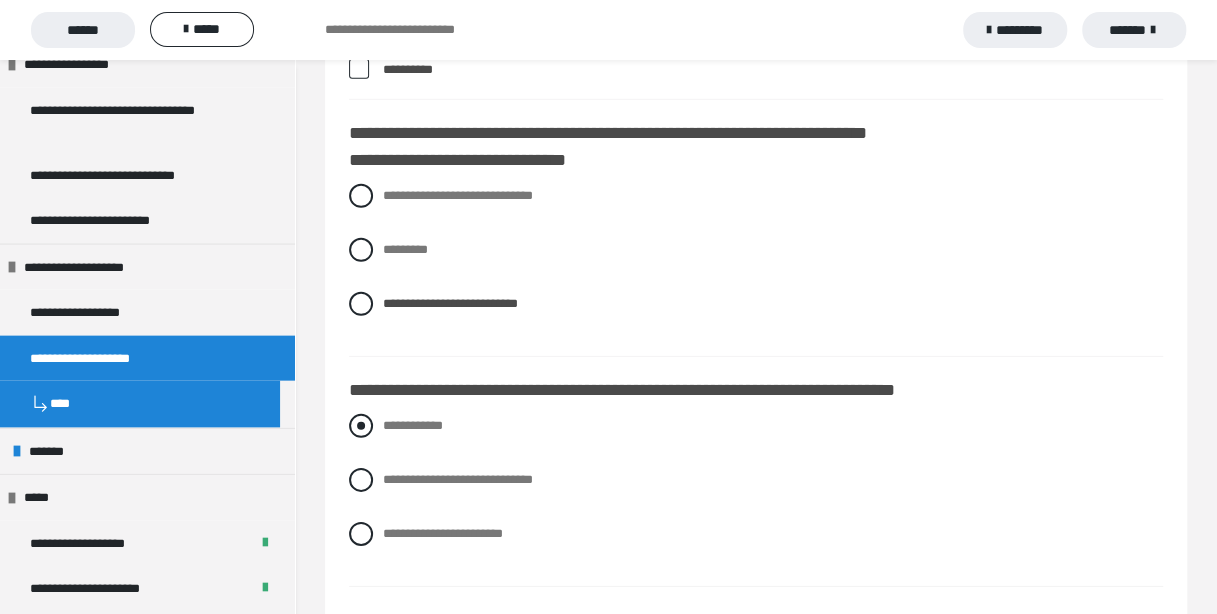 click at bounding box center (361, 426) 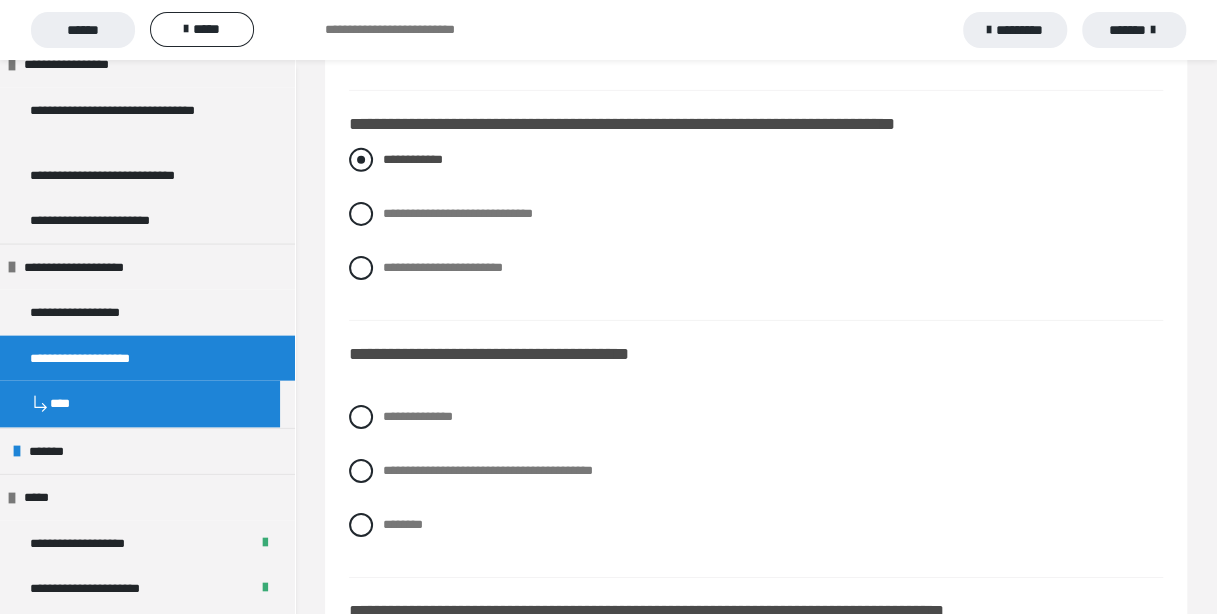 scroll, scrollTop: 6800, scrollLeft: 0, axis: vertical 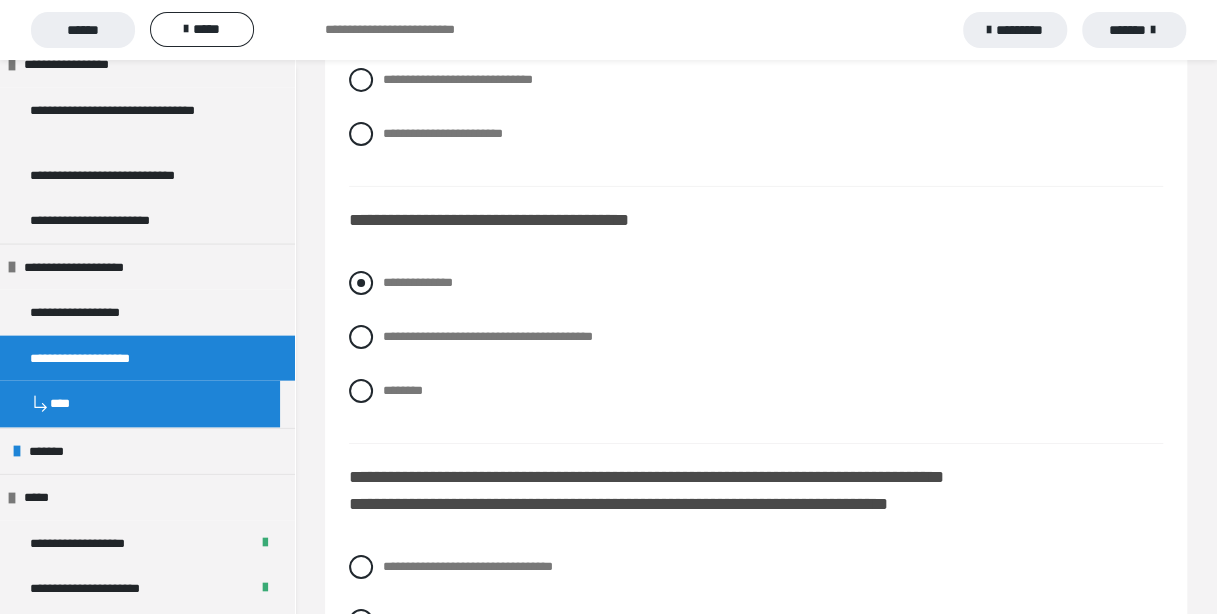 click at bounding box center [361, 283] 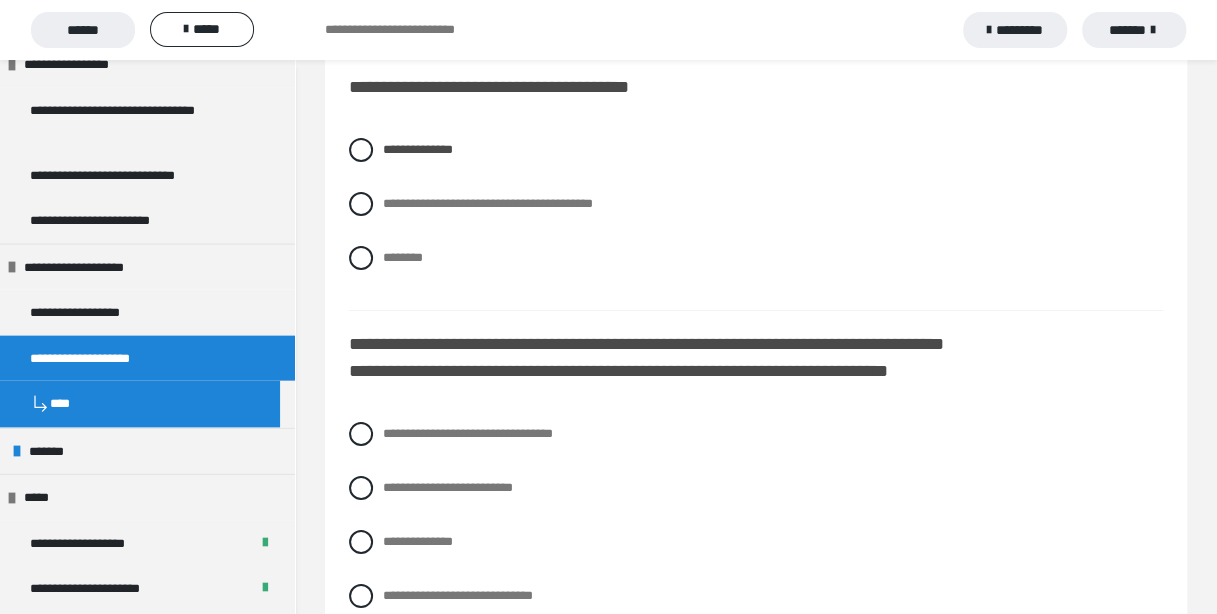 scroll, scrollTop: 7066, scrollLeft: 0, axis: vertical 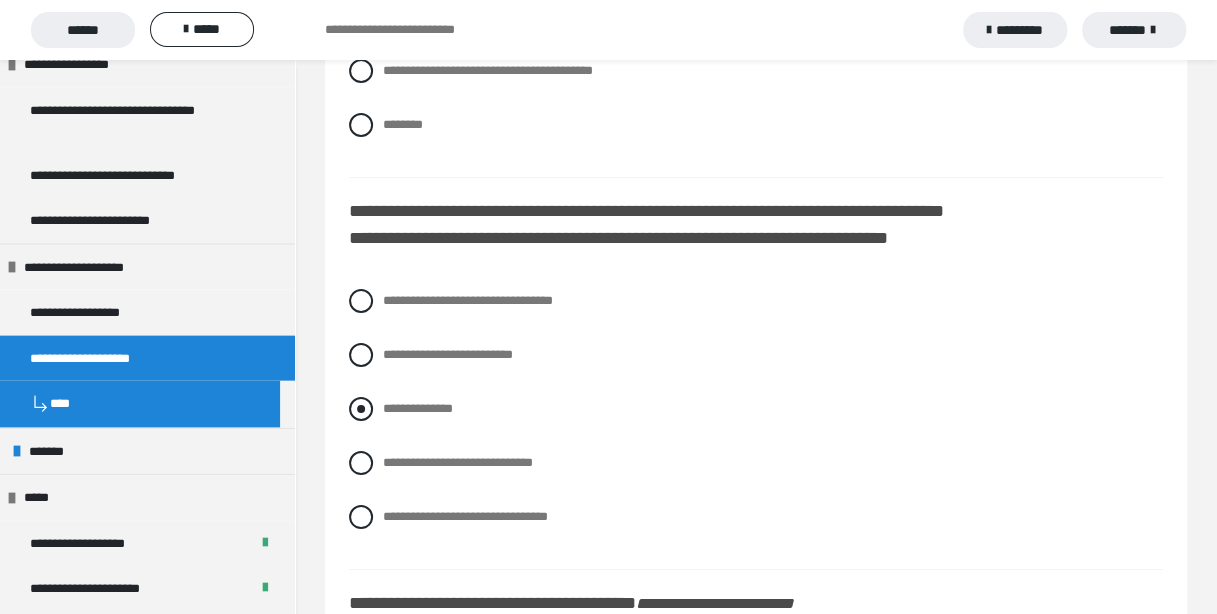 click on "**********" at bounding box center [756, 409] 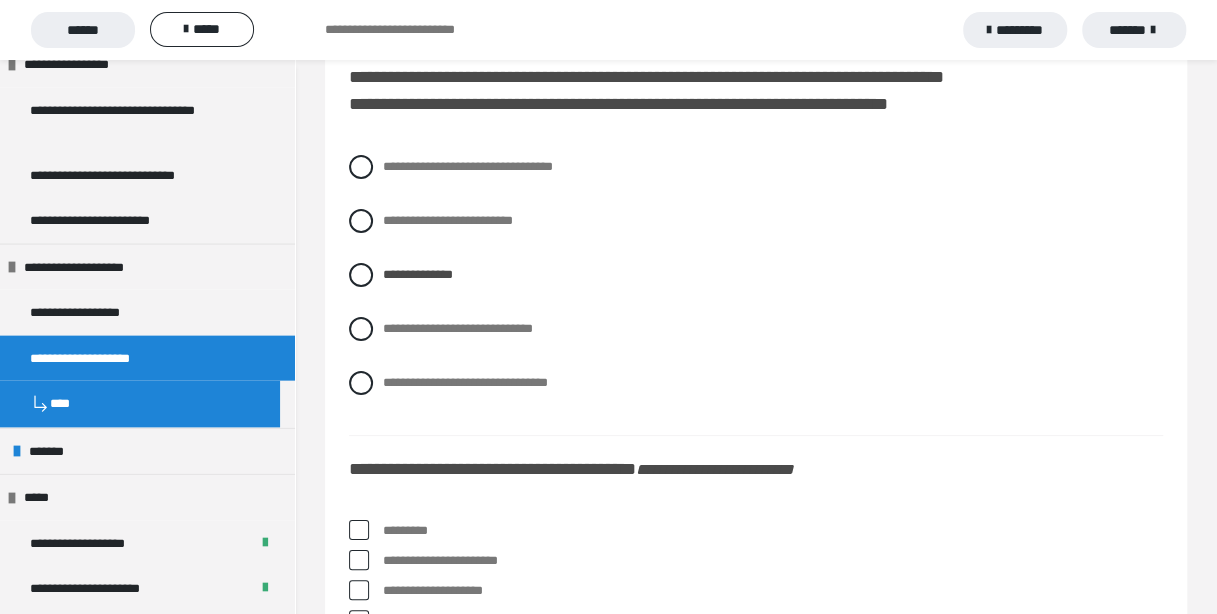 scroll, scrollTop: 7333, scrollLeft: 0, axis: vertical 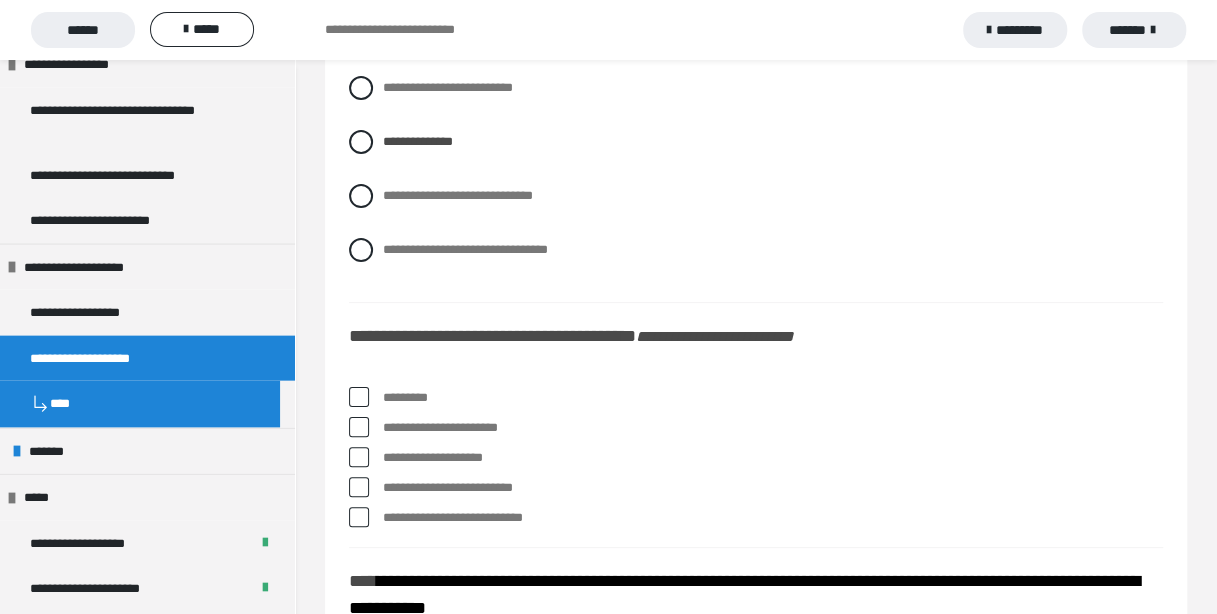 click on "*********" at bounding box center [756, 398] 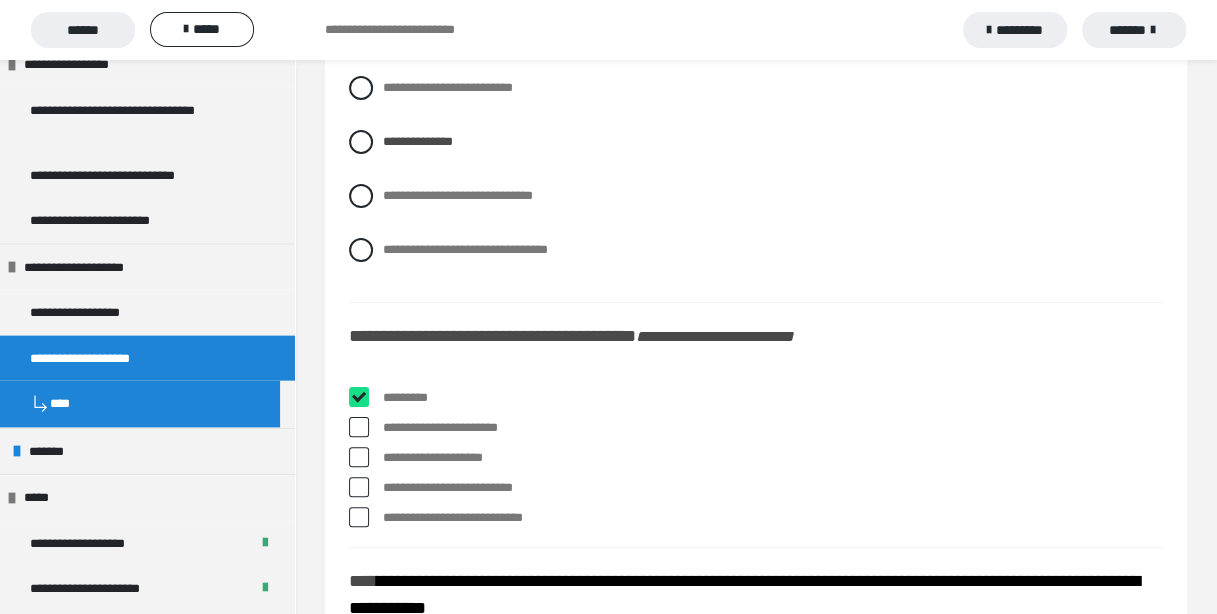 checkbox on "****" 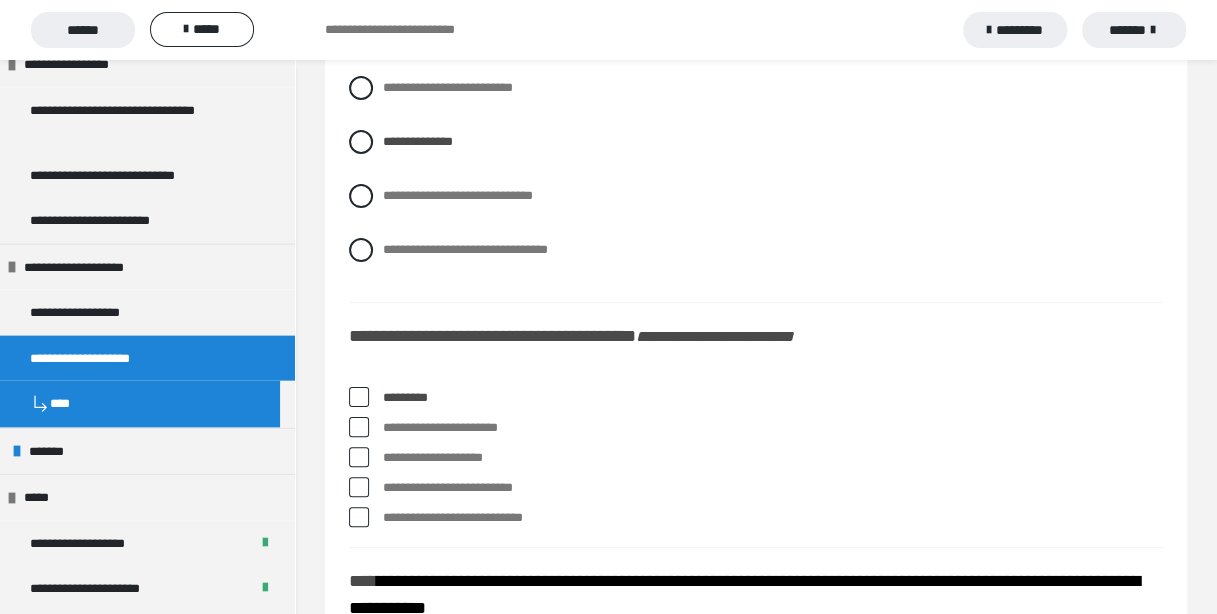 click on "**********" at bounding box center (756, 428) 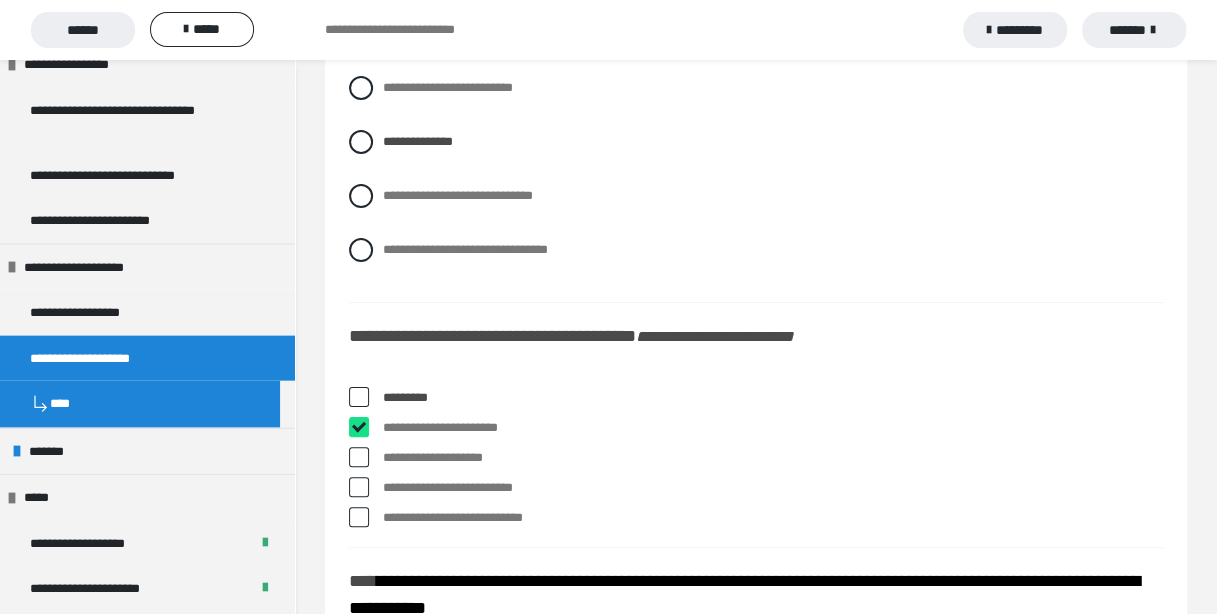 checkbox on "****" 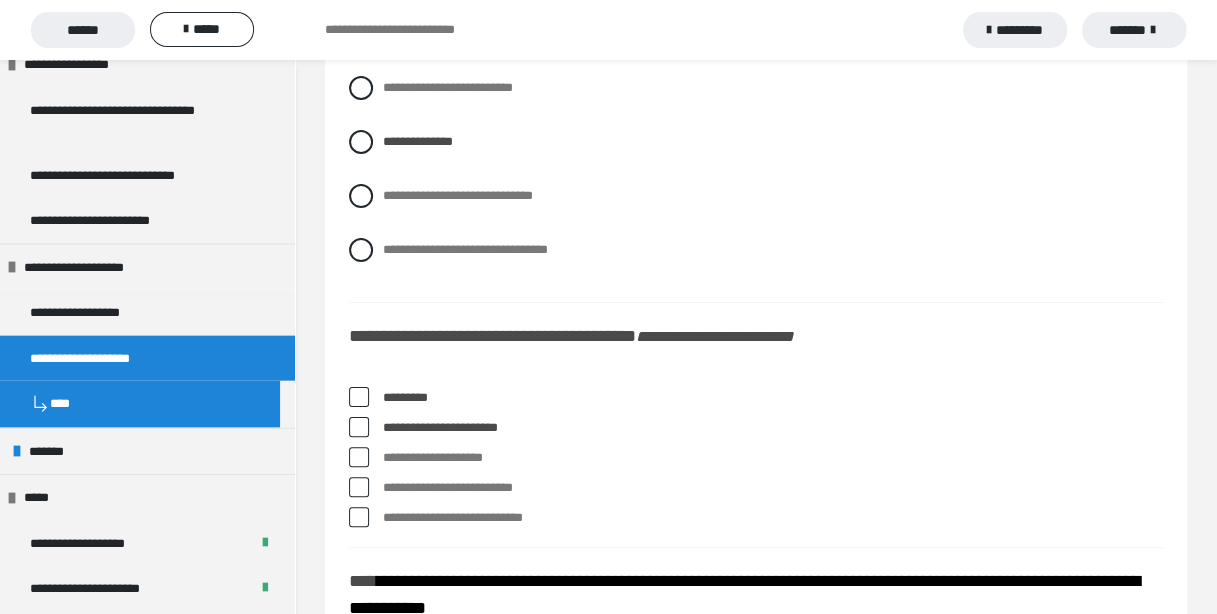 click at bounding box center (359, 487) 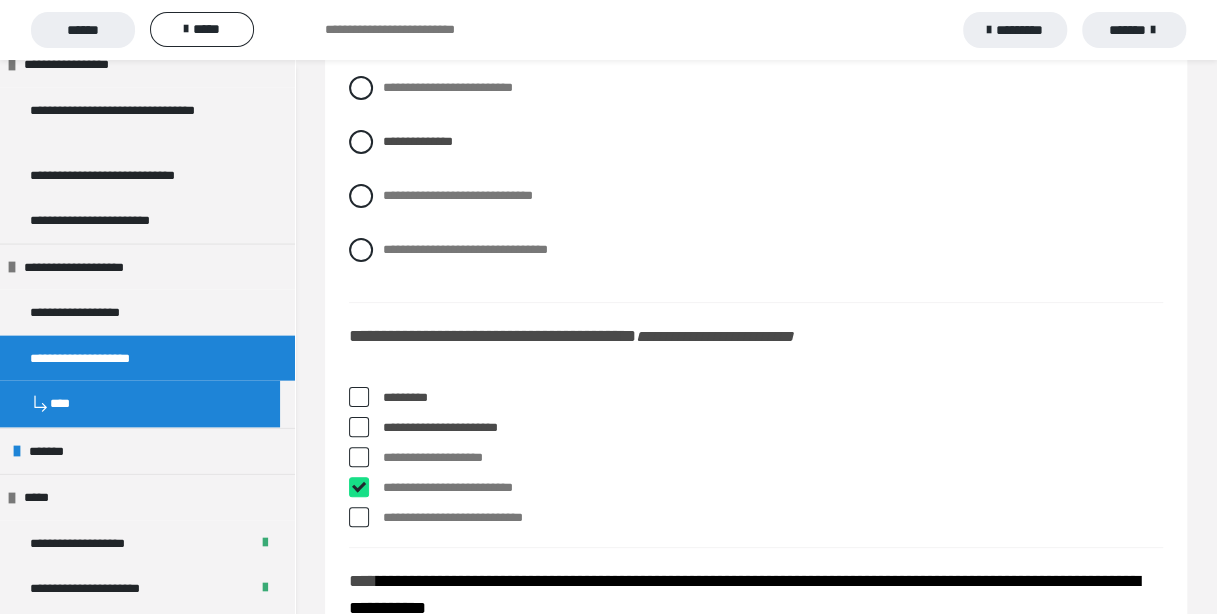 checkbox on "****" 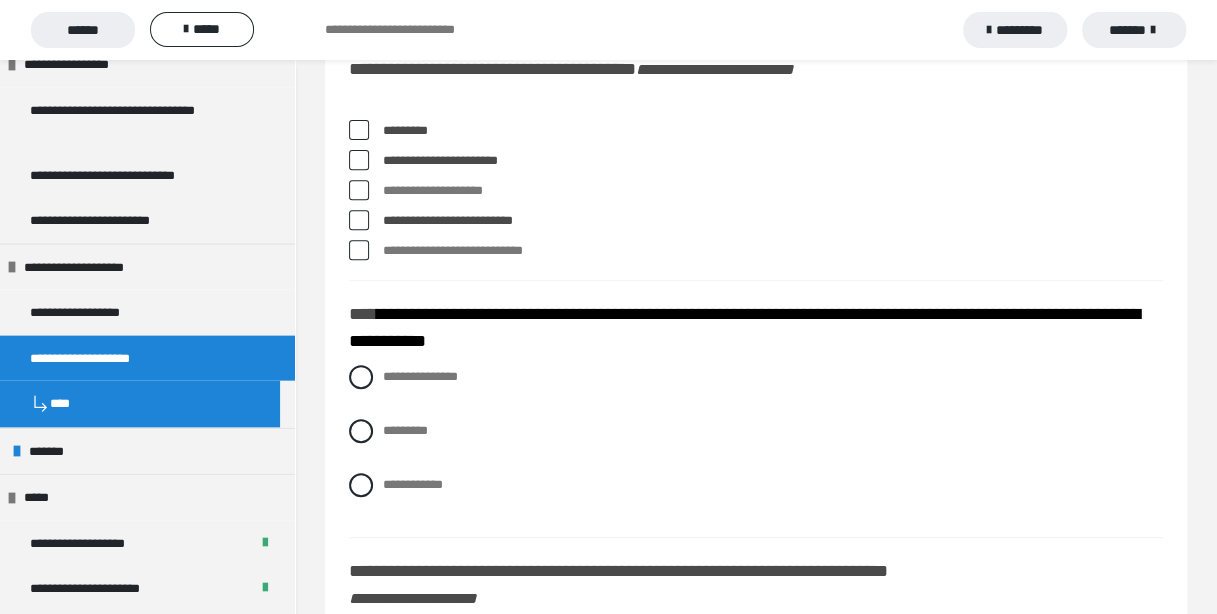 scroll, scrollTop: 7733, scrollLeft: 0, axis: vertical 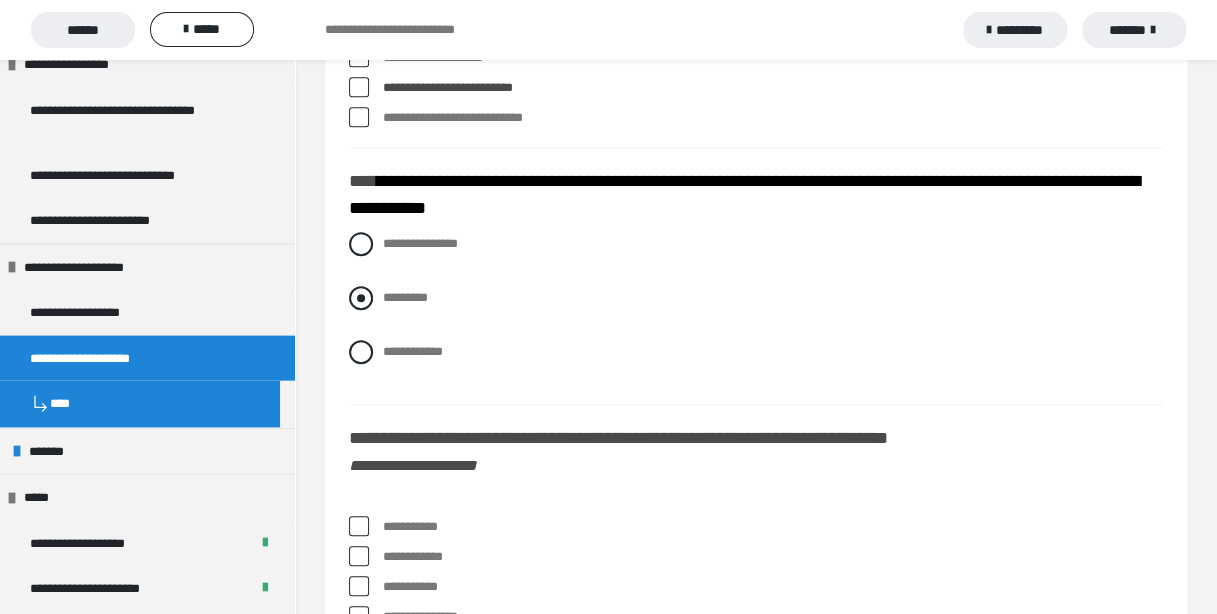 click at bounding box center [361, 298] 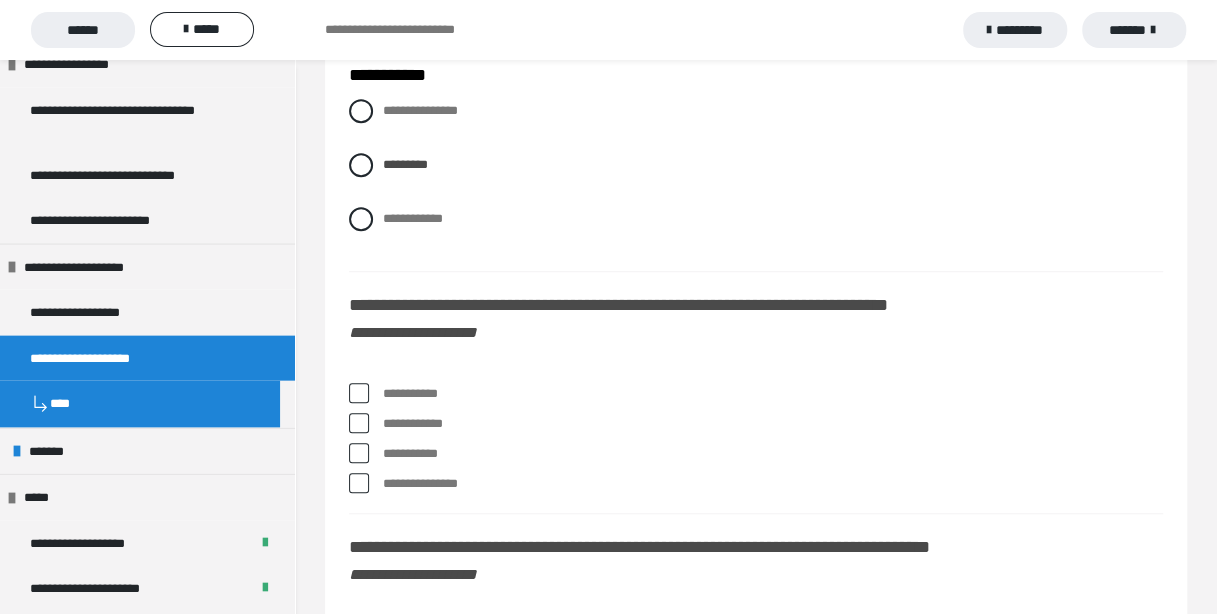 scroll, scrollTop: 8000, scrollLeft: 0, axis: vertical 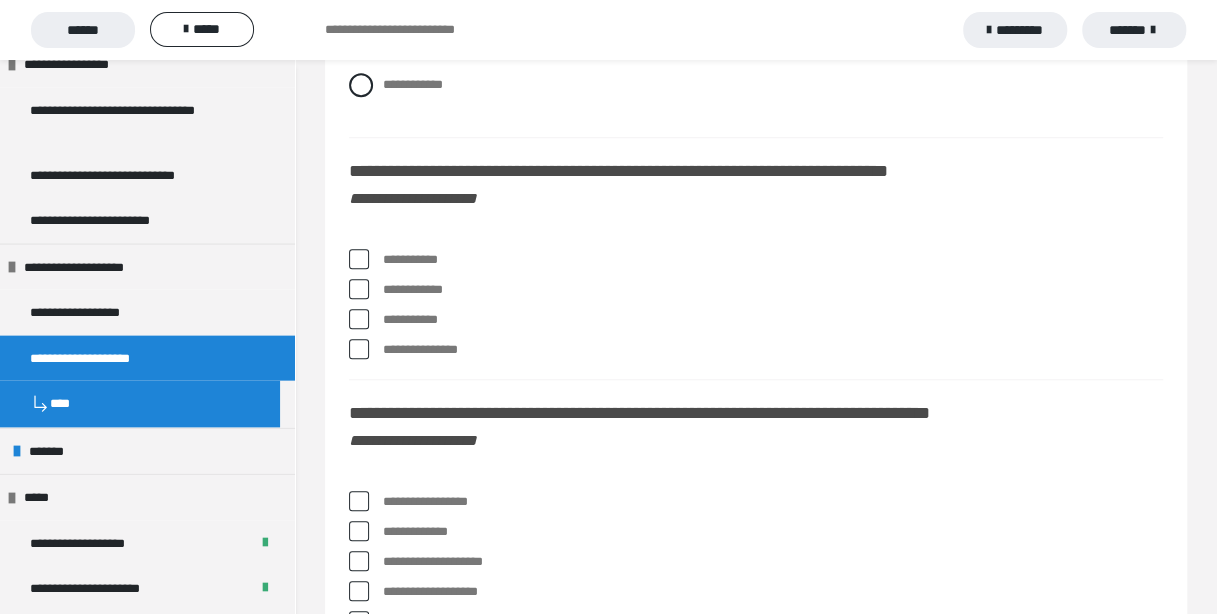 click at bounding box center (359, 259) 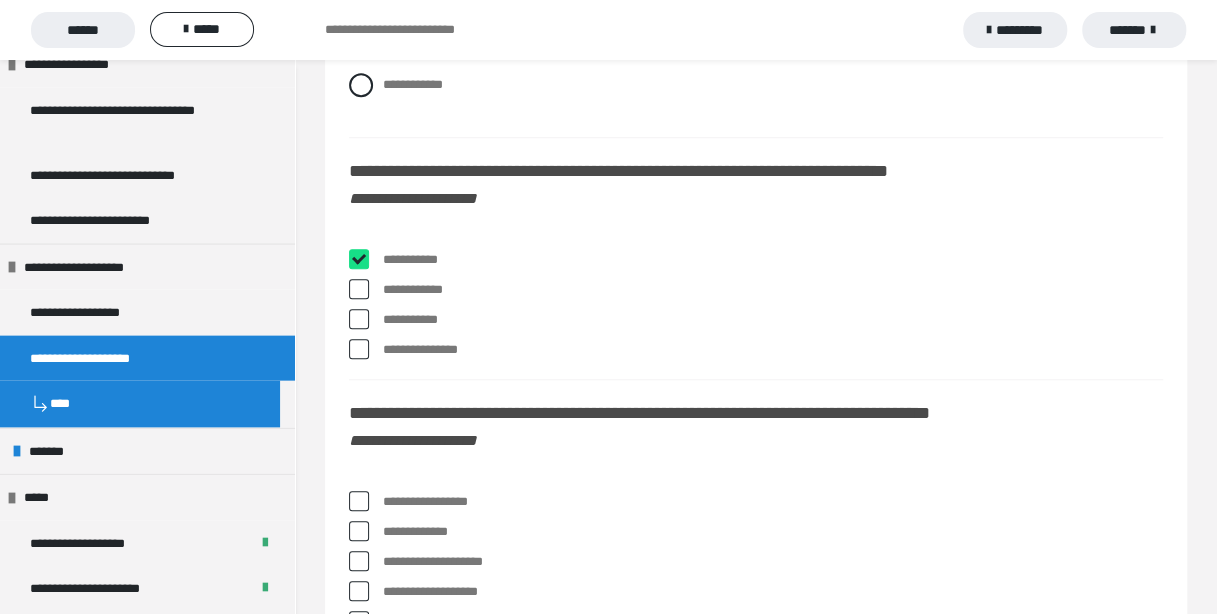 checkbox on "****" 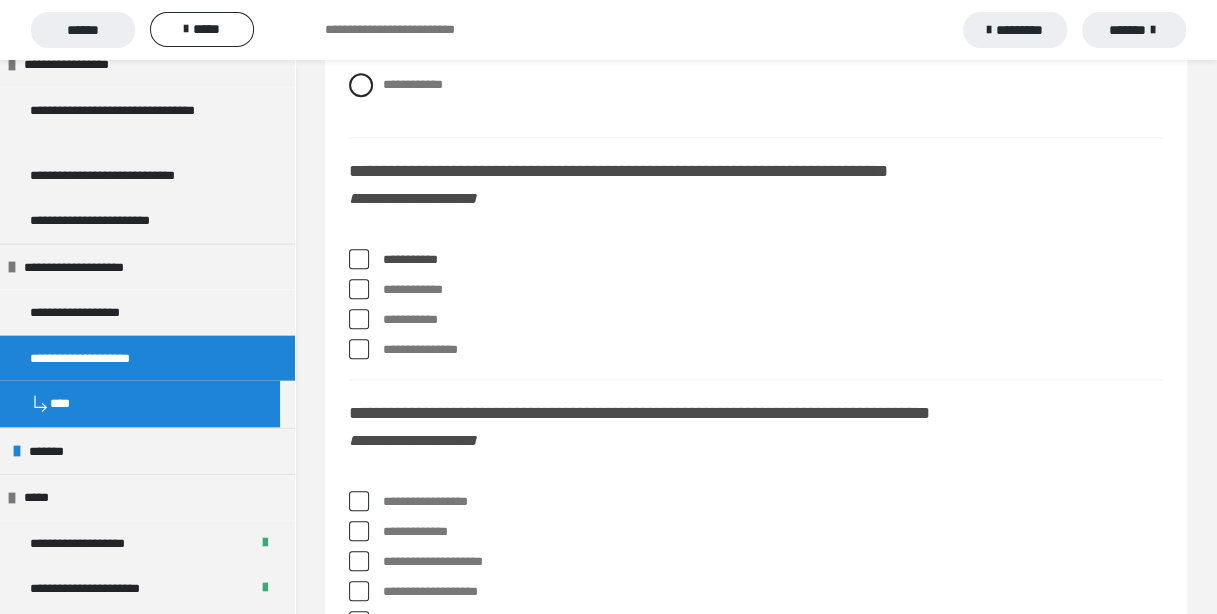 click at bounding box center (359, 319) 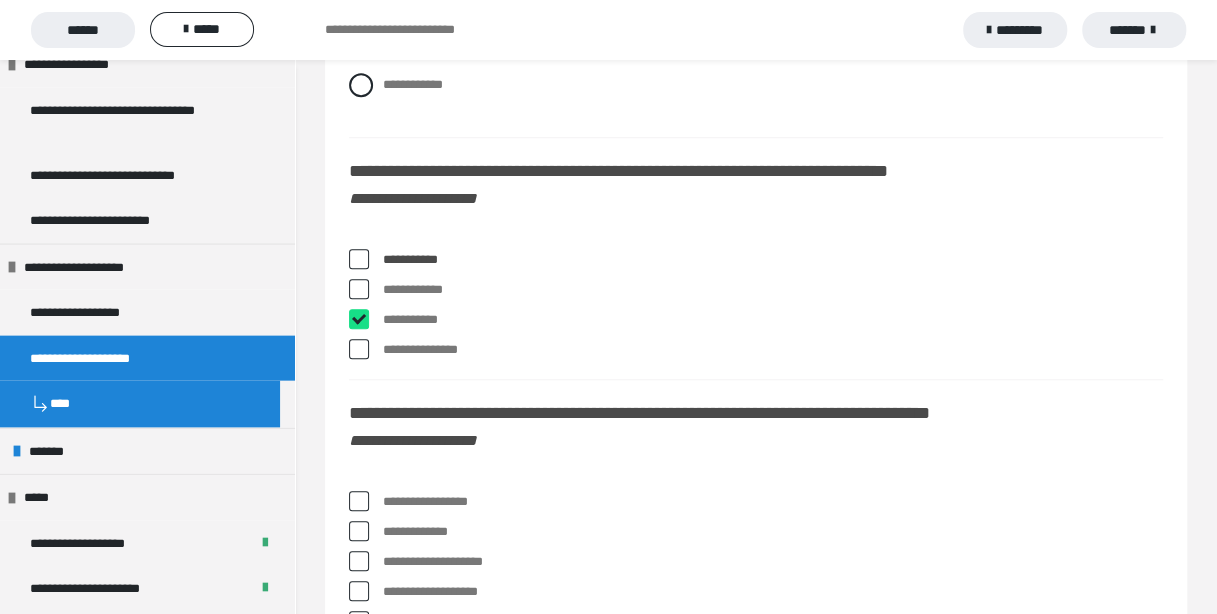 checkbox on "****" 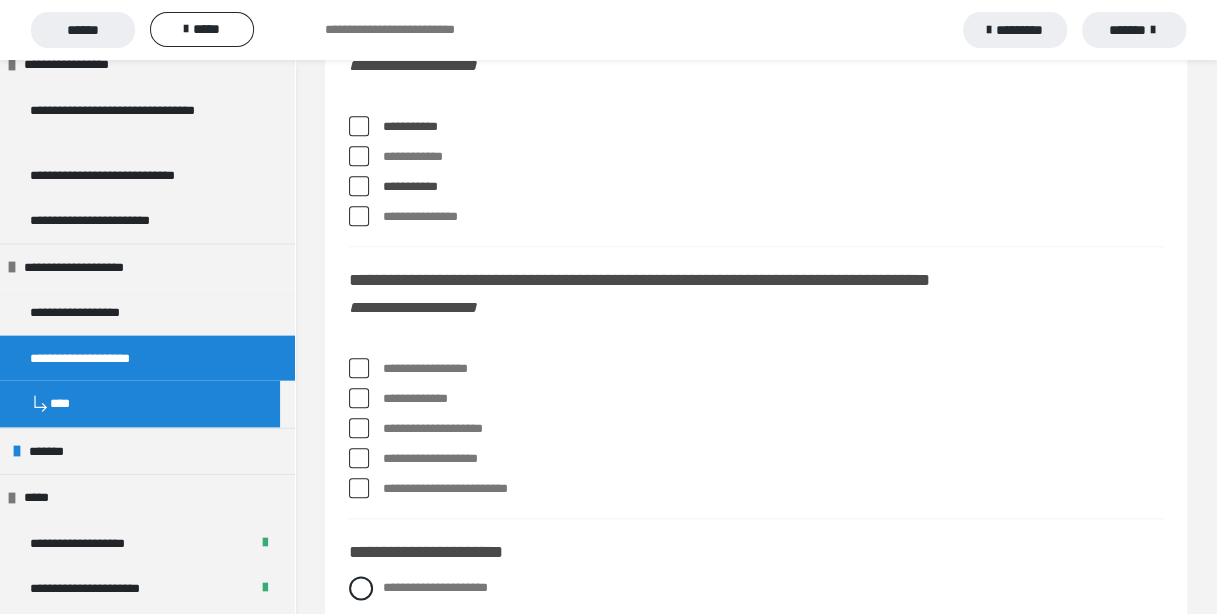 scroll, scrollTop: 8266, scrollLeft: 0, axis: vertical 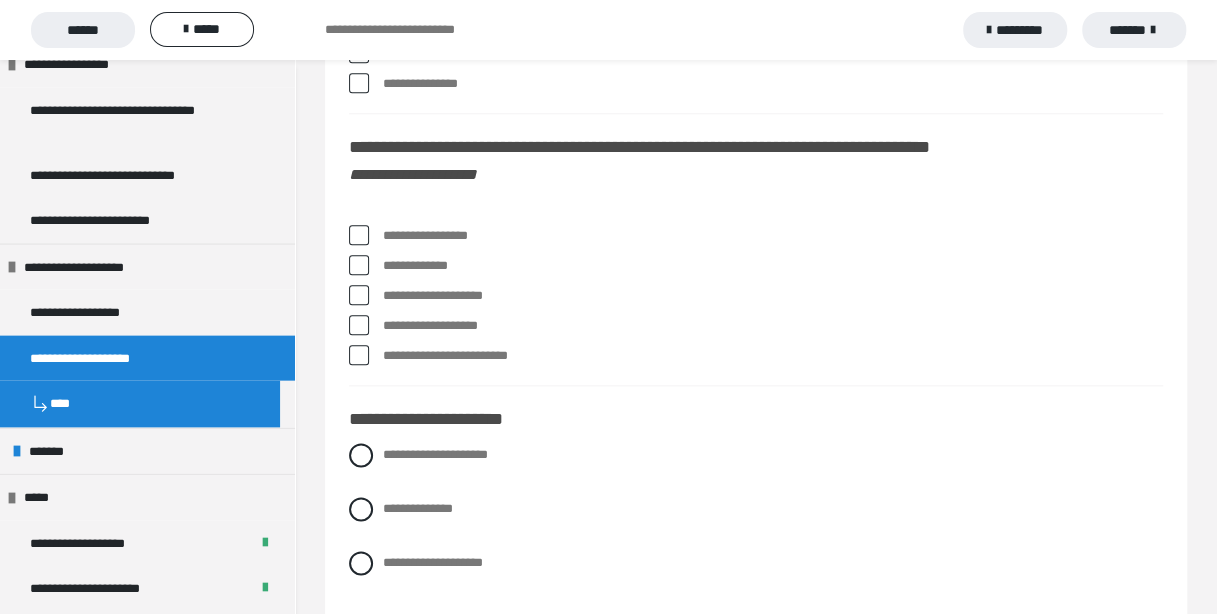 click at bounding box center [359, 235] 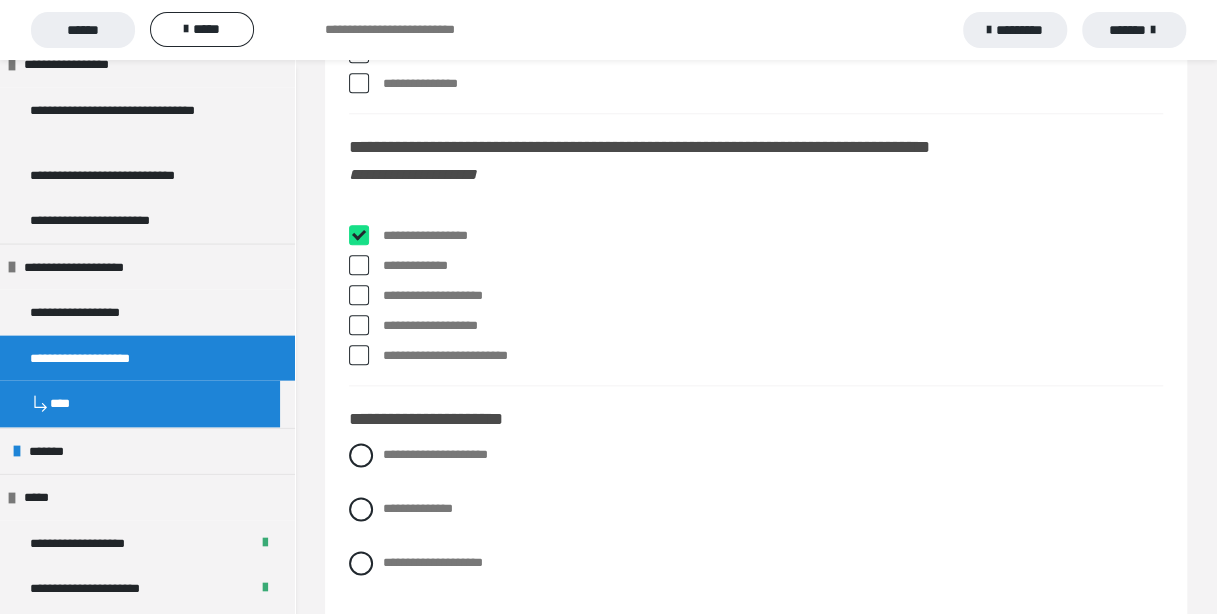 checkbox on "****" 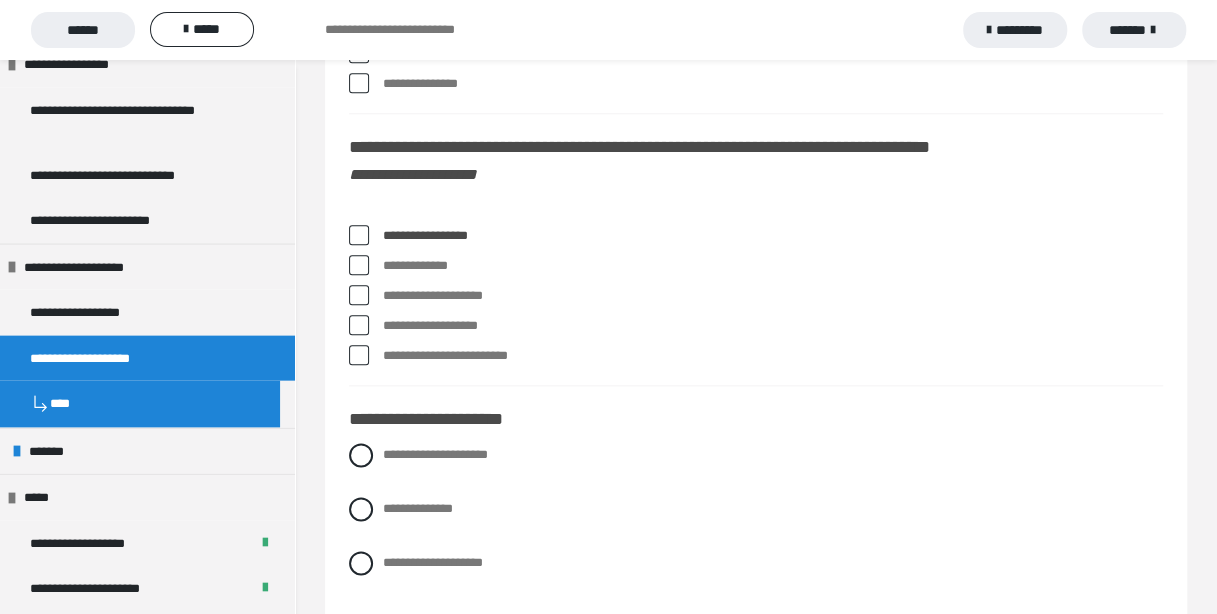 click at bounding box center (359, 295) 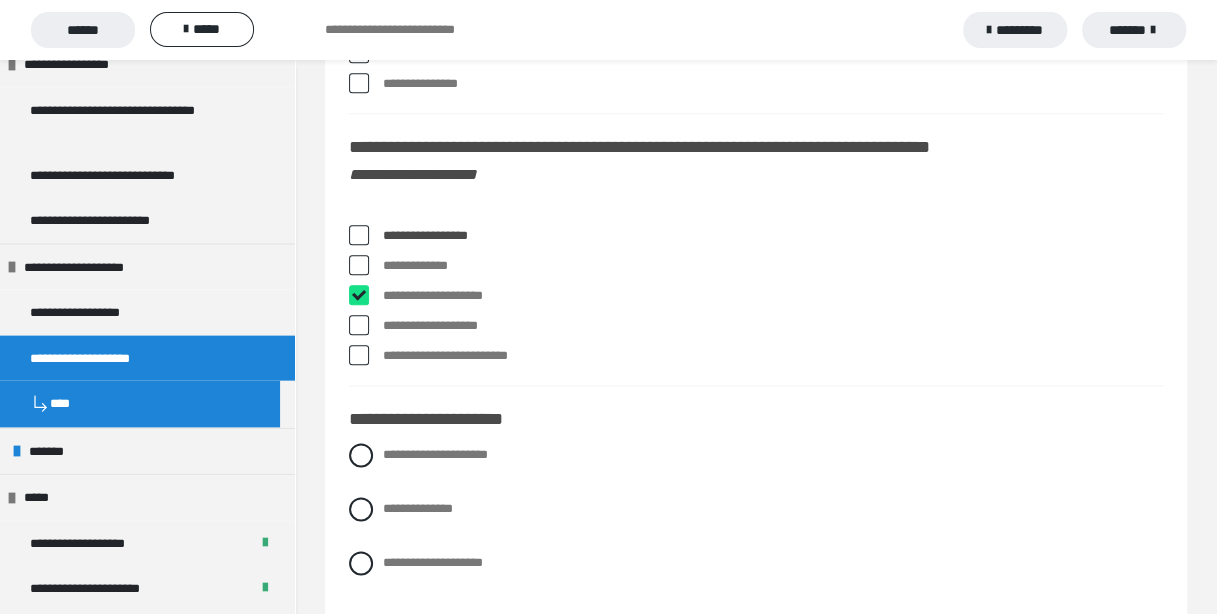 checkbox on "****" 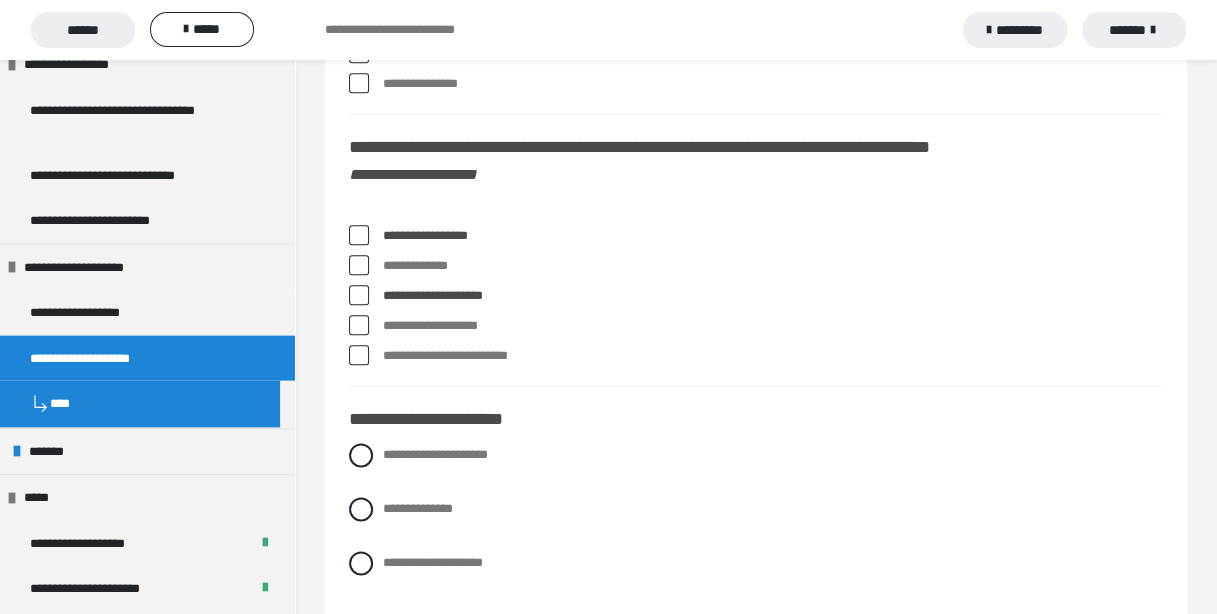 scroll, scrollTop: 8533, scrollLeft: 0, axis: vertical 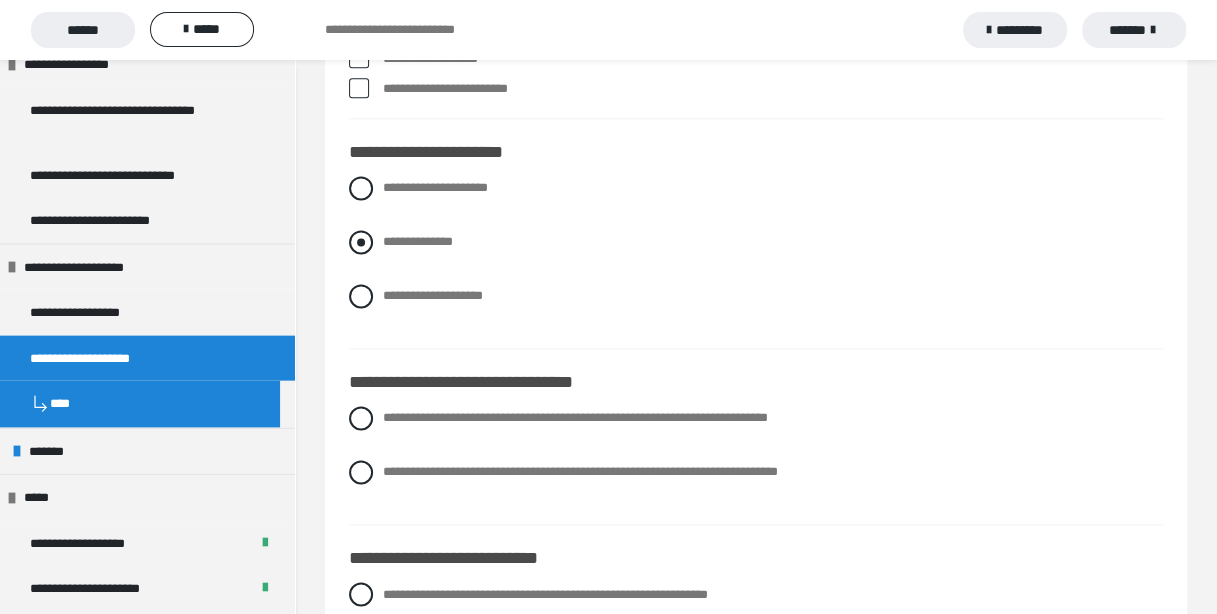 click at bounding box center [361, 242] 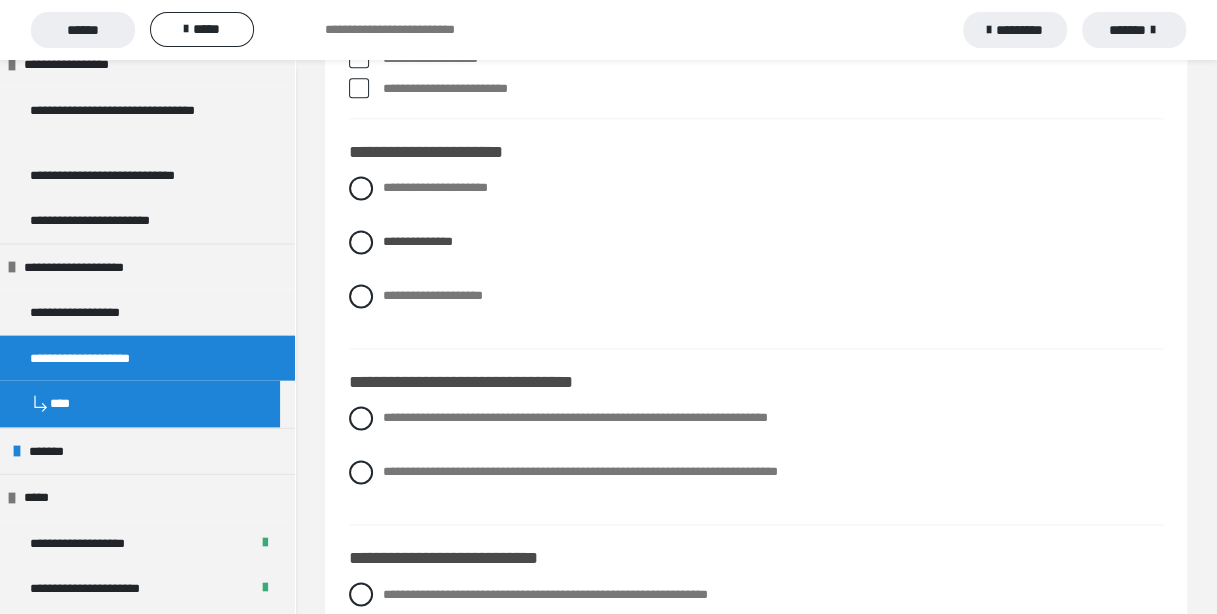 scroll, scrollTop: 8666, scrollLeft: 0, axis: vertical 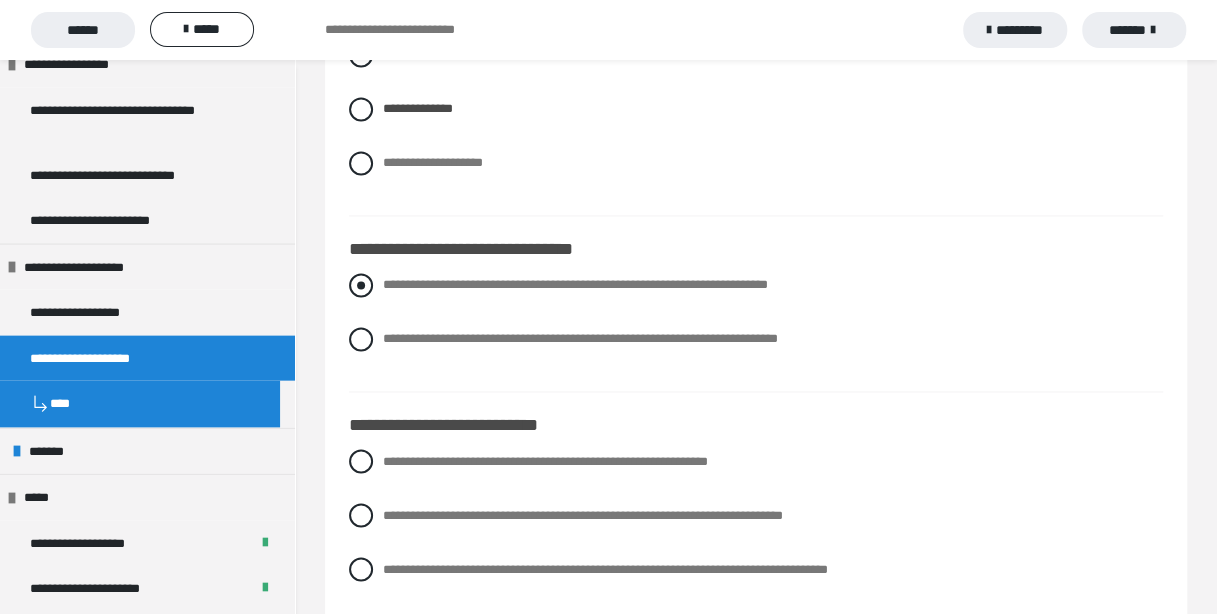 click on "**********" at bounding box center [756, 285] 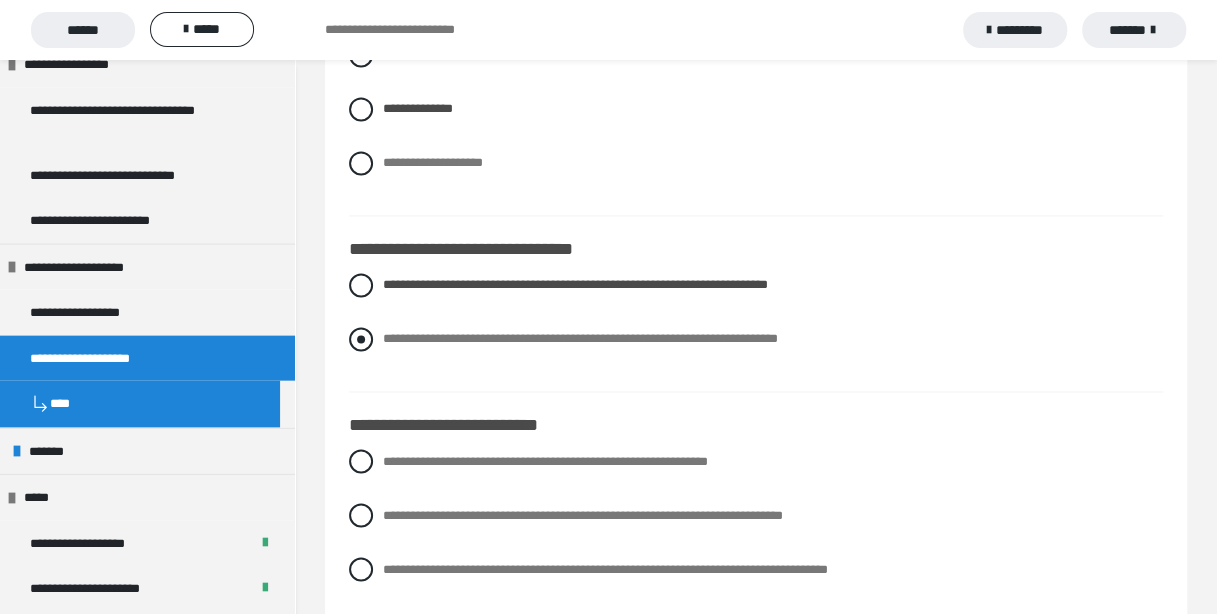 scroll, scrollTop: 8933, scrollLeft: 0, axis: vertical 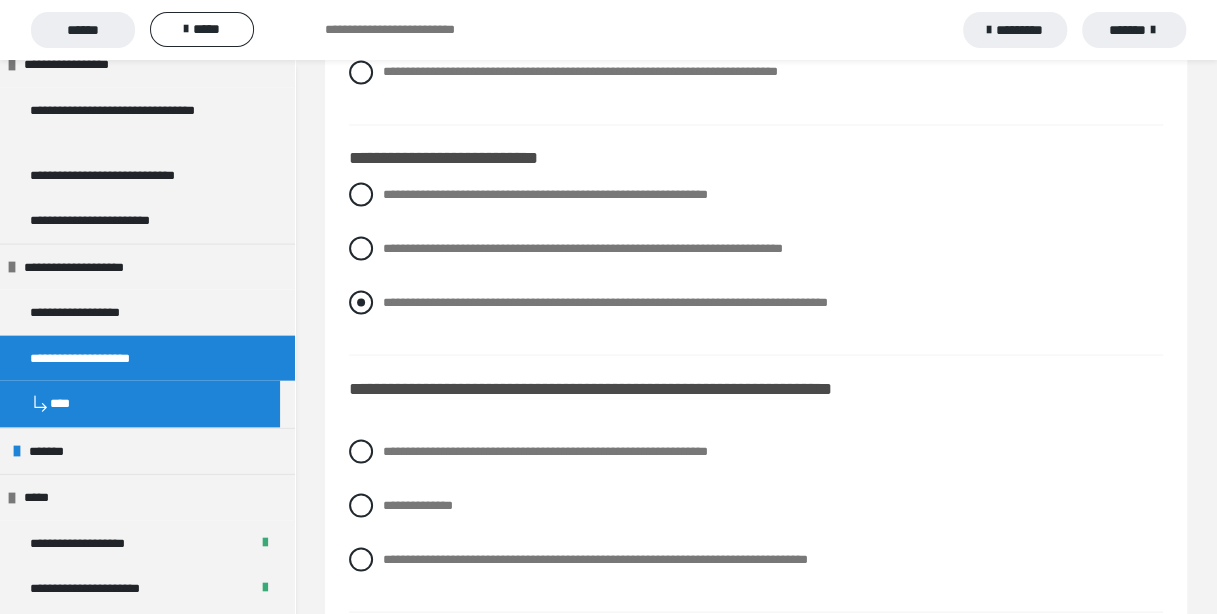 click at bounding box center [361, 302] 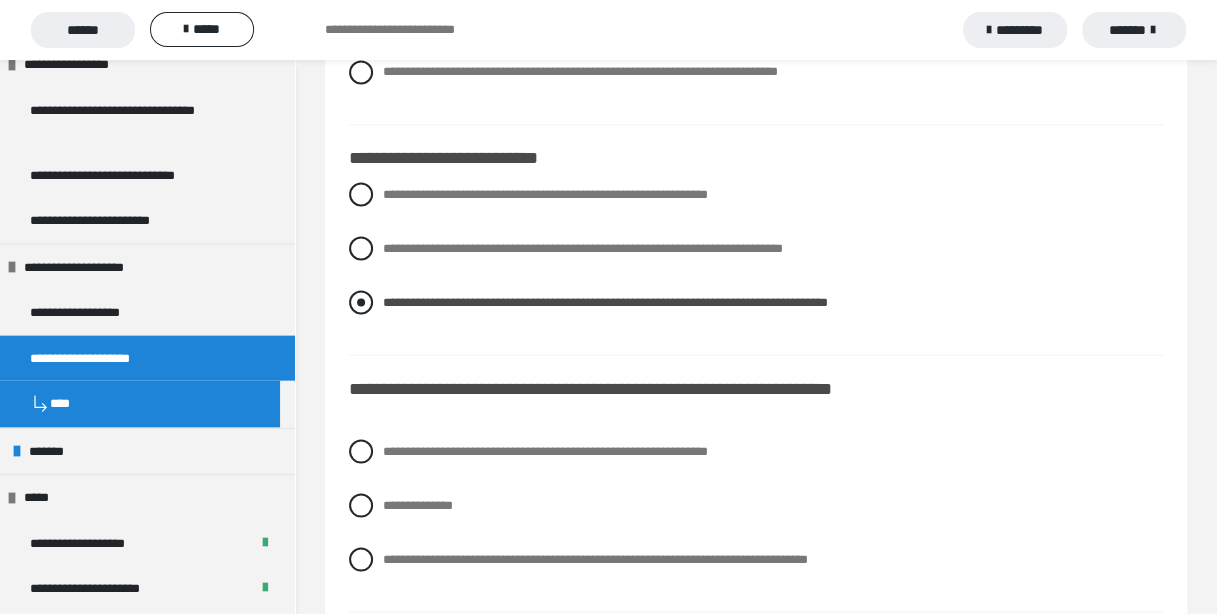scroll, scrollTop: 9200, scrollLeft: 0, axis: vertical 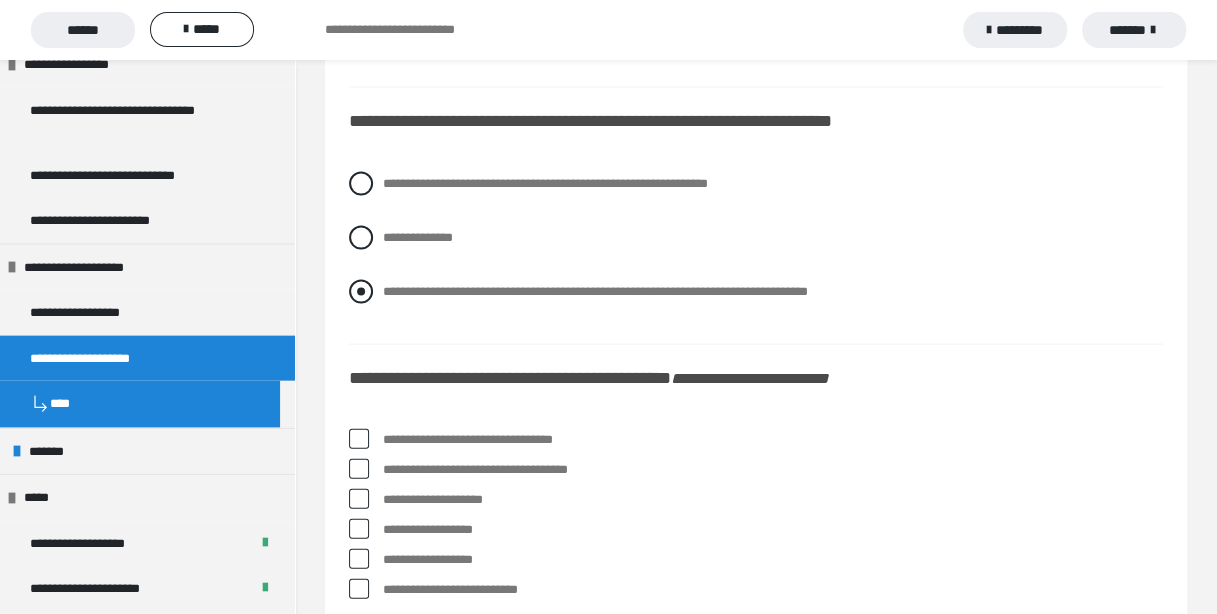 click at bounding box center (361, 292) 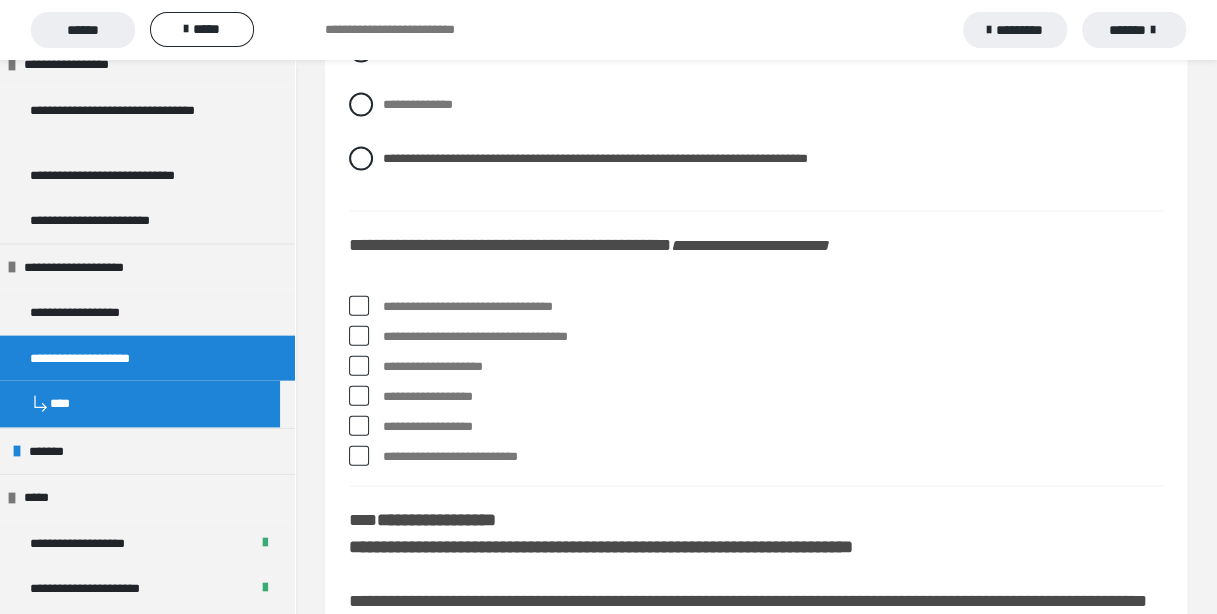 scroll, scrollTop: 9466, scrollLeft: 0, axis: vertical 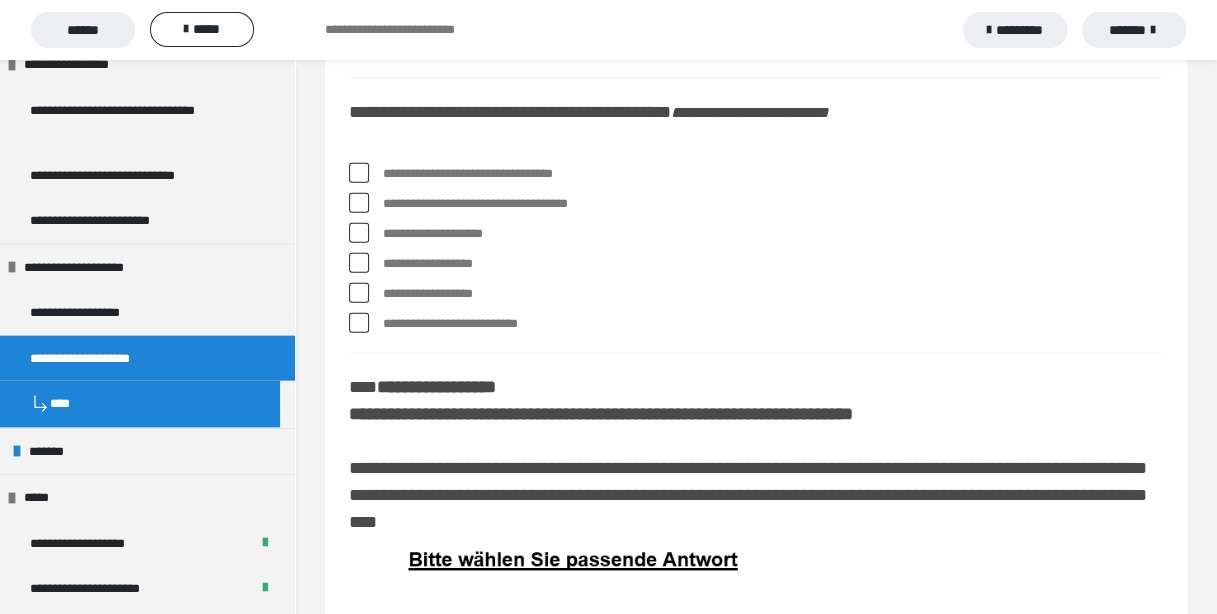 click at bounding box center (359, 203) 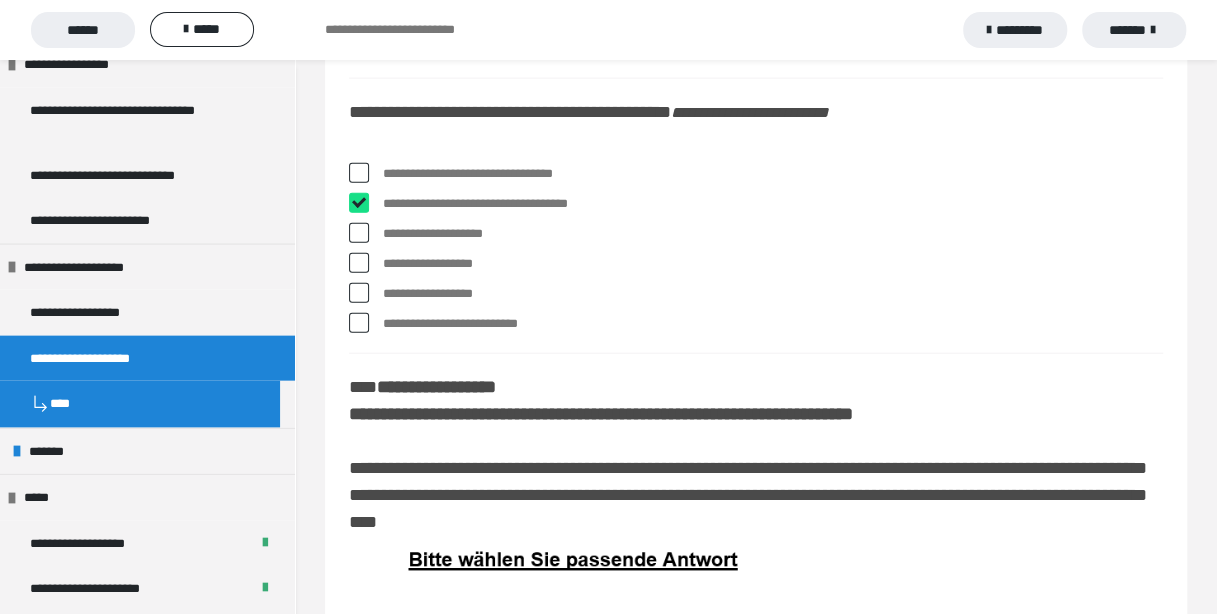 checkbox on "****" 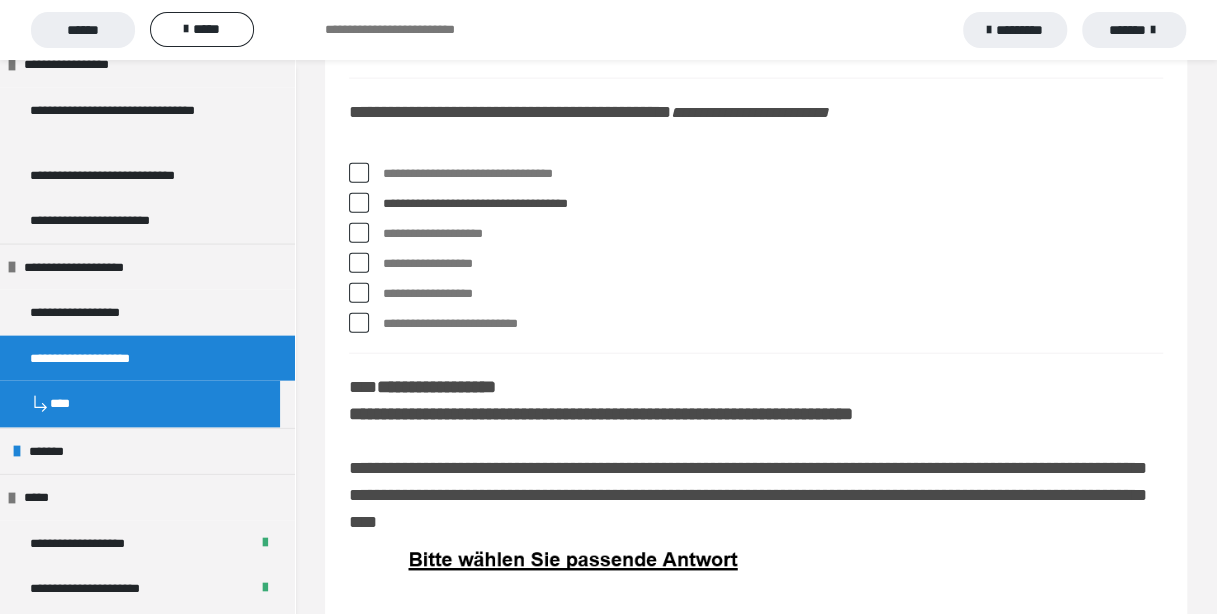 click at bounding box center [359, 263] 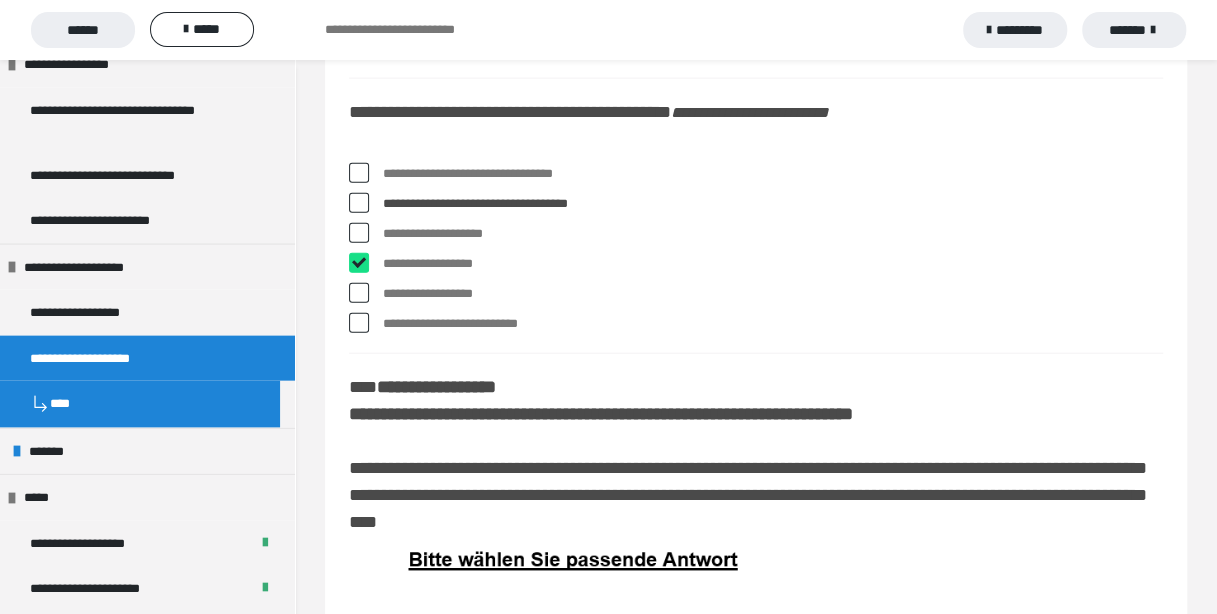 checkbox on "****" 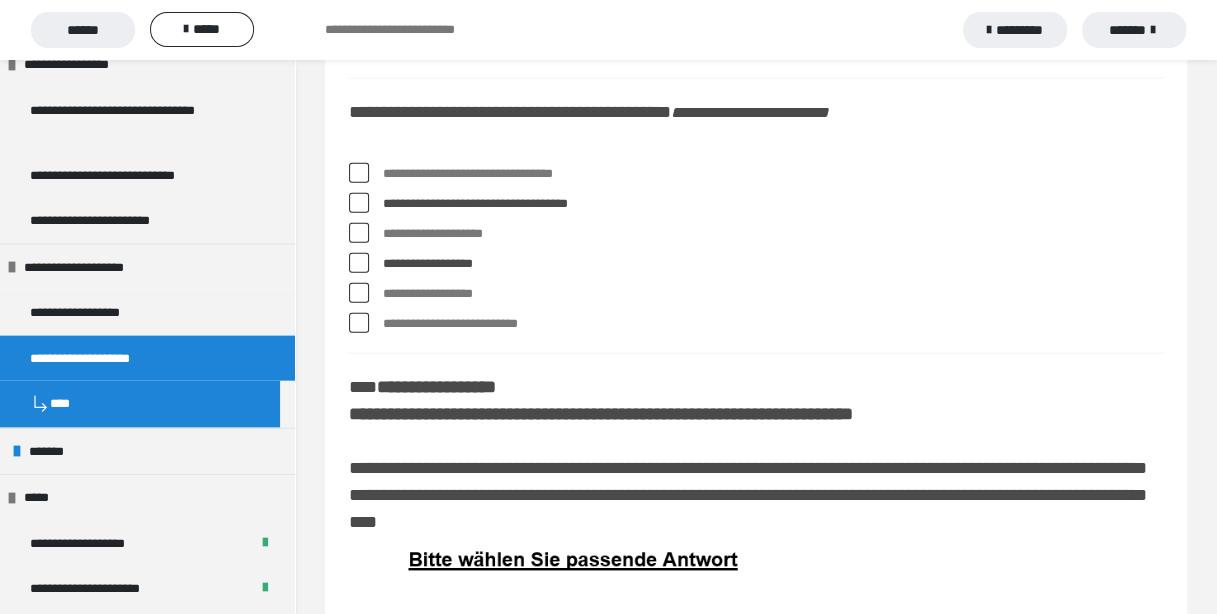 click at bounding box center [359, 233] 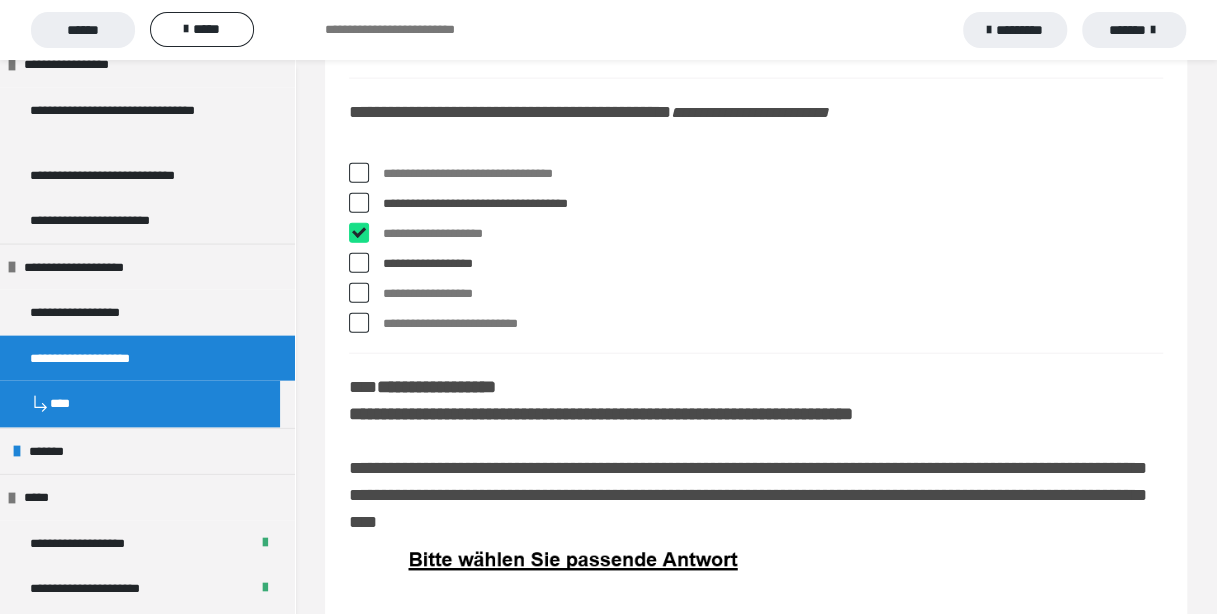 checkbox on "****" 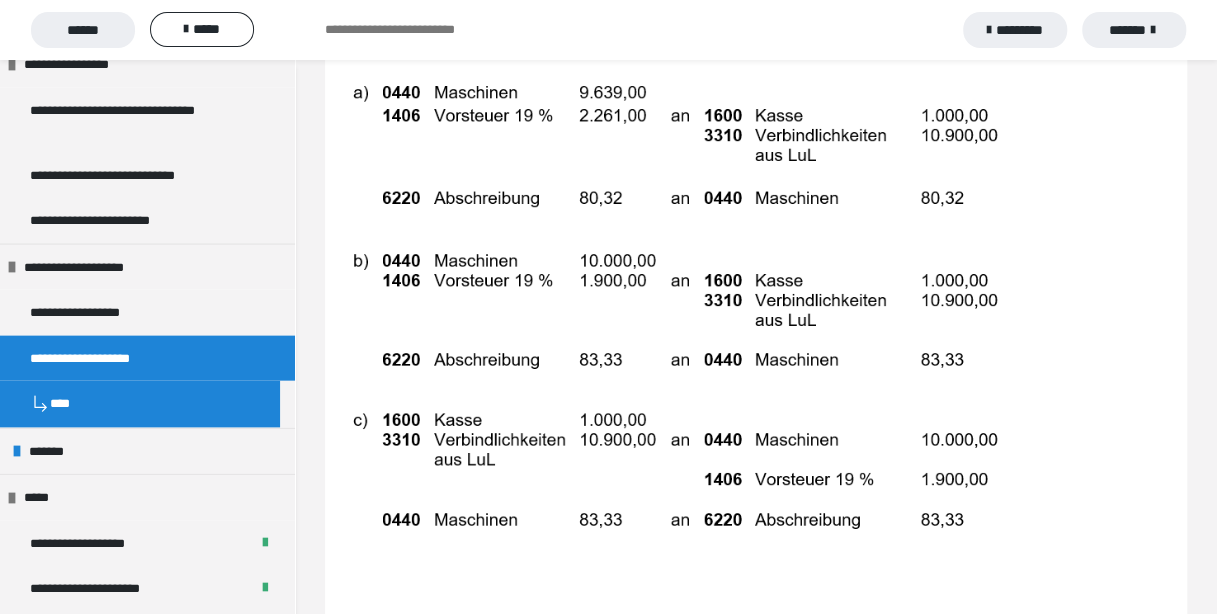 scroll, scrollTop: 10133, scrollLeft: 0, axis: vertical 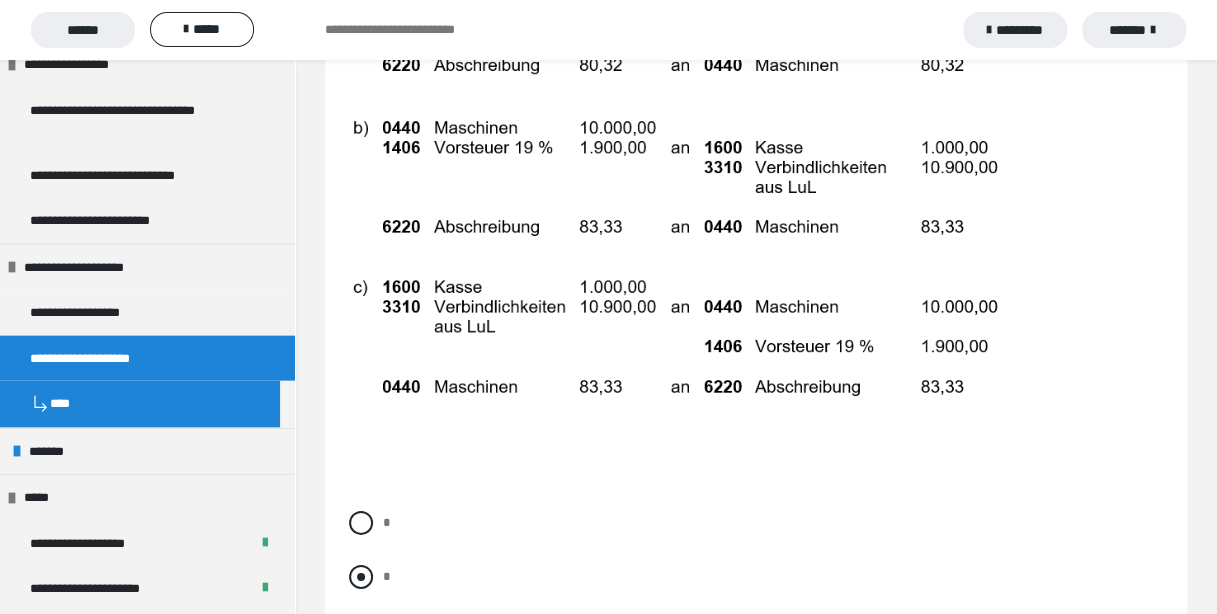 click at bounding box center [361, 577] 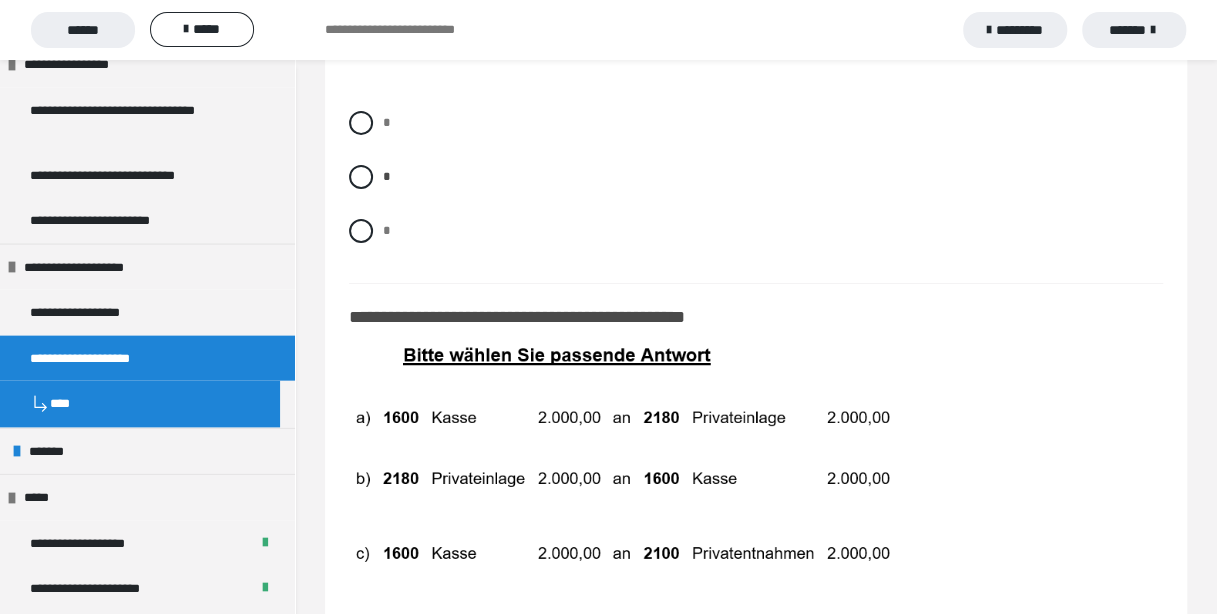 scroll, scrollTop: 10666, scrollLeft: 0, axis: vertical 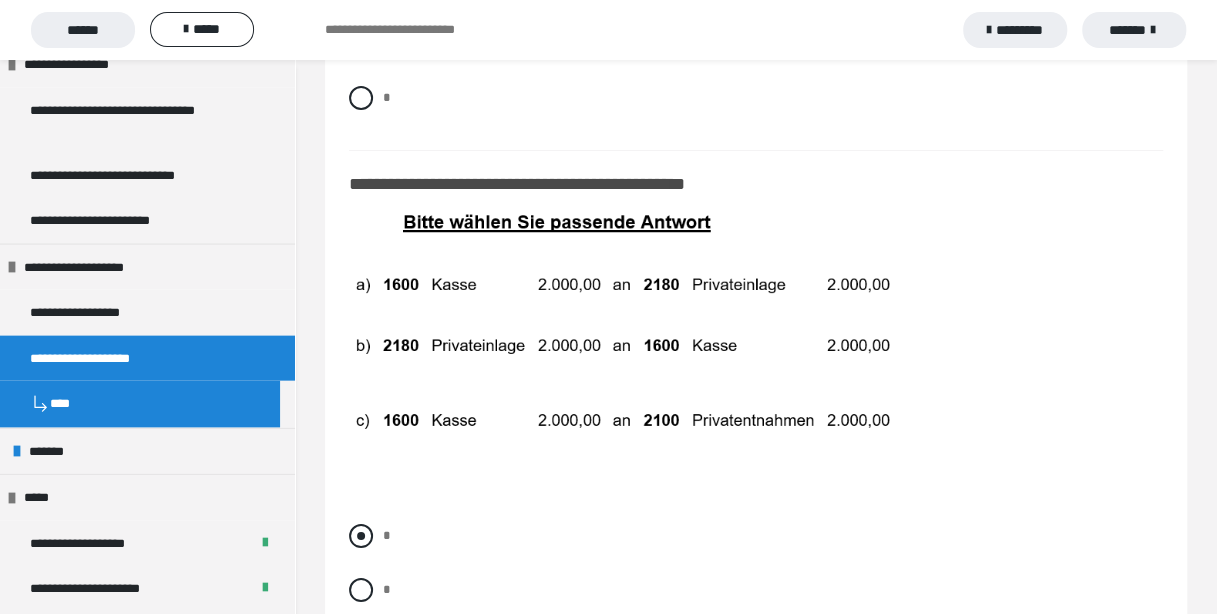 click at bounding box center [361, 536] 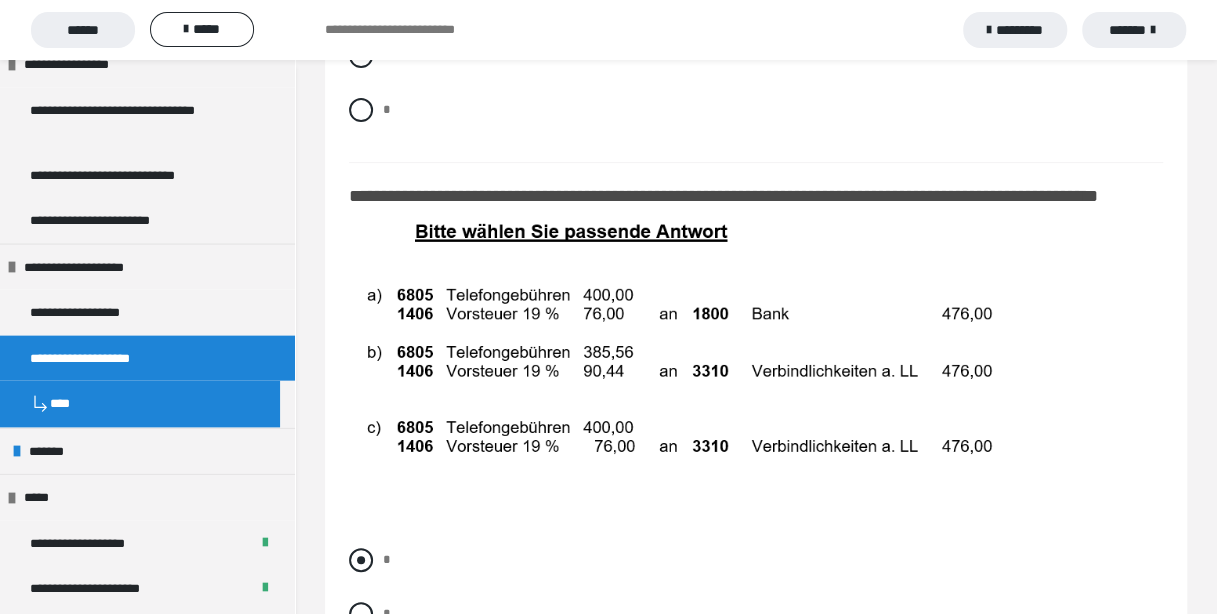 scroll, scrollTop: 11466, scrollLeft: 0, axis: vertical 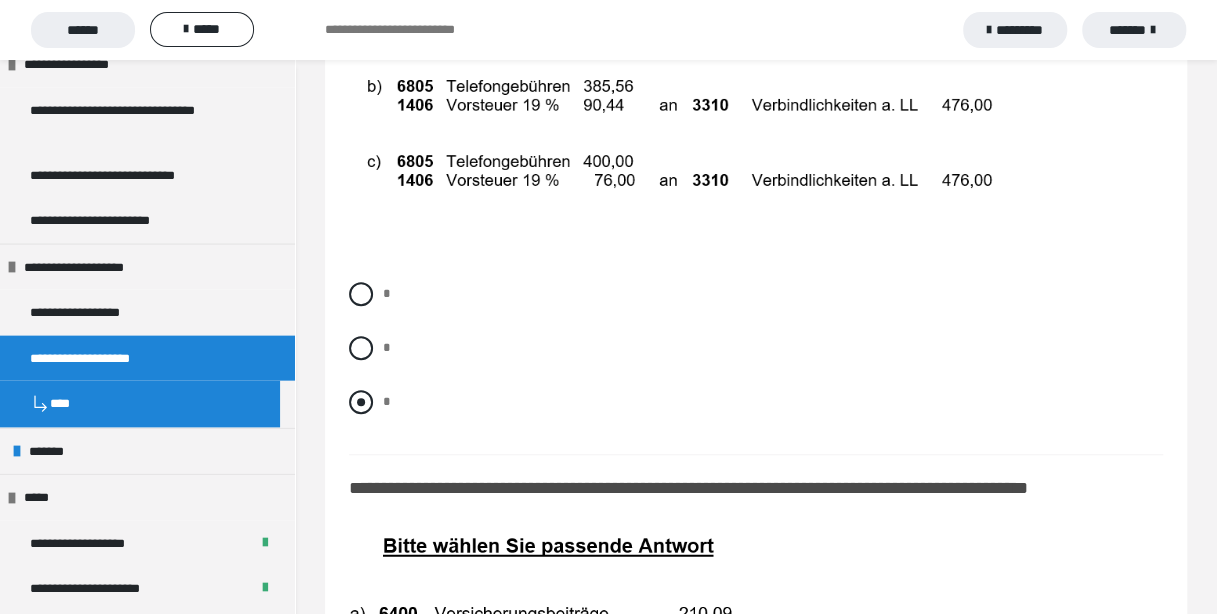 click at bounding box center [361, 402] 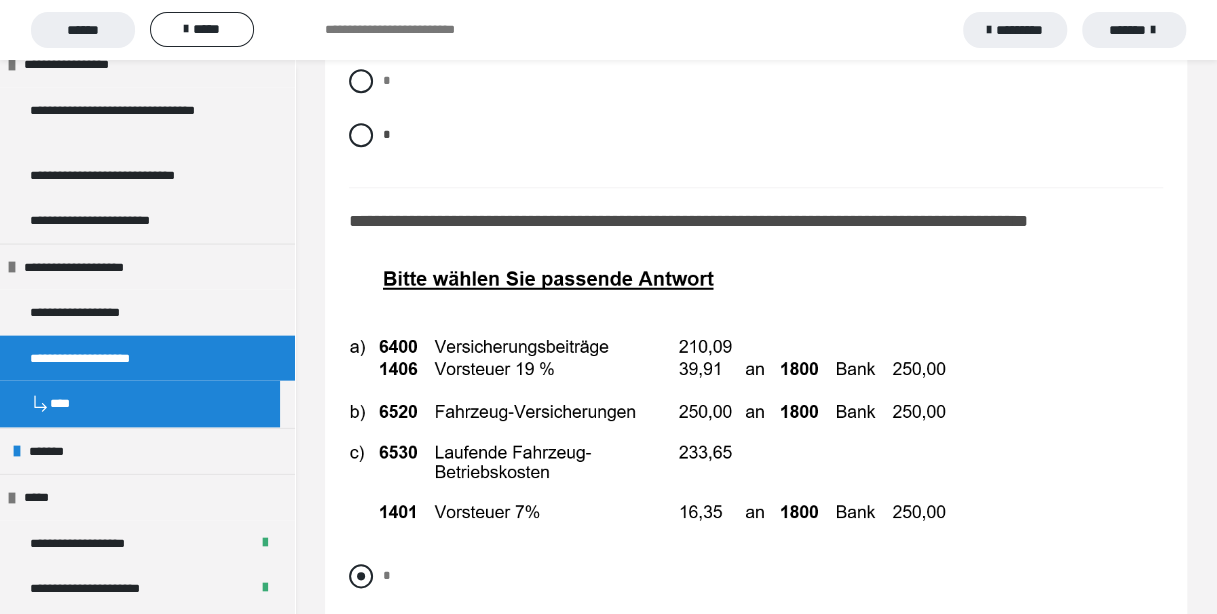 scroll, scrollTop: 11866, scrollLeft: 0, axis: vertical 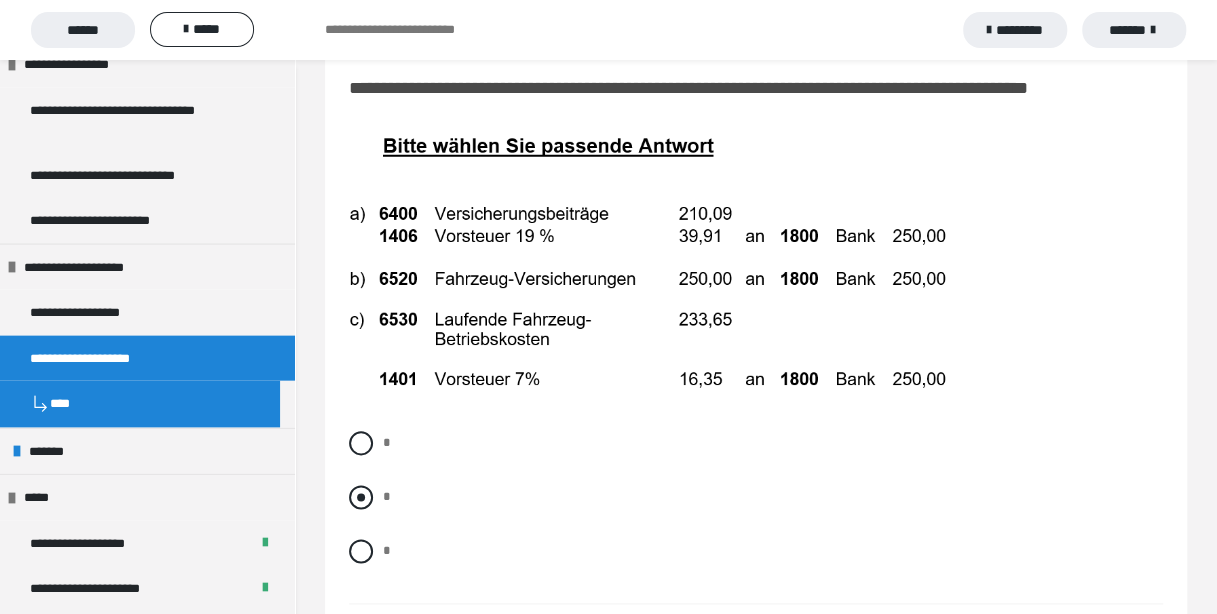 click at bounding box center (361, 497) 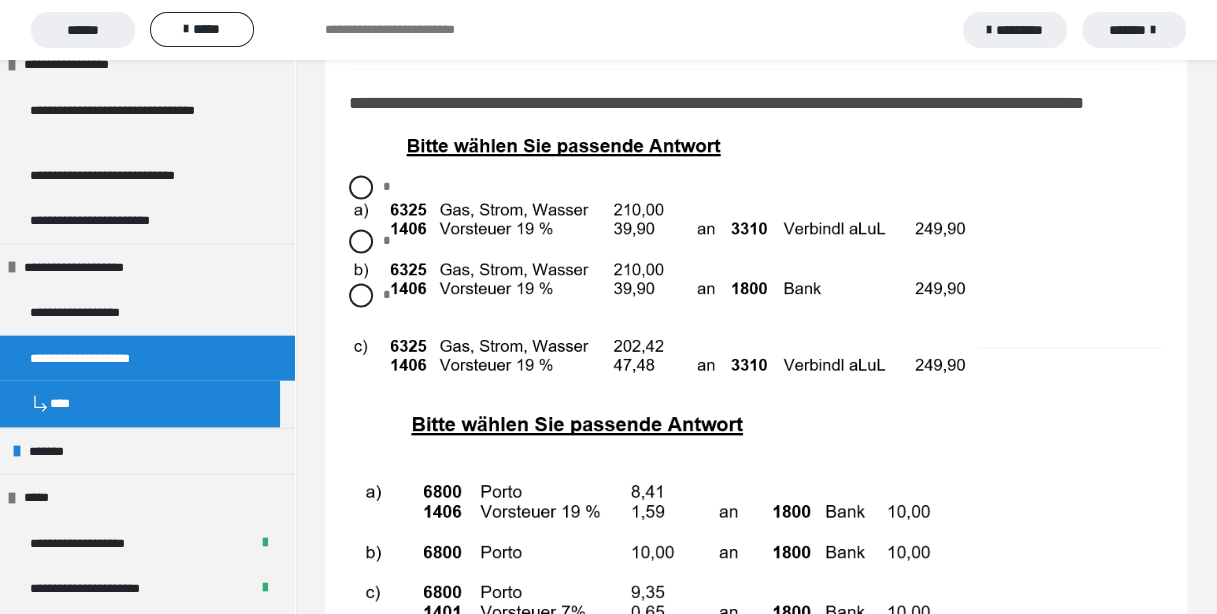 scroll, scrollTop: 12266, scrollLeft: 0, axis: vertical 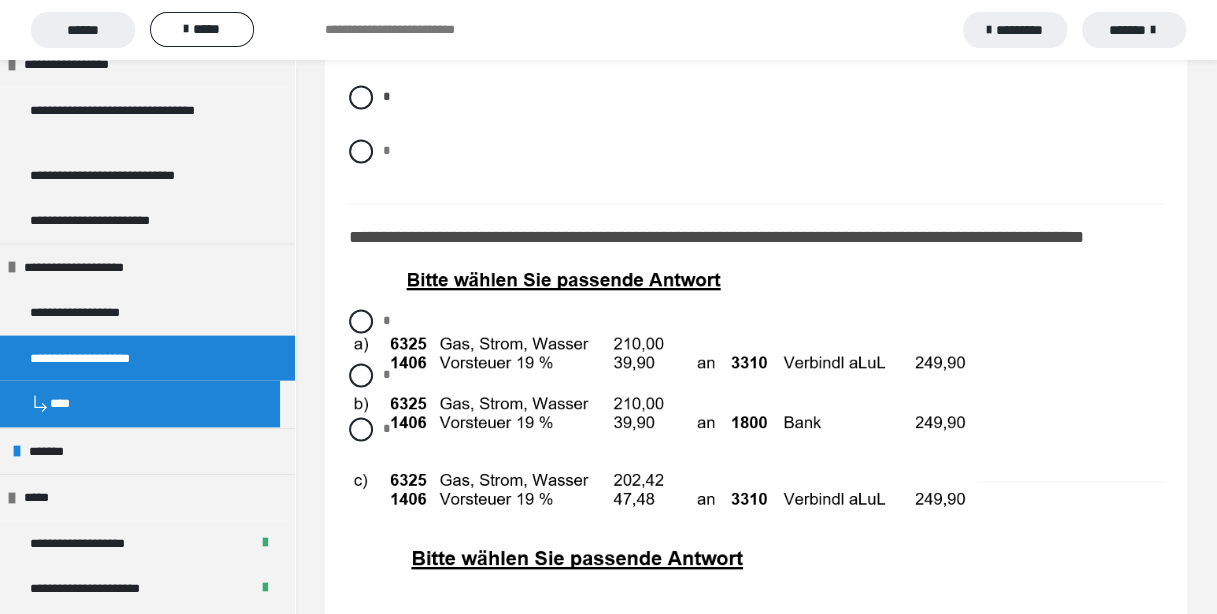 click at bounding box center [663, 397] 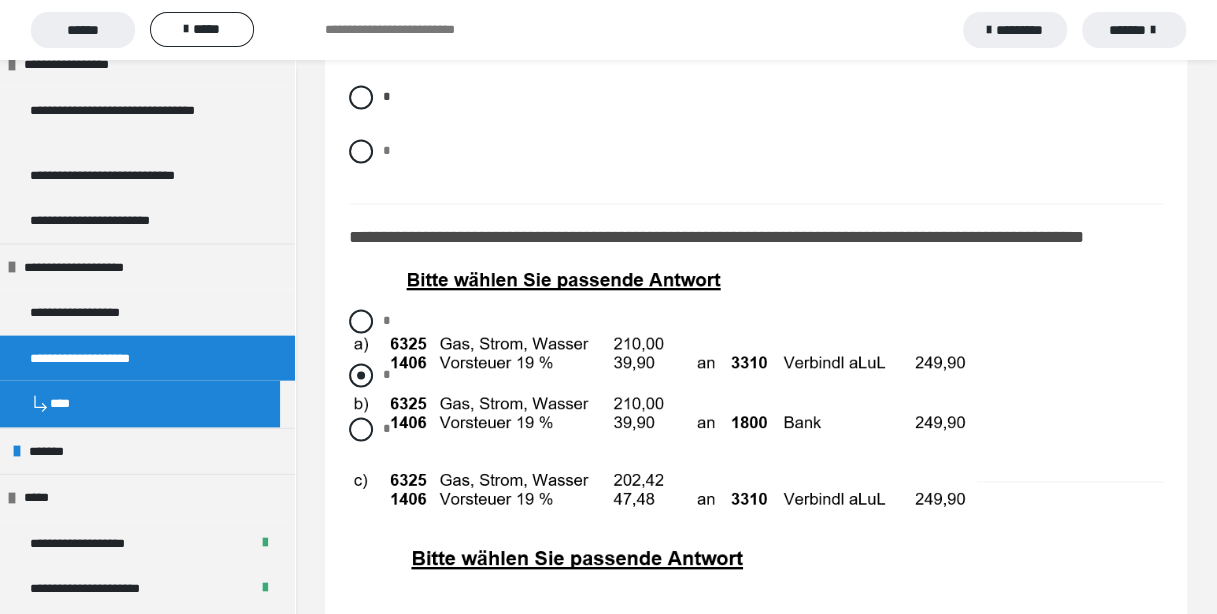 click at bounding box center (361, 375) 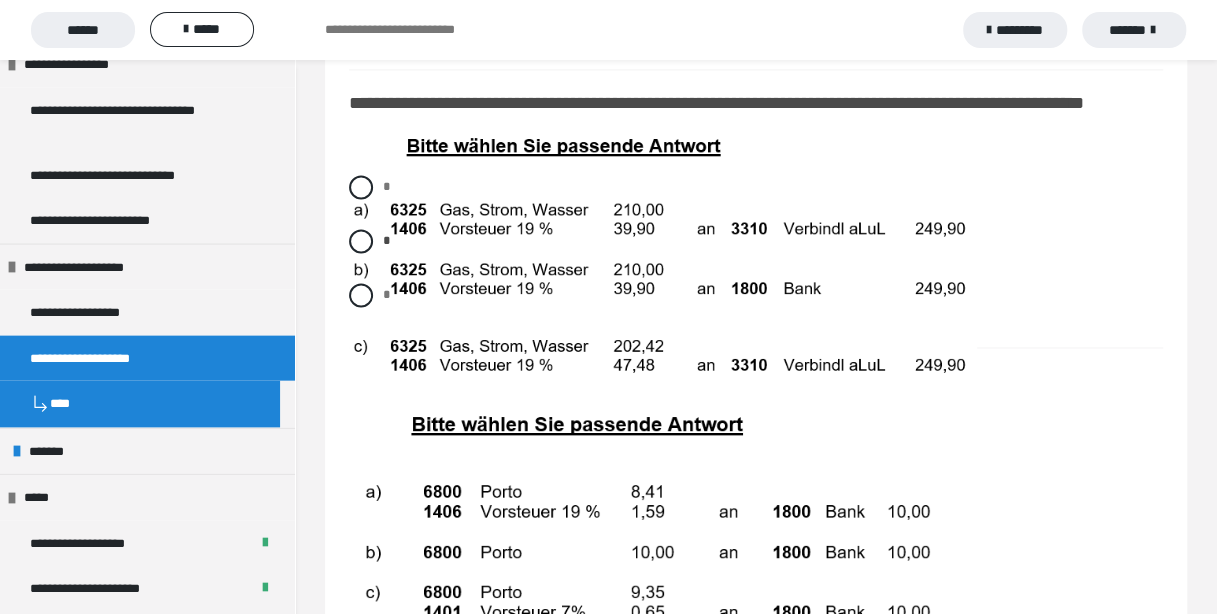 scroll, scrollTop: 12666, scrollLeft: 0, axis: vertical 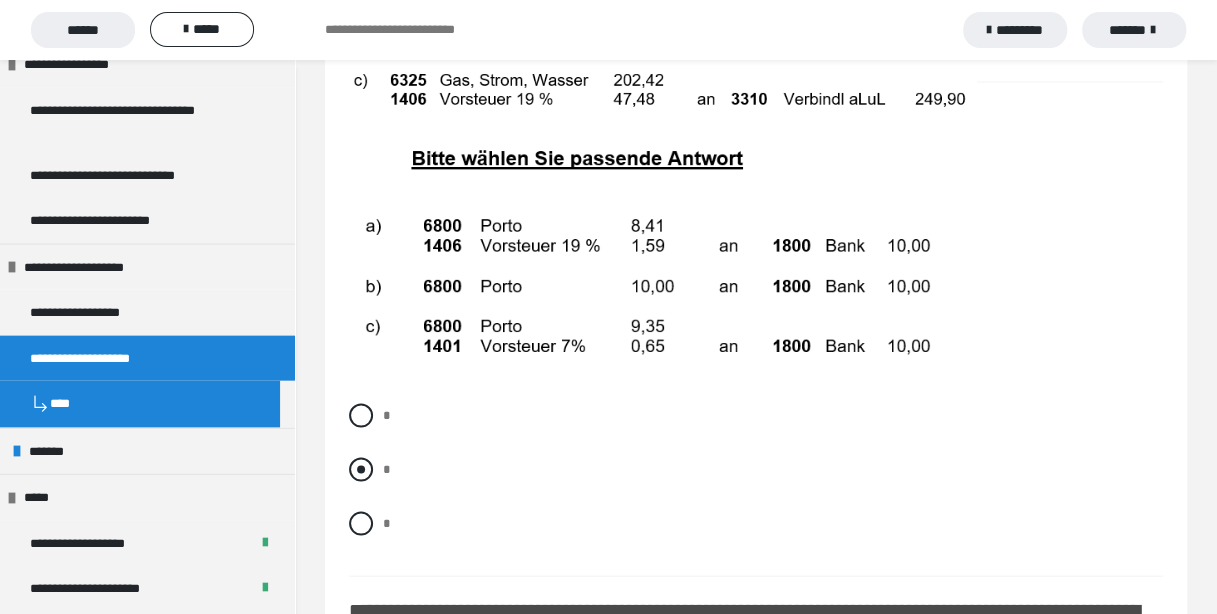click at bounding box center (361, 469) 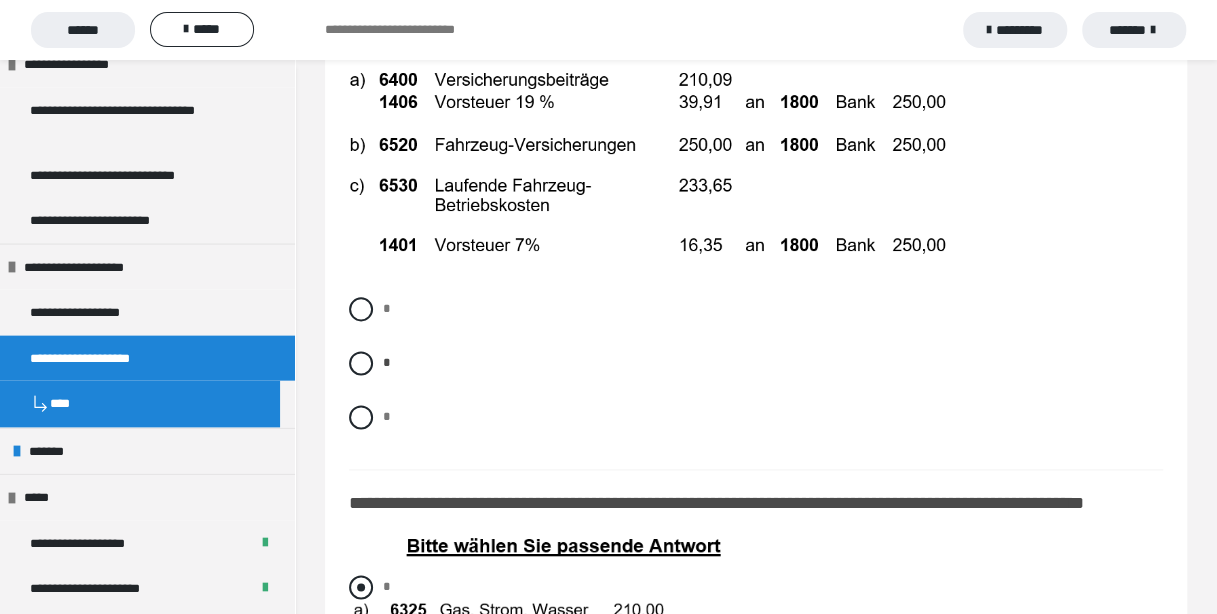 scroll, scrollTop: 12400, scrollLeft: 0, axis: vertical 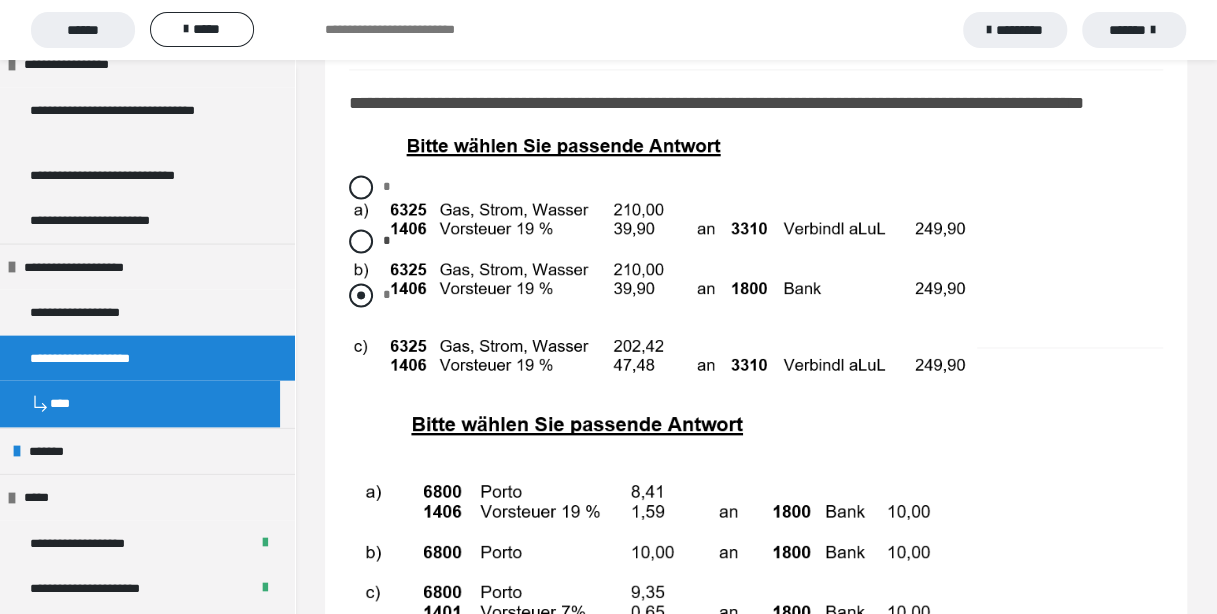 click on "*" at bounding box center [756, 295] 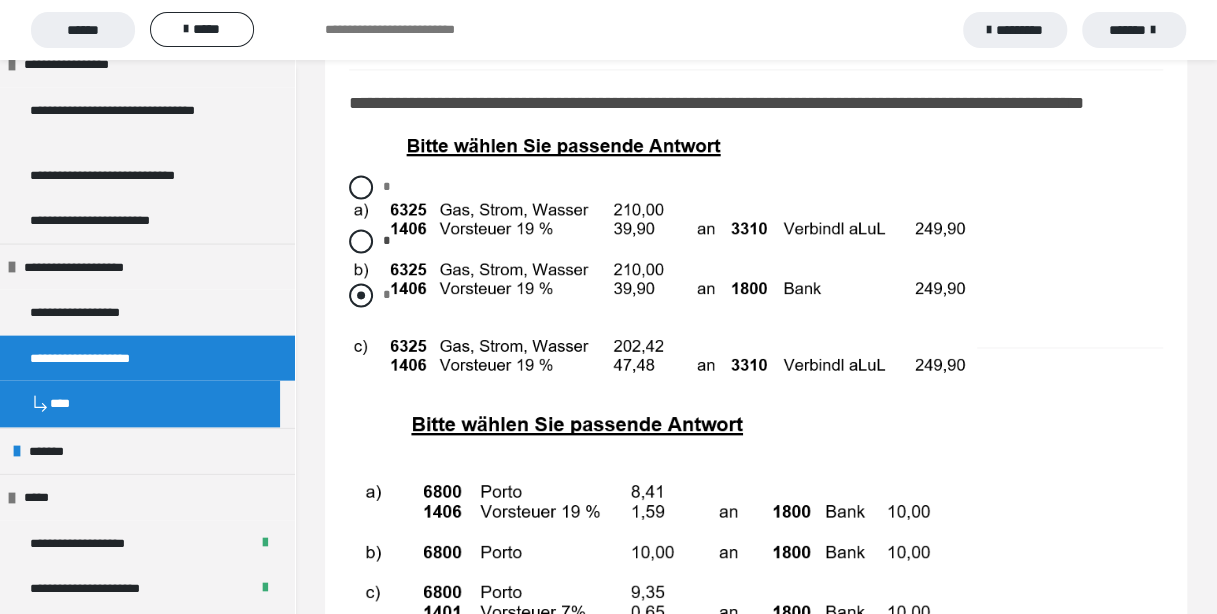 radio on "****" 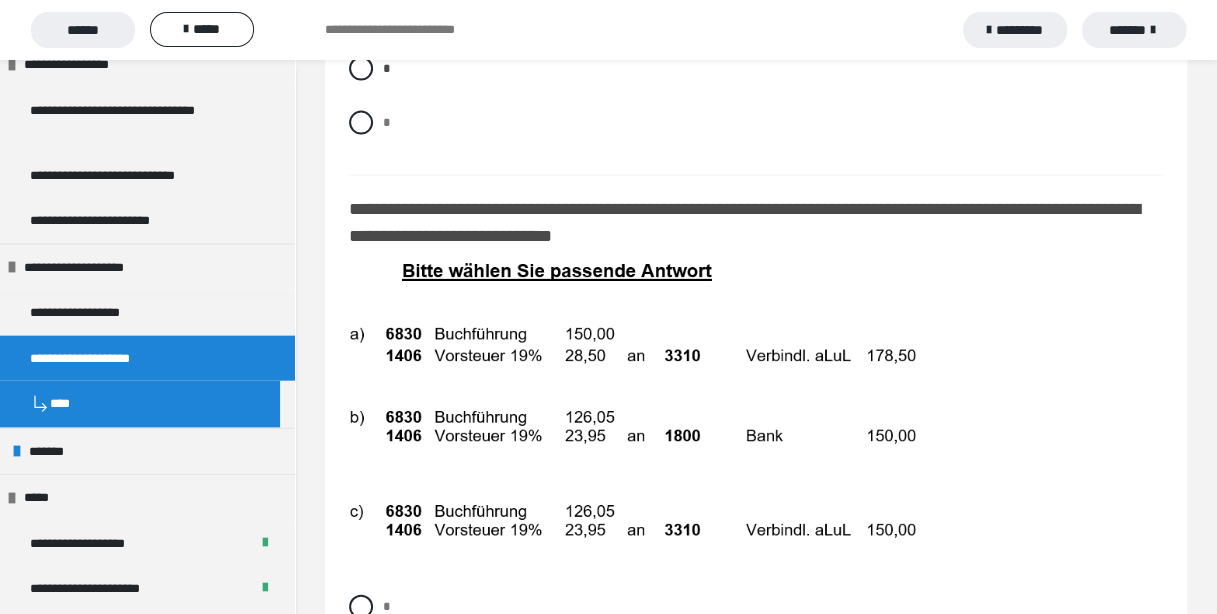 scroll, scrollTop: 13333, scrollLeft: 0, axis: vertical 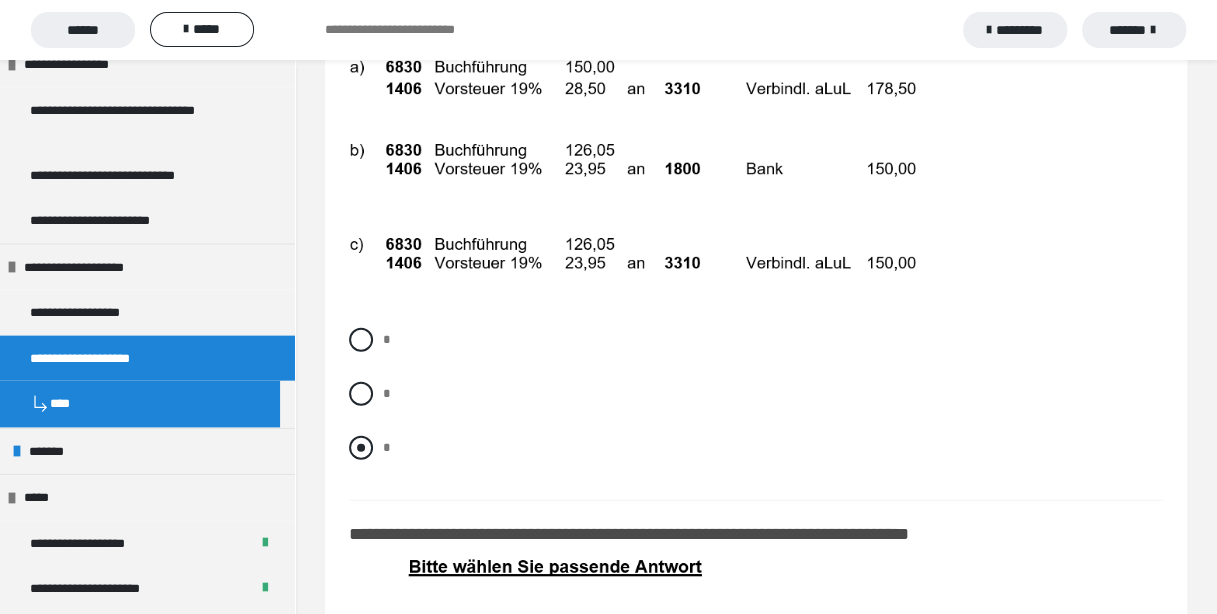 click on "*" at bounding box center [756, 448] 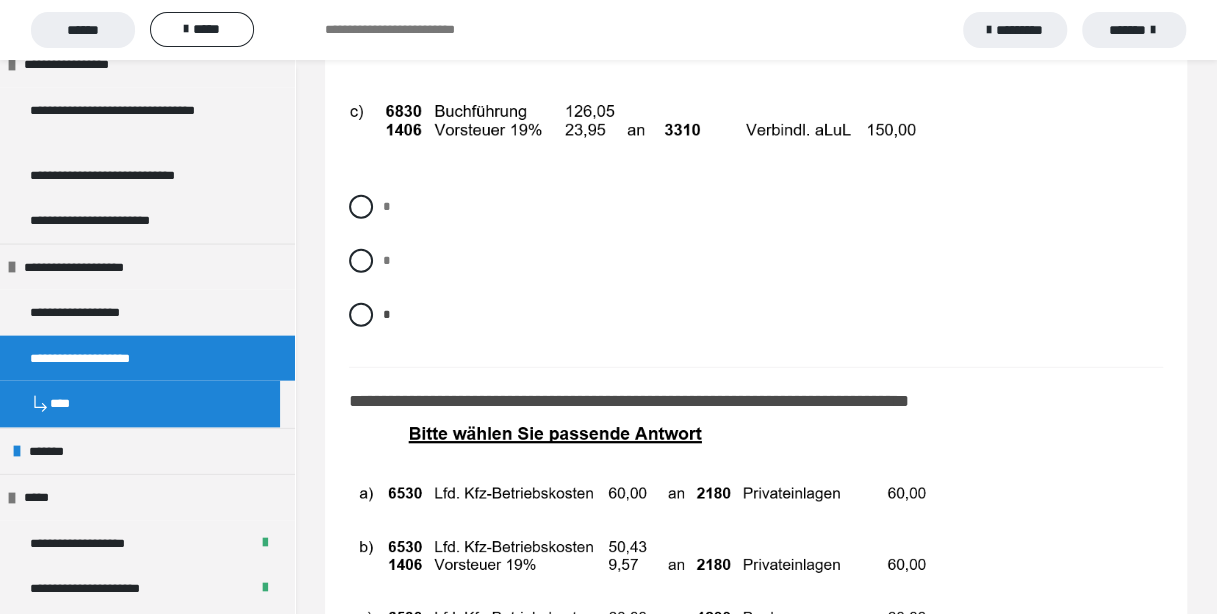 scroll, scrollTop: 13600, scrollLeft: 0, axis: vertical 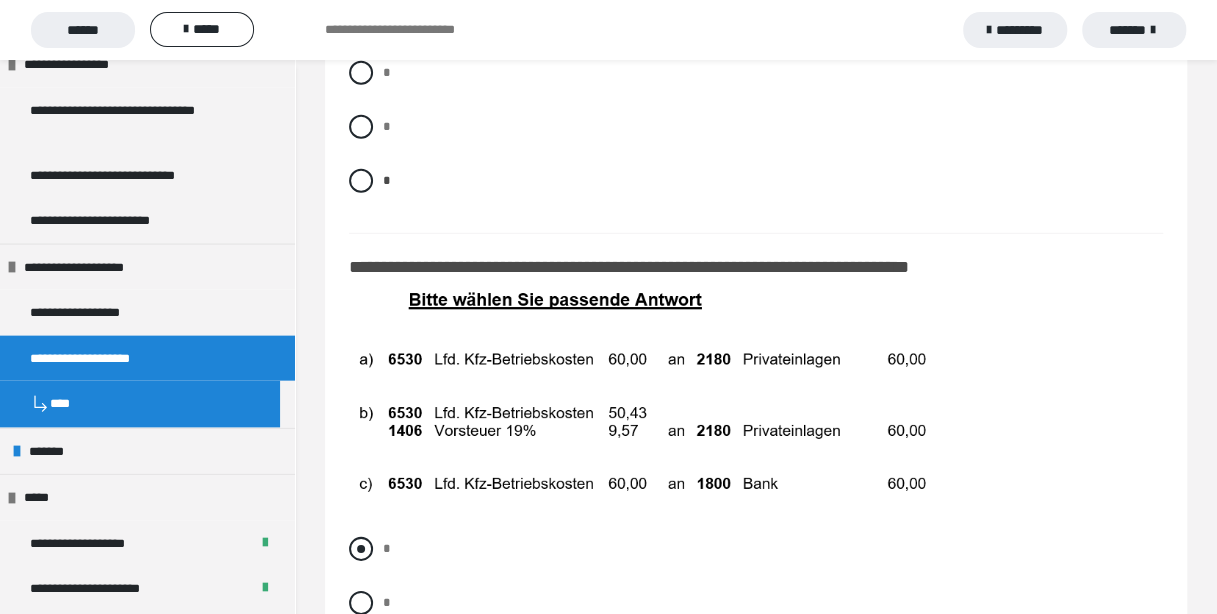 click at bounding box center (361, 549) 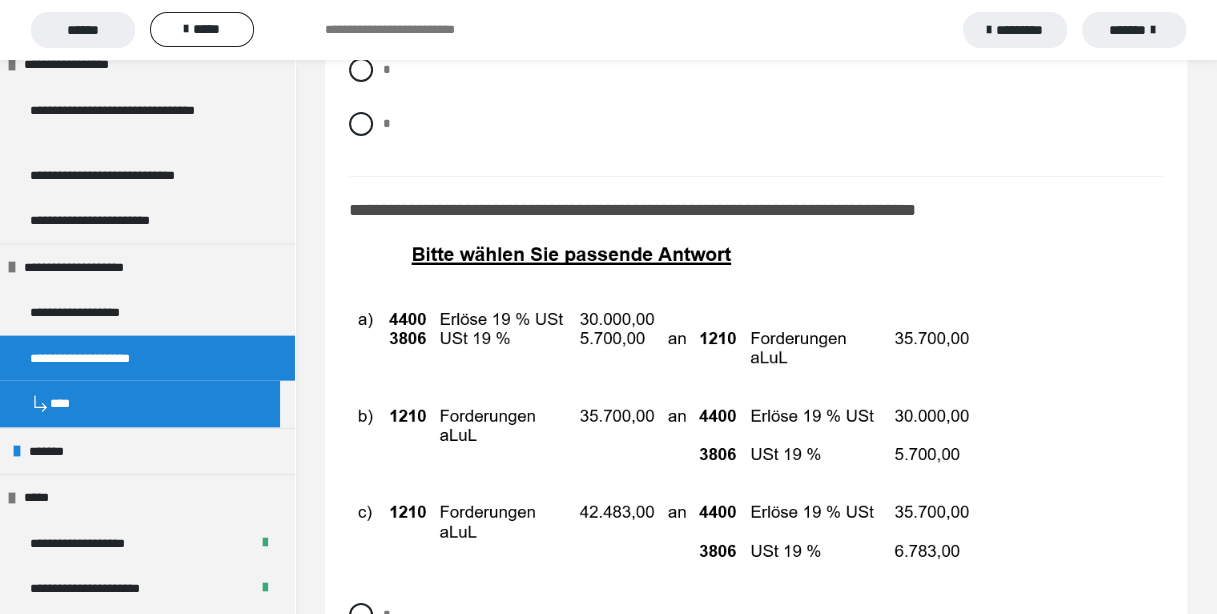 scroll, scrollTop: 14266, scrollLeft: 0, axis: vertical 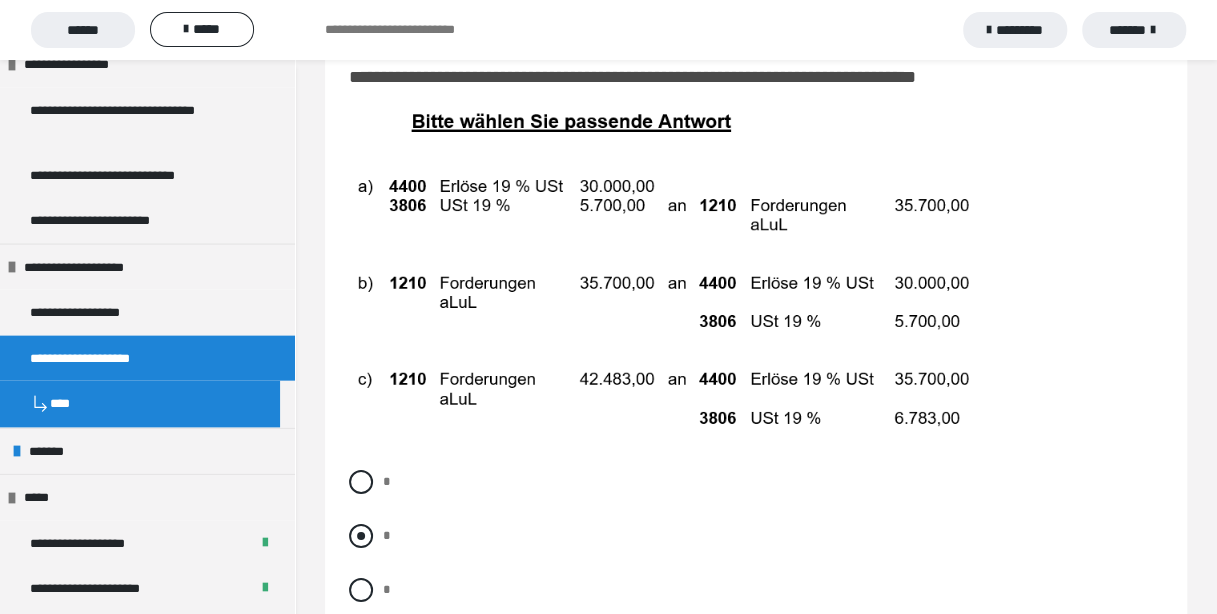 click at bounding box center (361, 536) 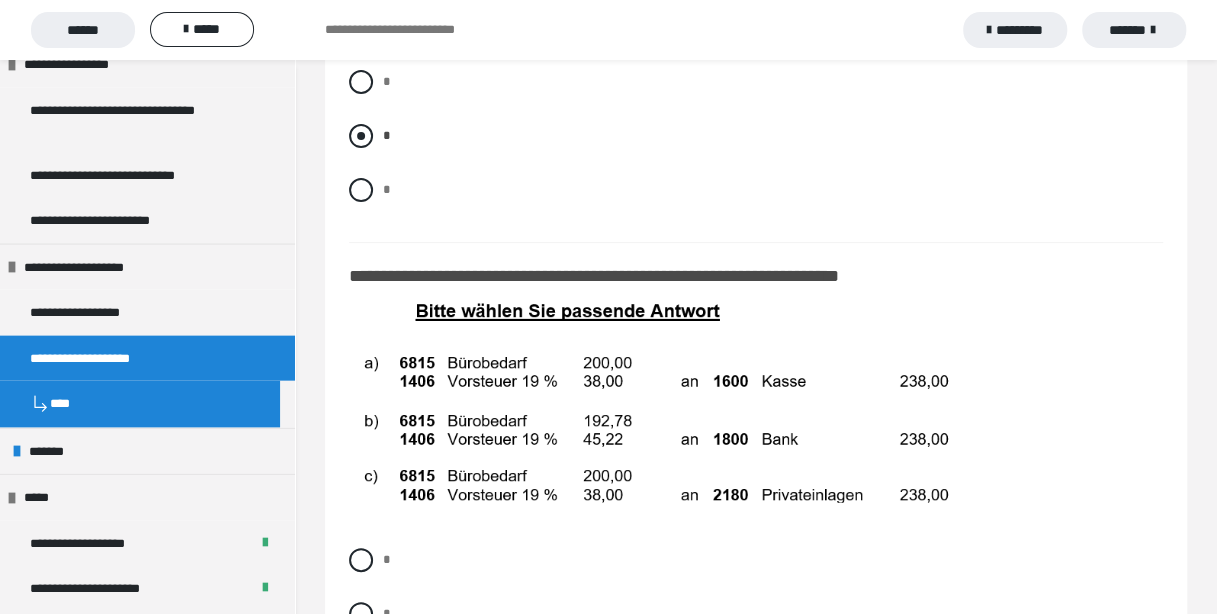 scroll, scrollTop: 14800, scrollLeft: 0, axis: vertical 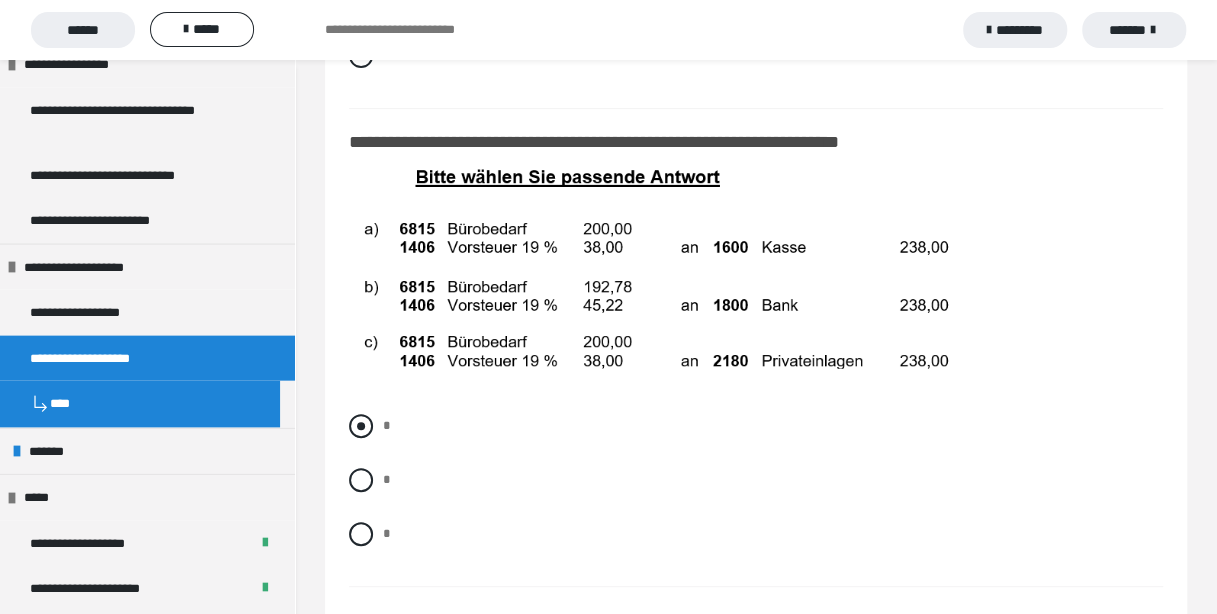 click at bounding box center [361, 426] 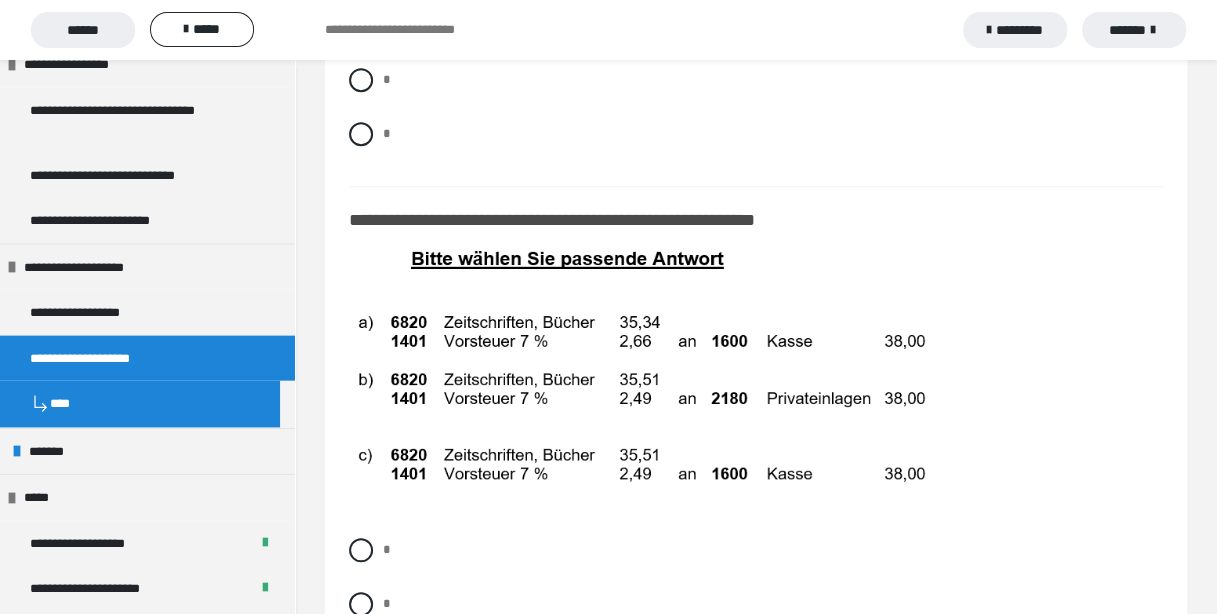 scroll, scrollTop: 15333, scrollLeft: 0, axis: vertical 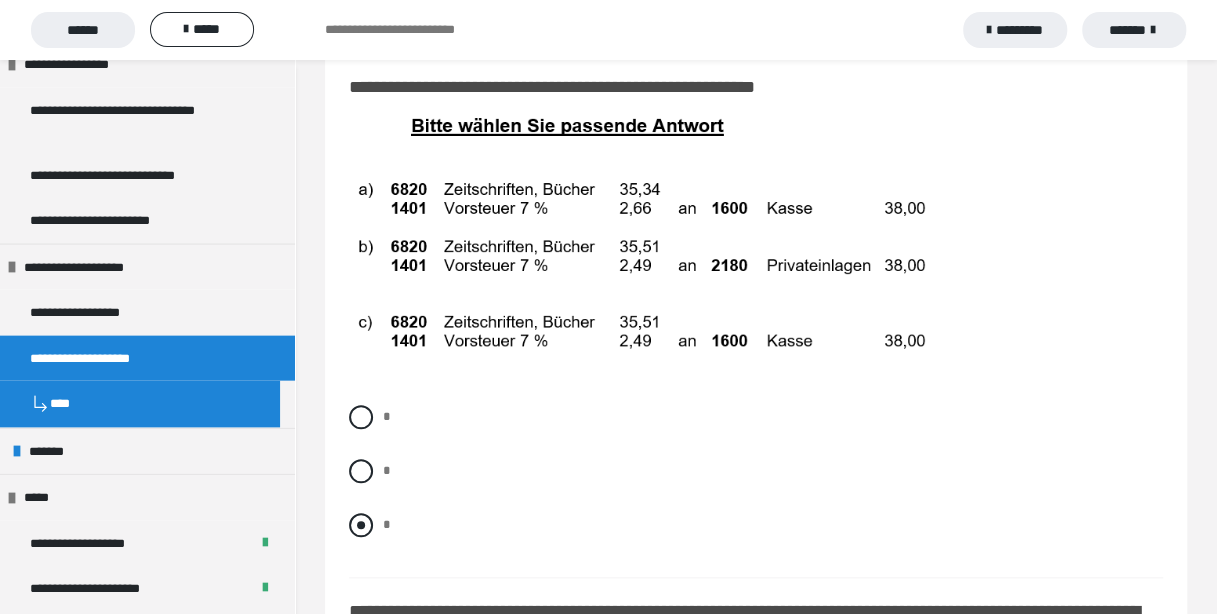 click on "*" at bounding box center (756, 525) 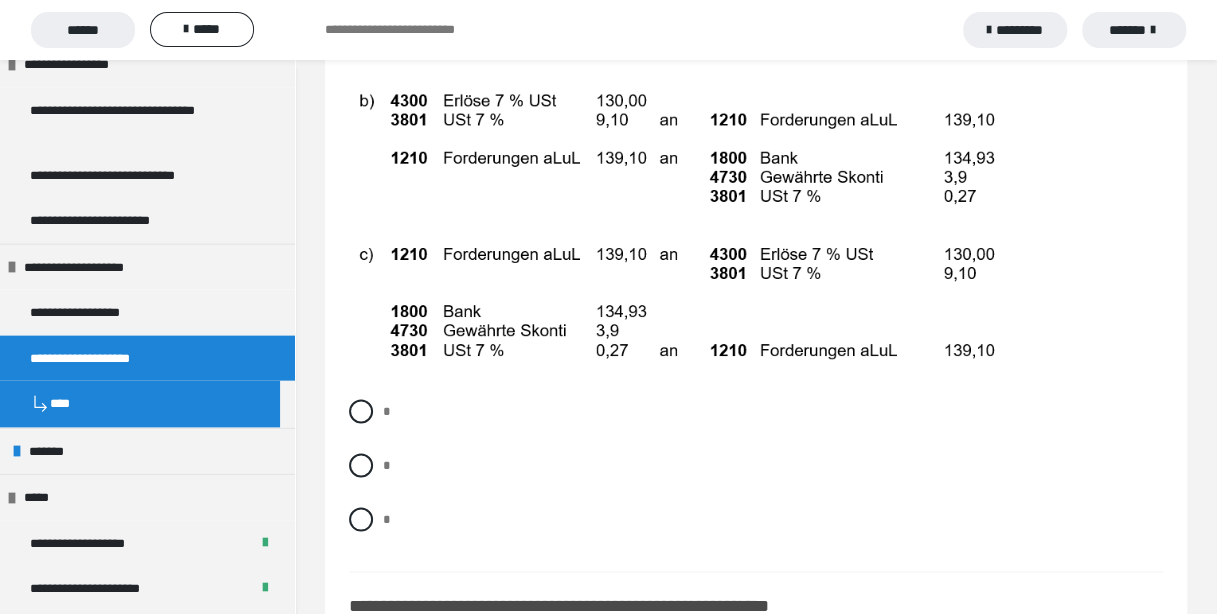 scroll, scrollTop: 16266, scrollLeft: 0, axis: vertical 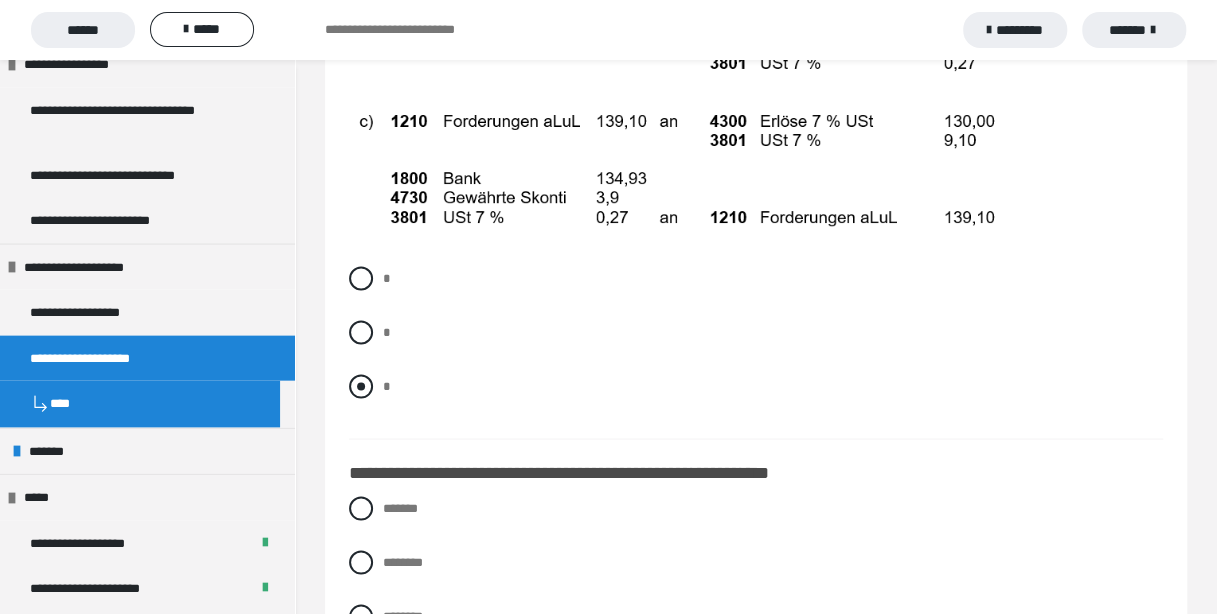 click at bounding box center (361, 386) 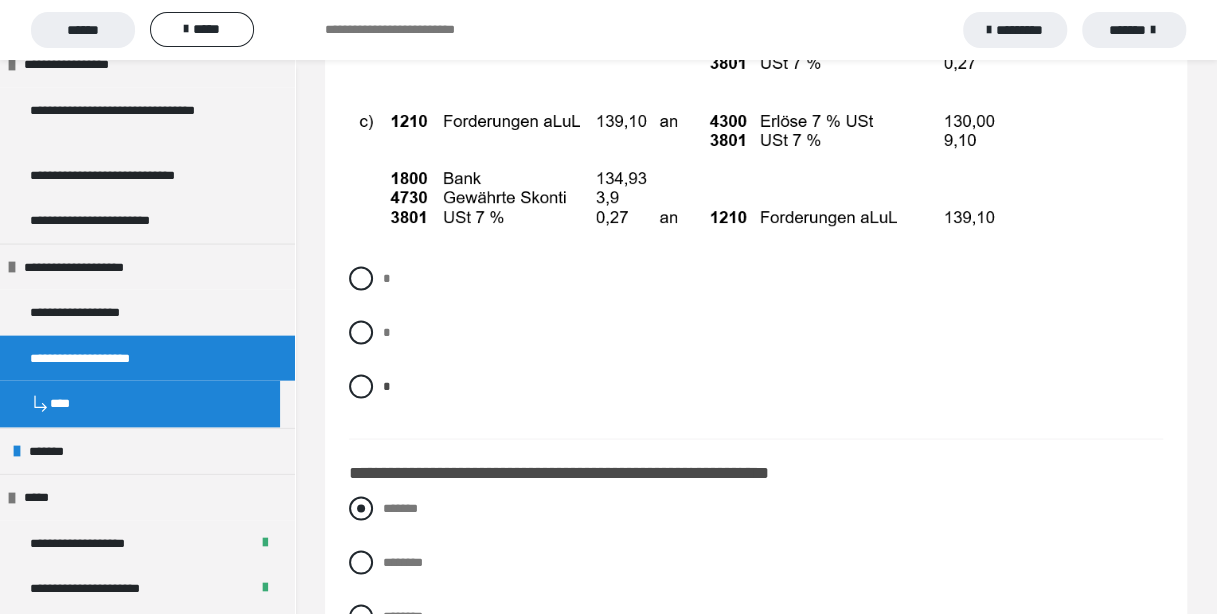 scroll, scrollTop: 16400, scrollLeft: 0, axis: vertical 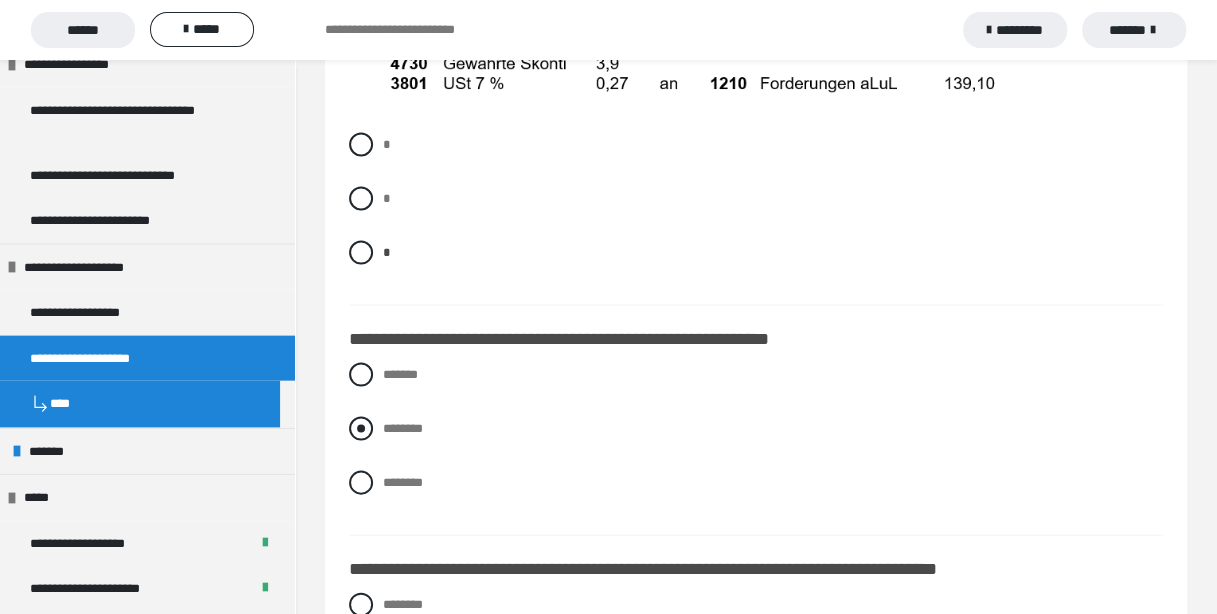 click at bounding box center [361, 428] 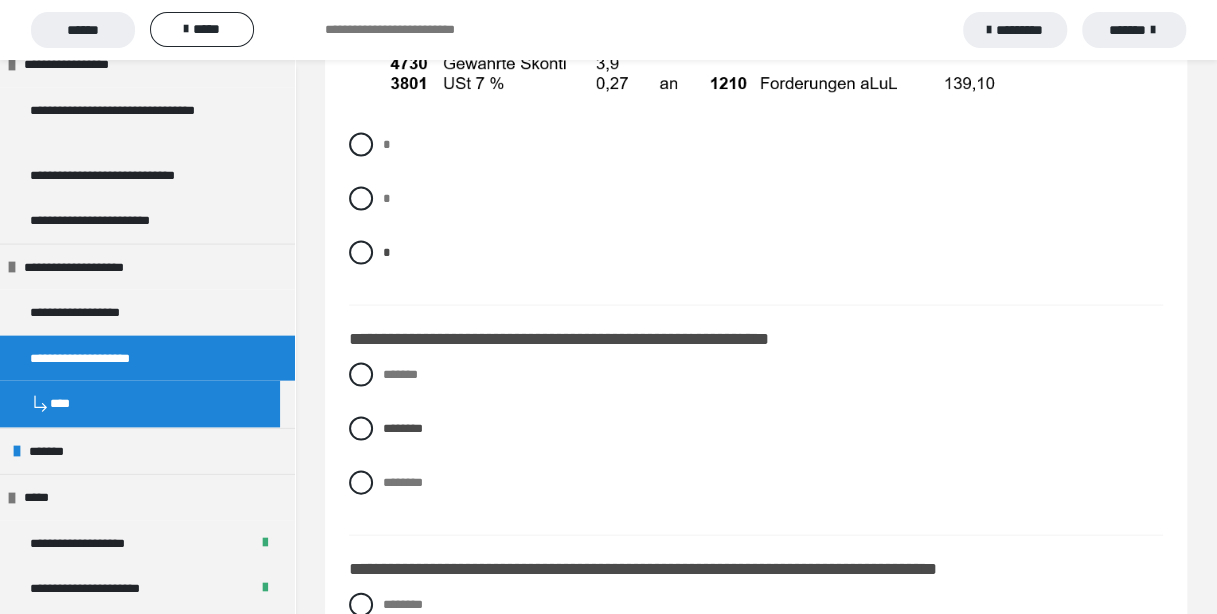 scroll, scrollTop: 16533, scrollLeft: 0, axis: vertical 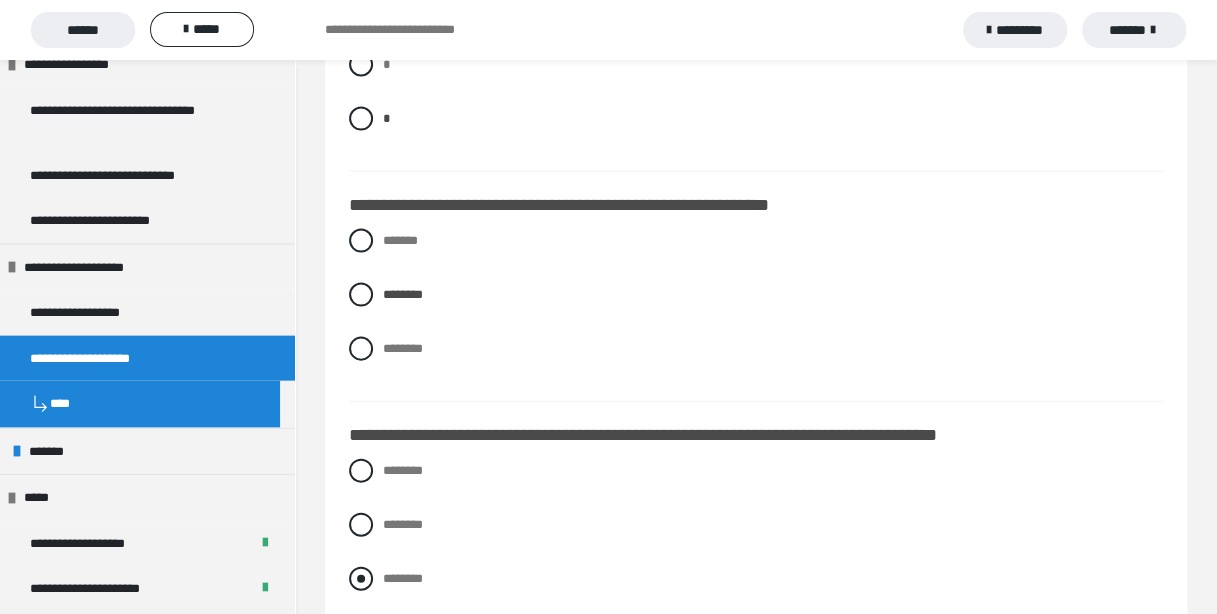 click at bounding box center [361, 579] 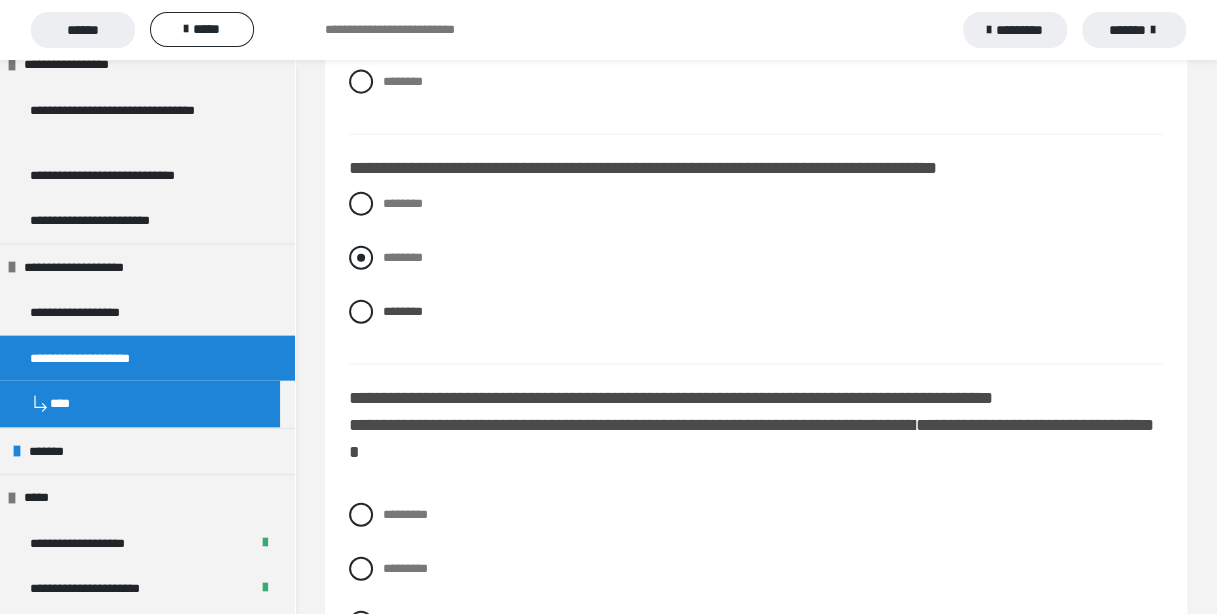 scroll, scrollTop: 16933, scrollLeft: 0, axis: vertical 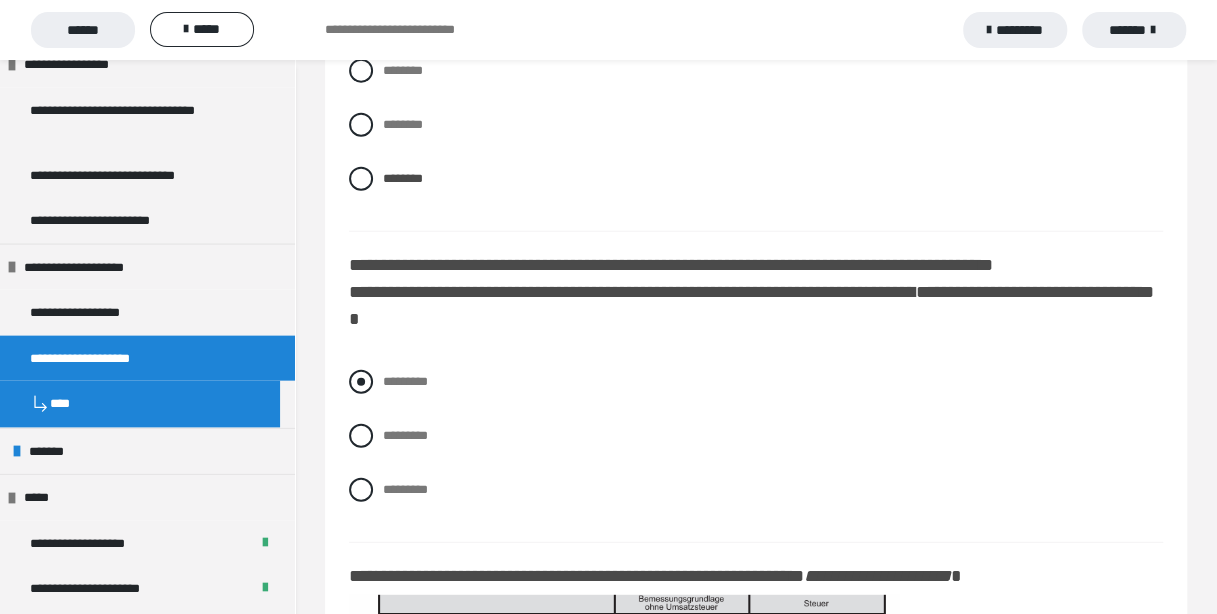 click on "*********" at bounding box center [756, 382] 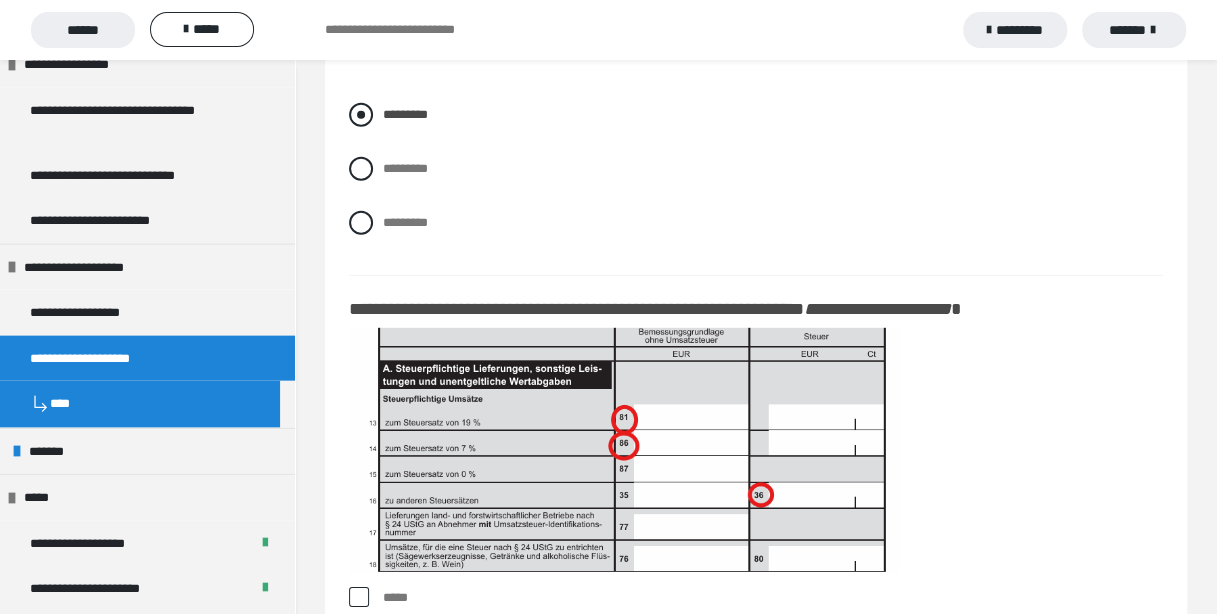 scroll, scrollTop: 17333, scrollLeft: 0, axis: vertical 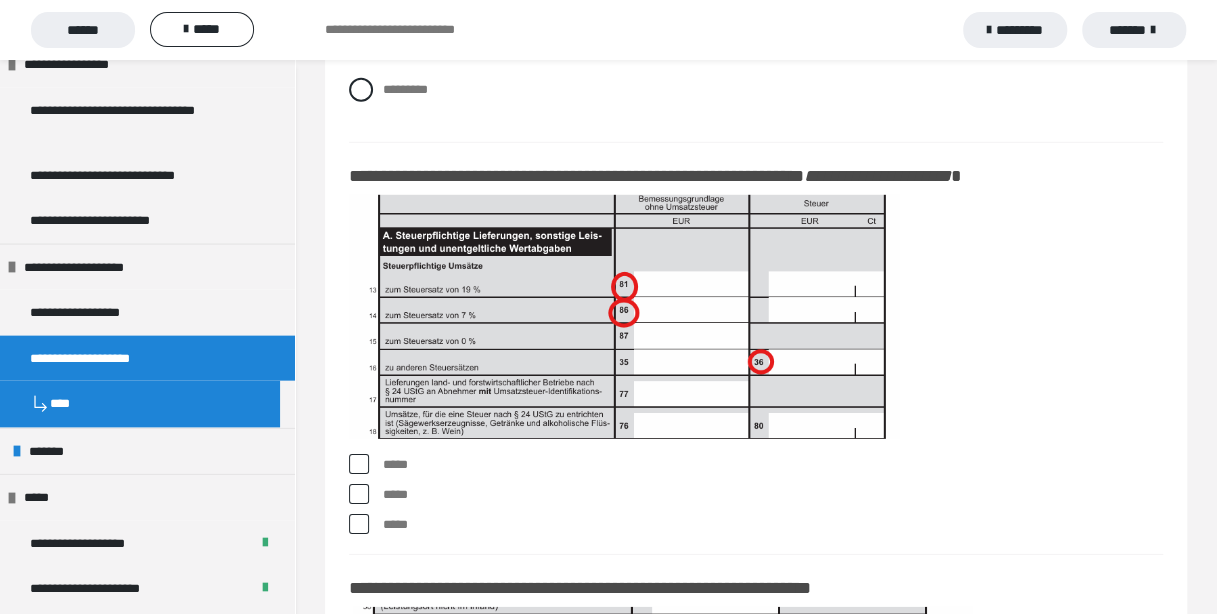 click at bounding box center (359, 464) 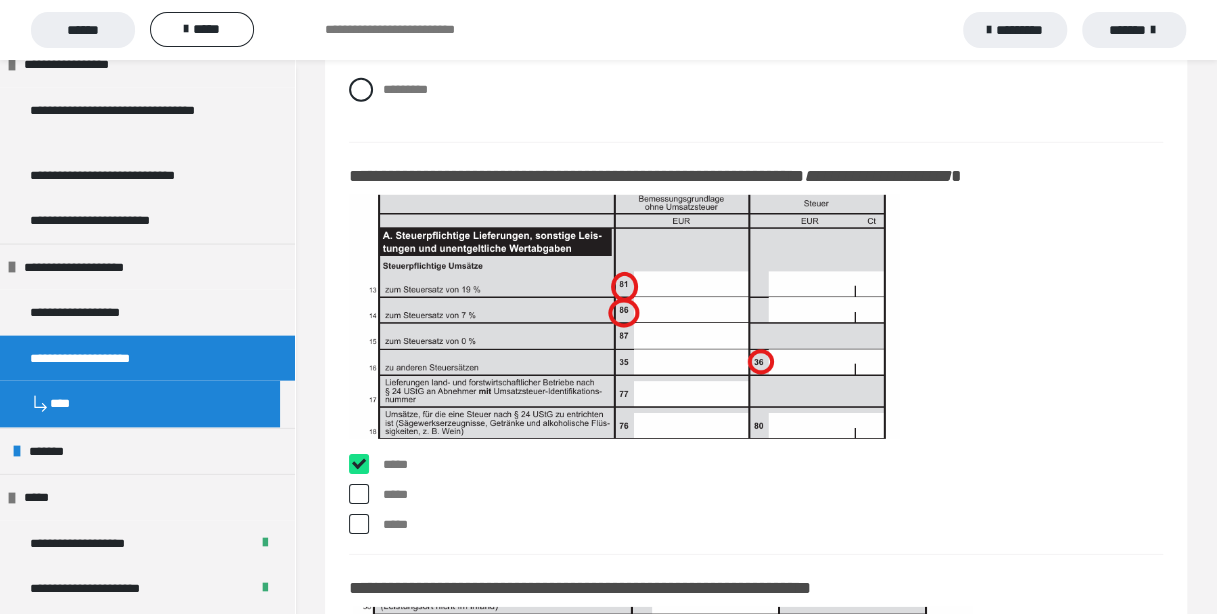 checkbox on "****" 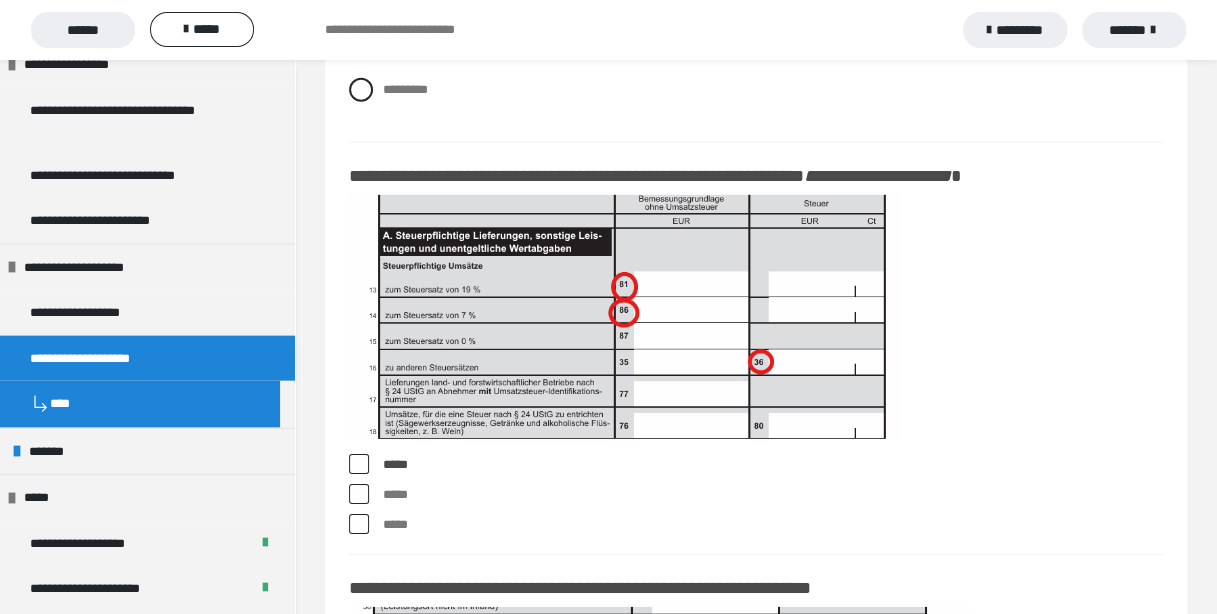 click at bounding box center [359, 494] 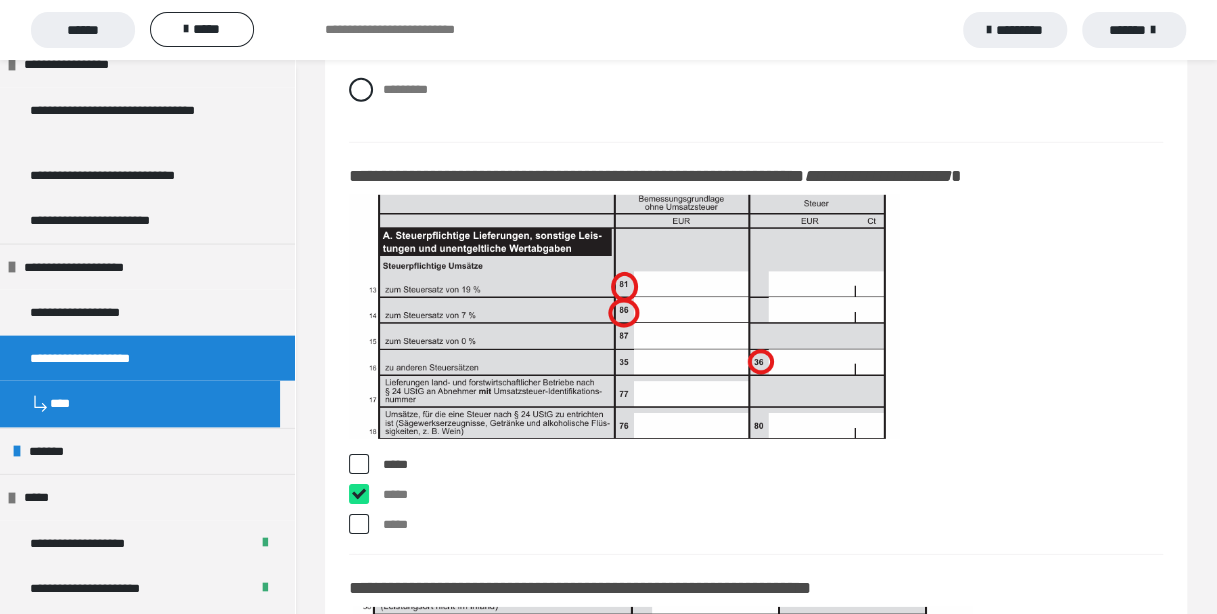 checkbox on "****" 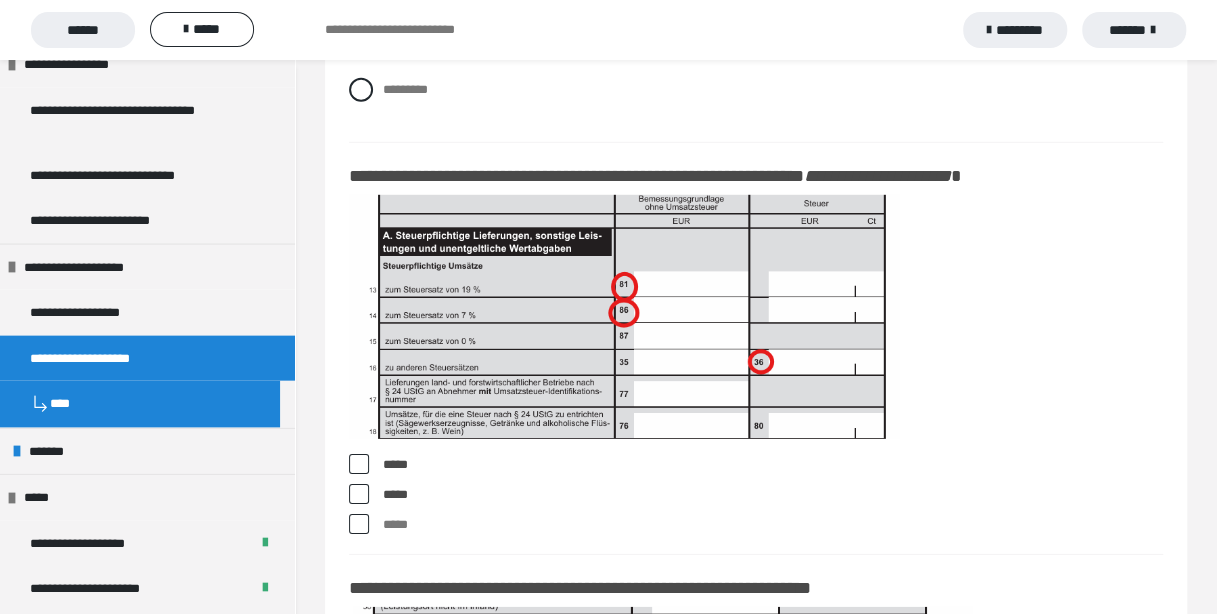scroll, scrollTop: 17600, scrollLeft: 0, axis: vertical 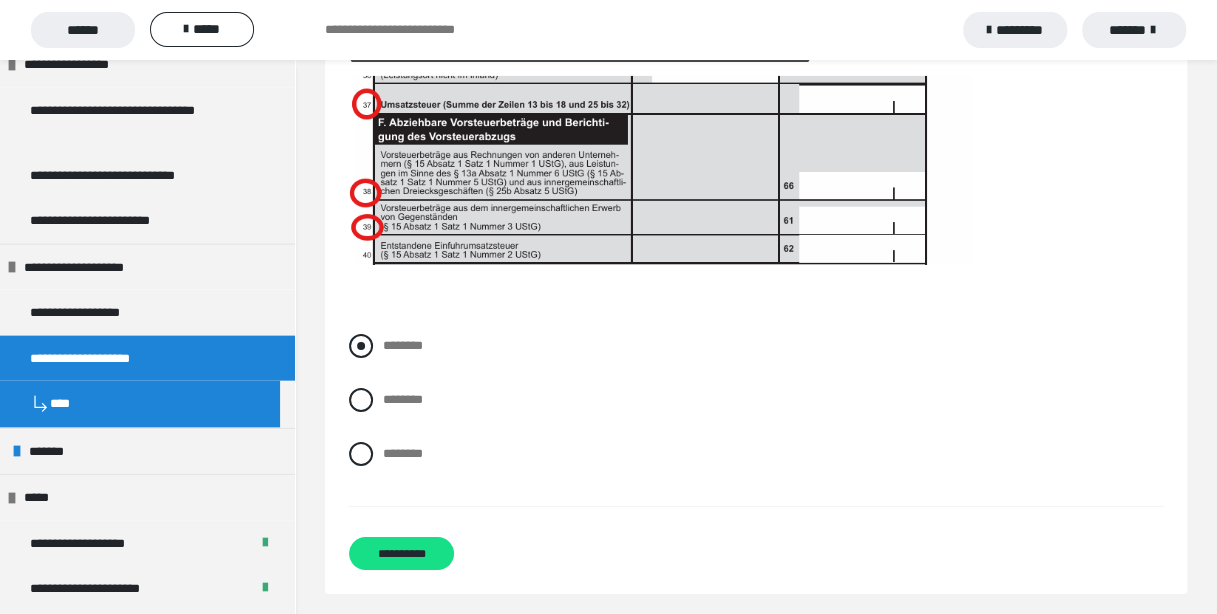 click at bounding box center (361, 346) 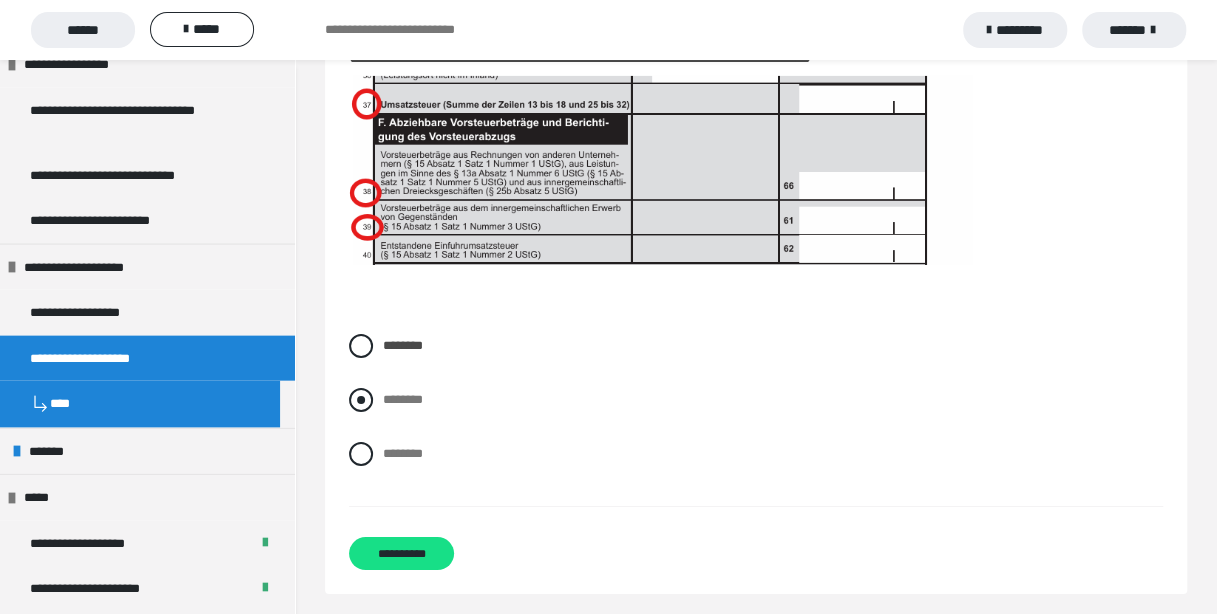 click at bounding box center [361, 400] 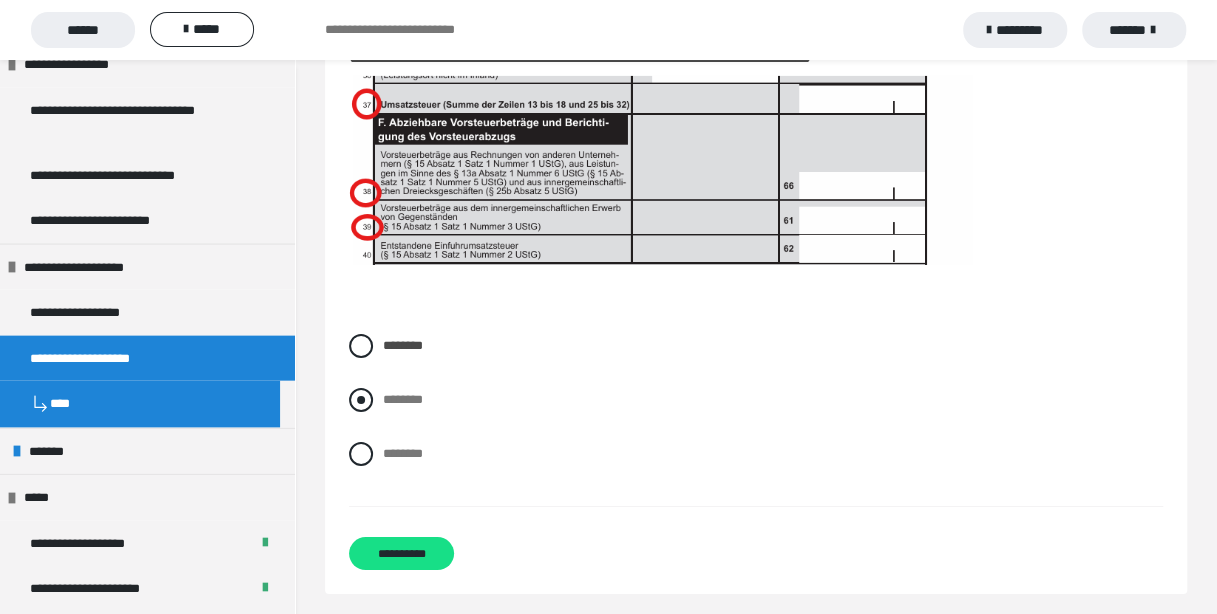 radio on "****" 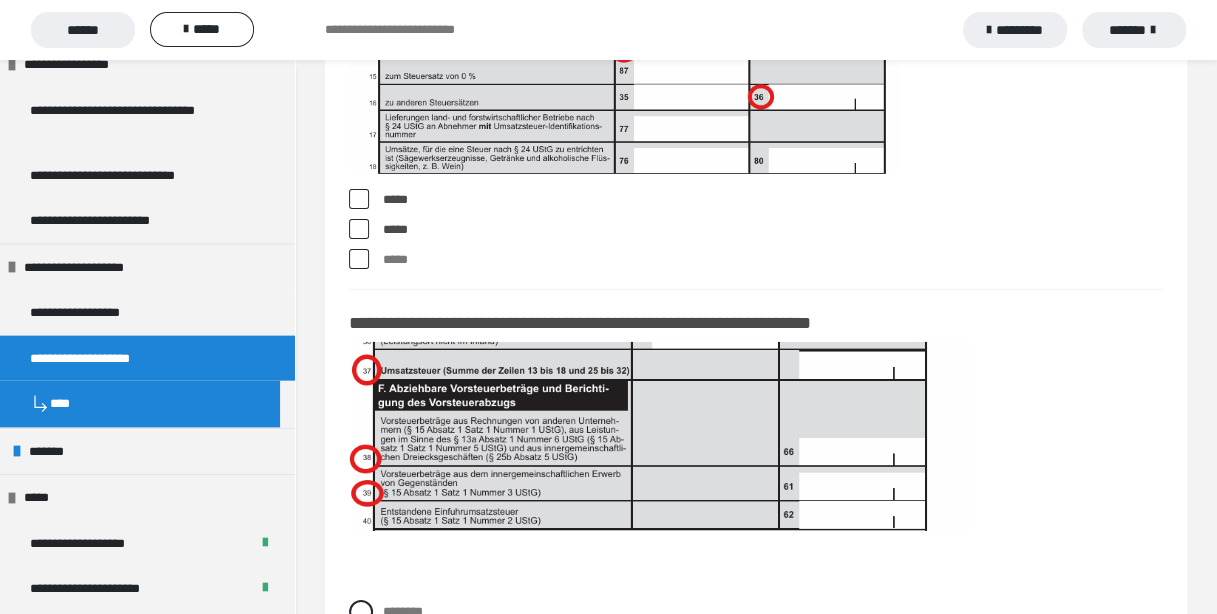 scroll, scrollTop: 17731, scrollLeft: 0, axis: vertical 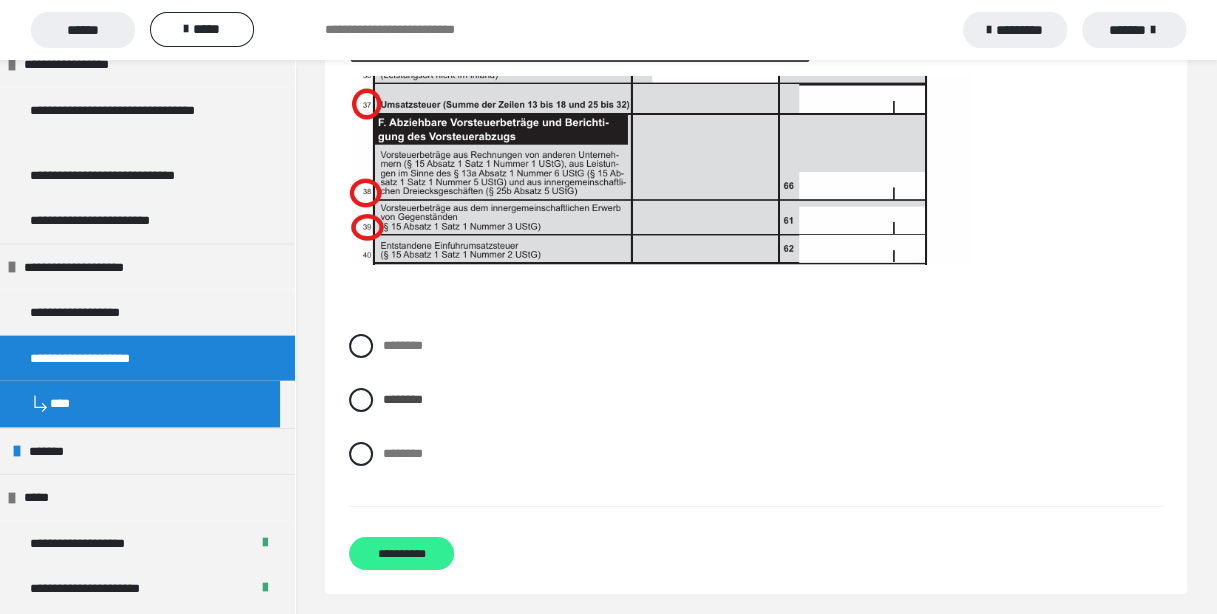 click on "**********" at bounding box center [401, 553] 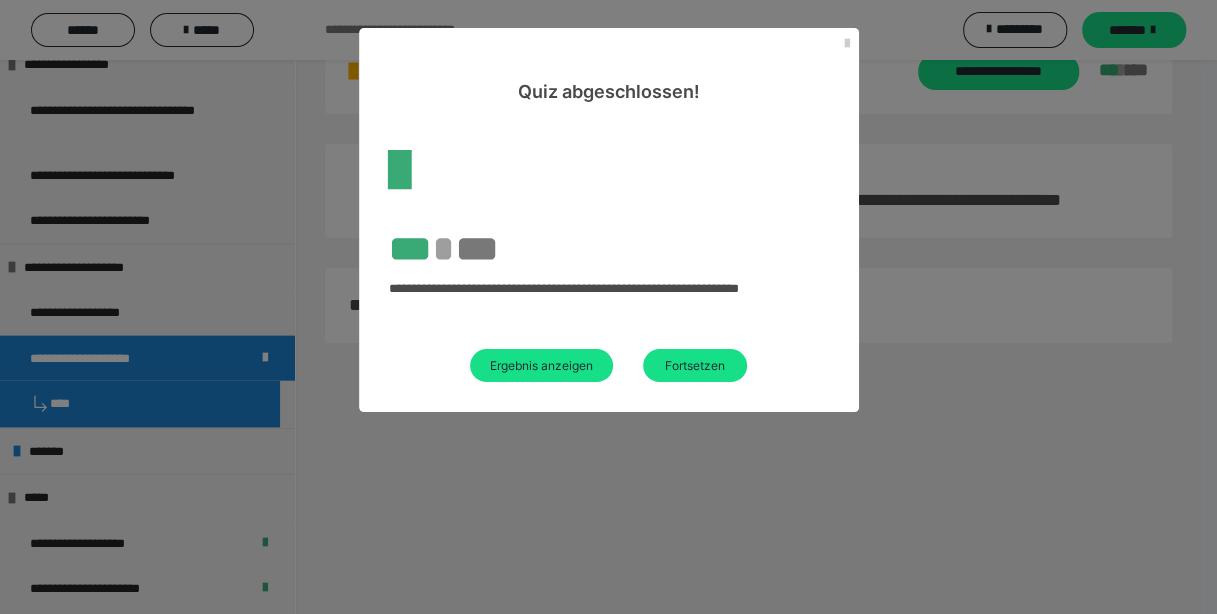 scroll, scrollTop: 178, scrollLeft: 0, axis: vertical 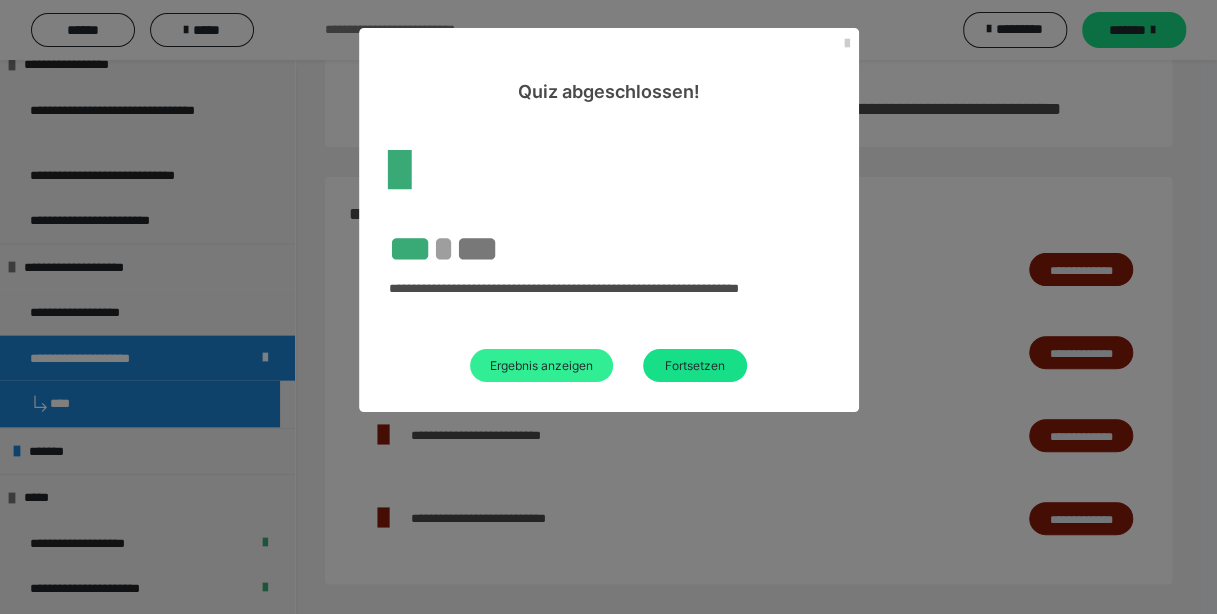 click on "Ergebnis anzeigen" at bounding box center [541, 365] 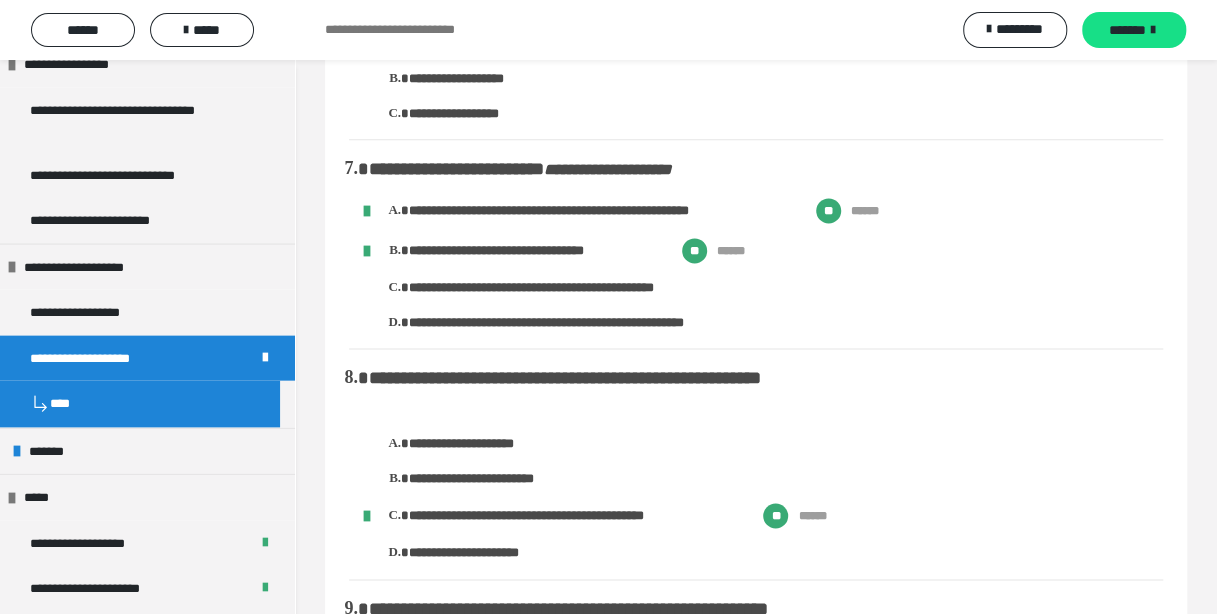 scroll, scrollTop: 1064, scrollLeft: 0, axis: vertical 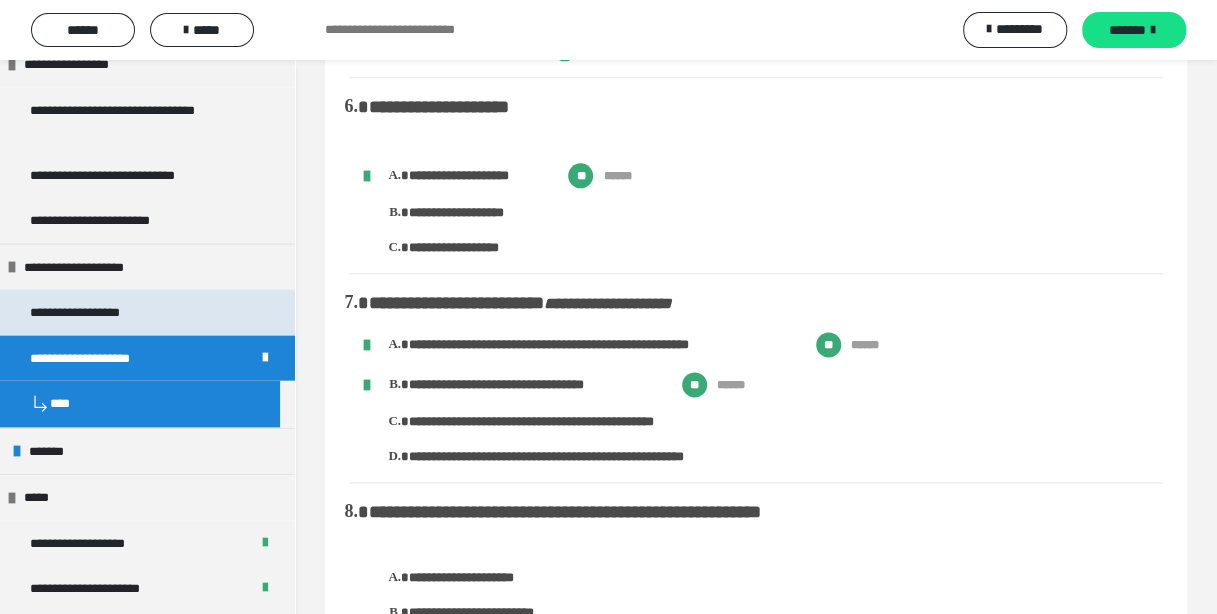click on "**********" at bounding box center (98, 313) 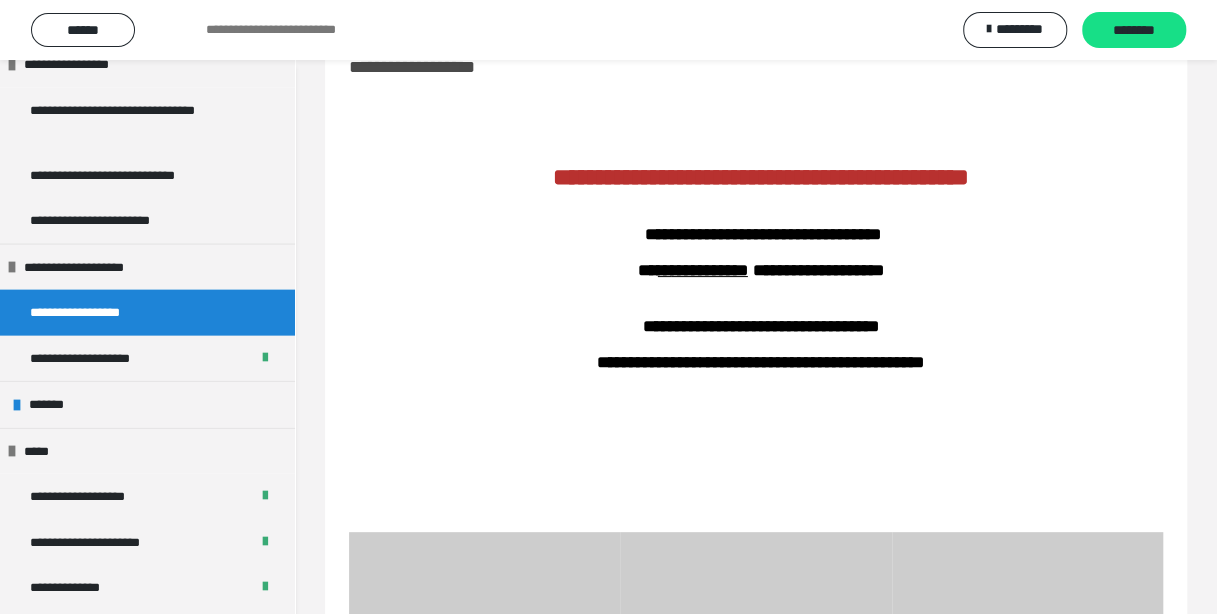 scroll, scrollTop: 532, scrollLeft: 0, axis: vertical 